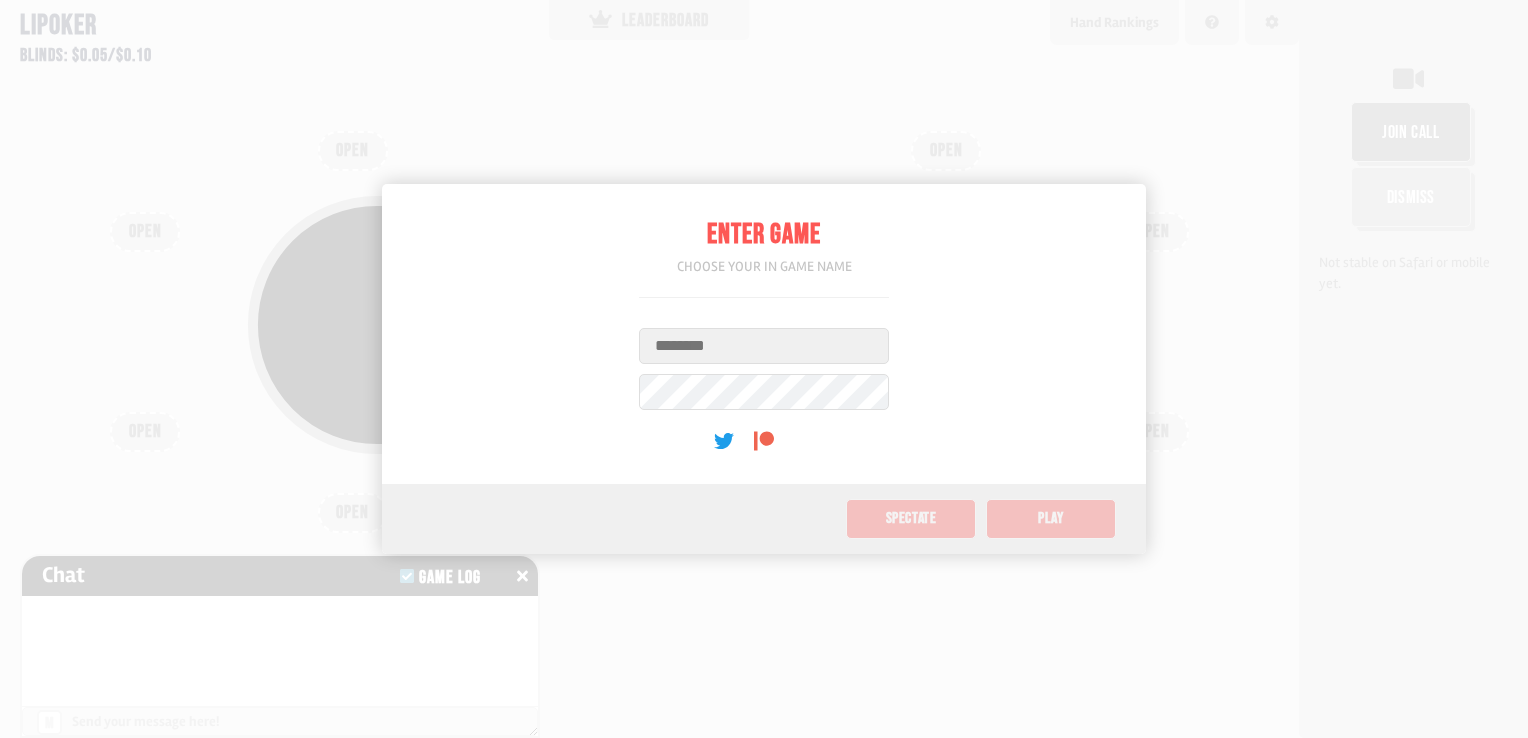 scroll, scrollTop: 0, scrollLeft: 0, axis: both 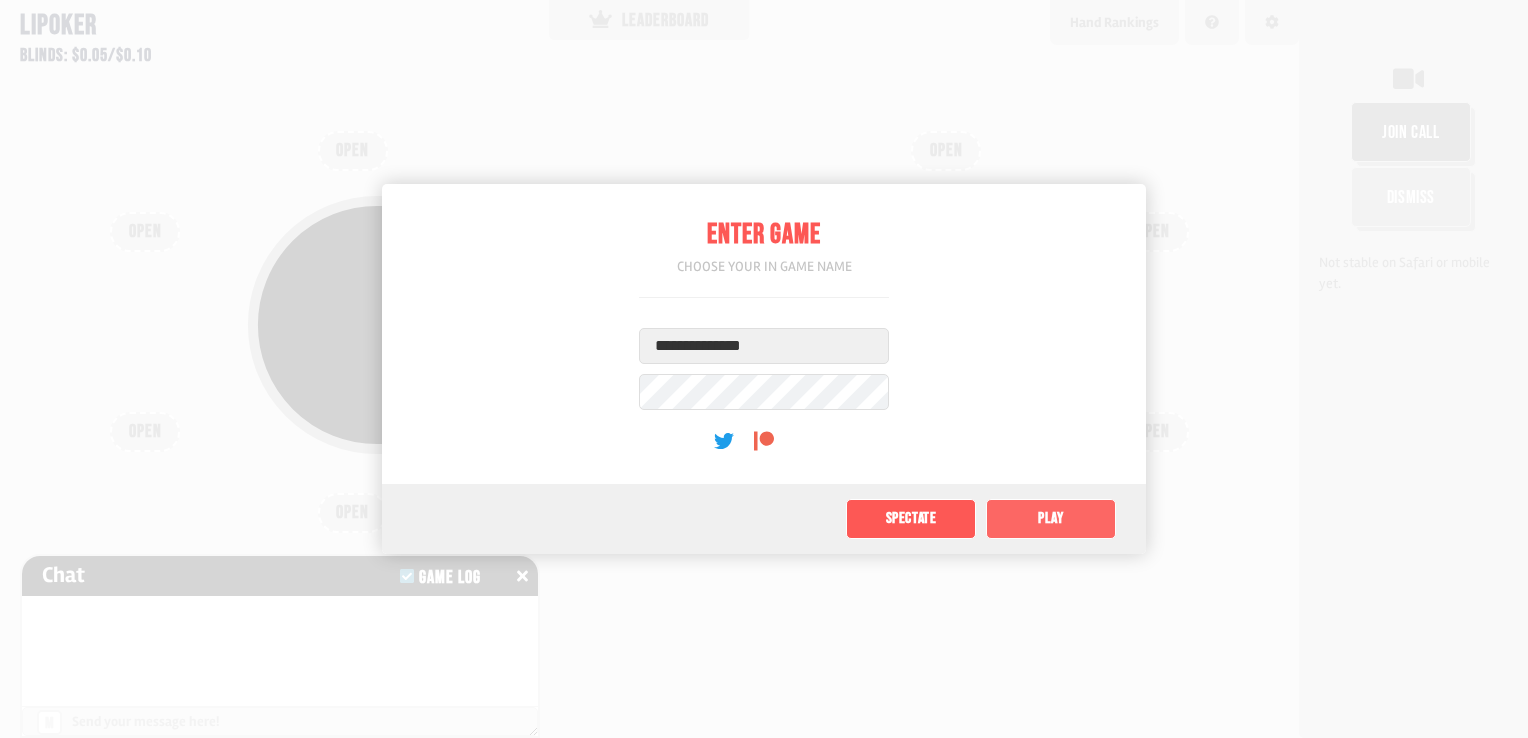 type on "**********" 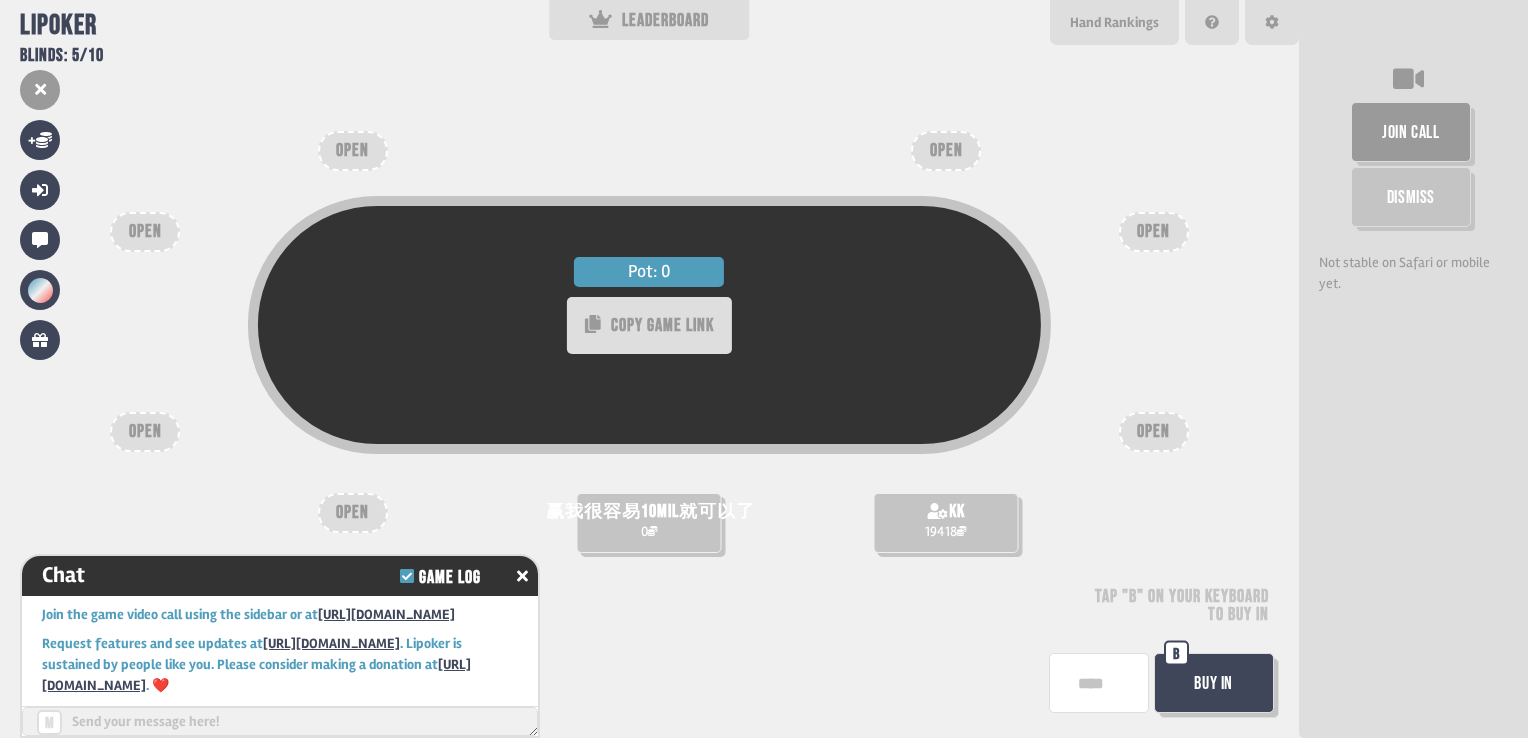 scroll, scrollTop: 22, scrollLeft: 0, axis: vertical 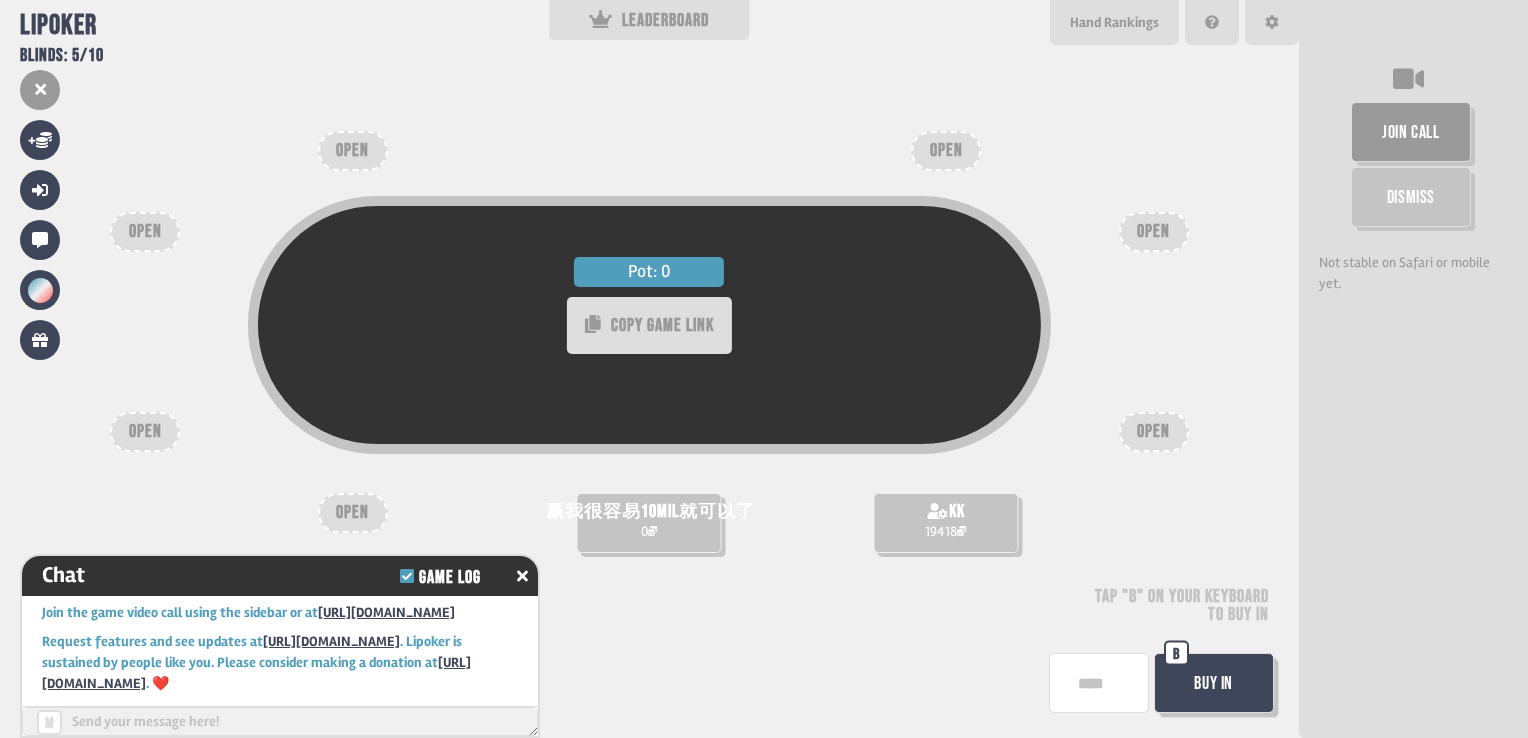 click on "Buy In" at bounding box center [1214, 683] 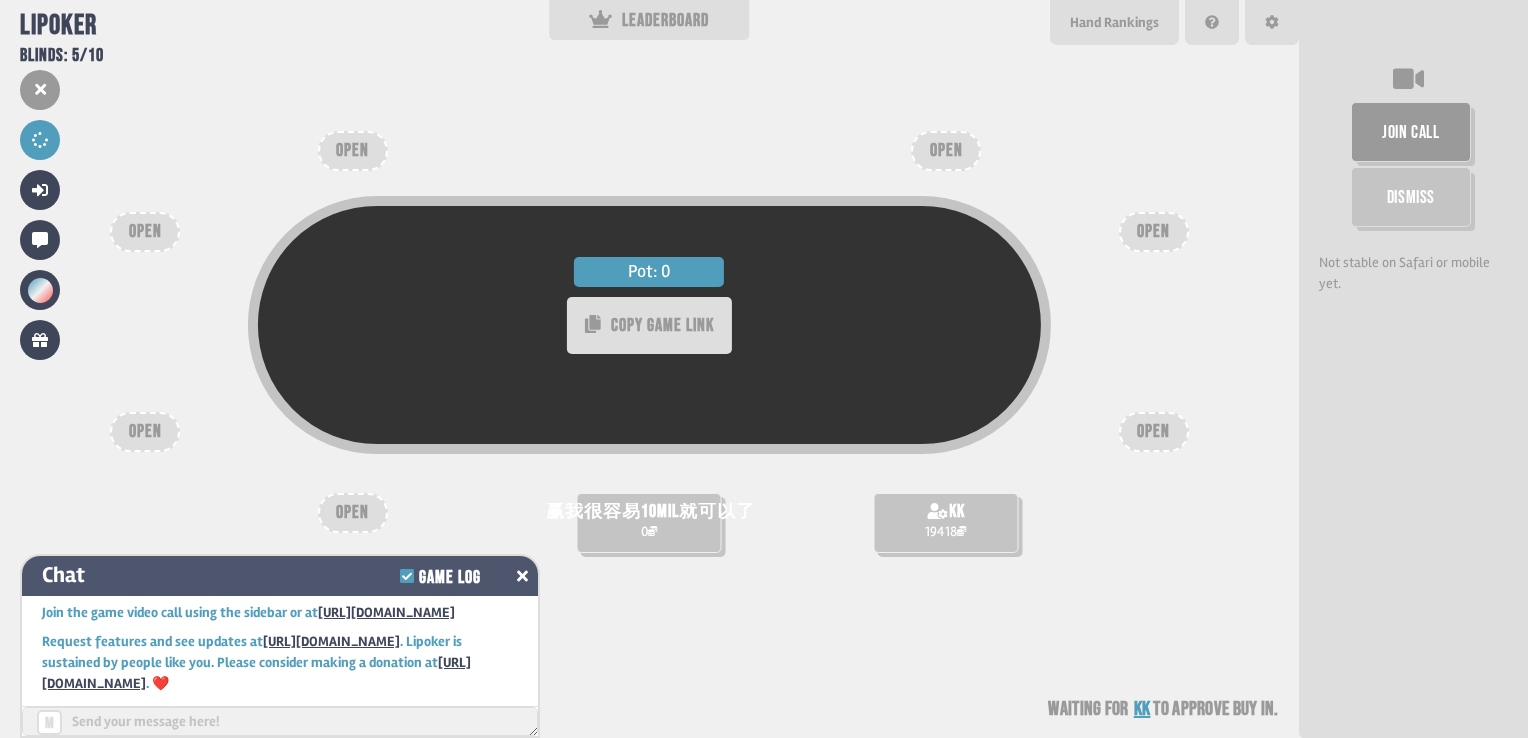 click 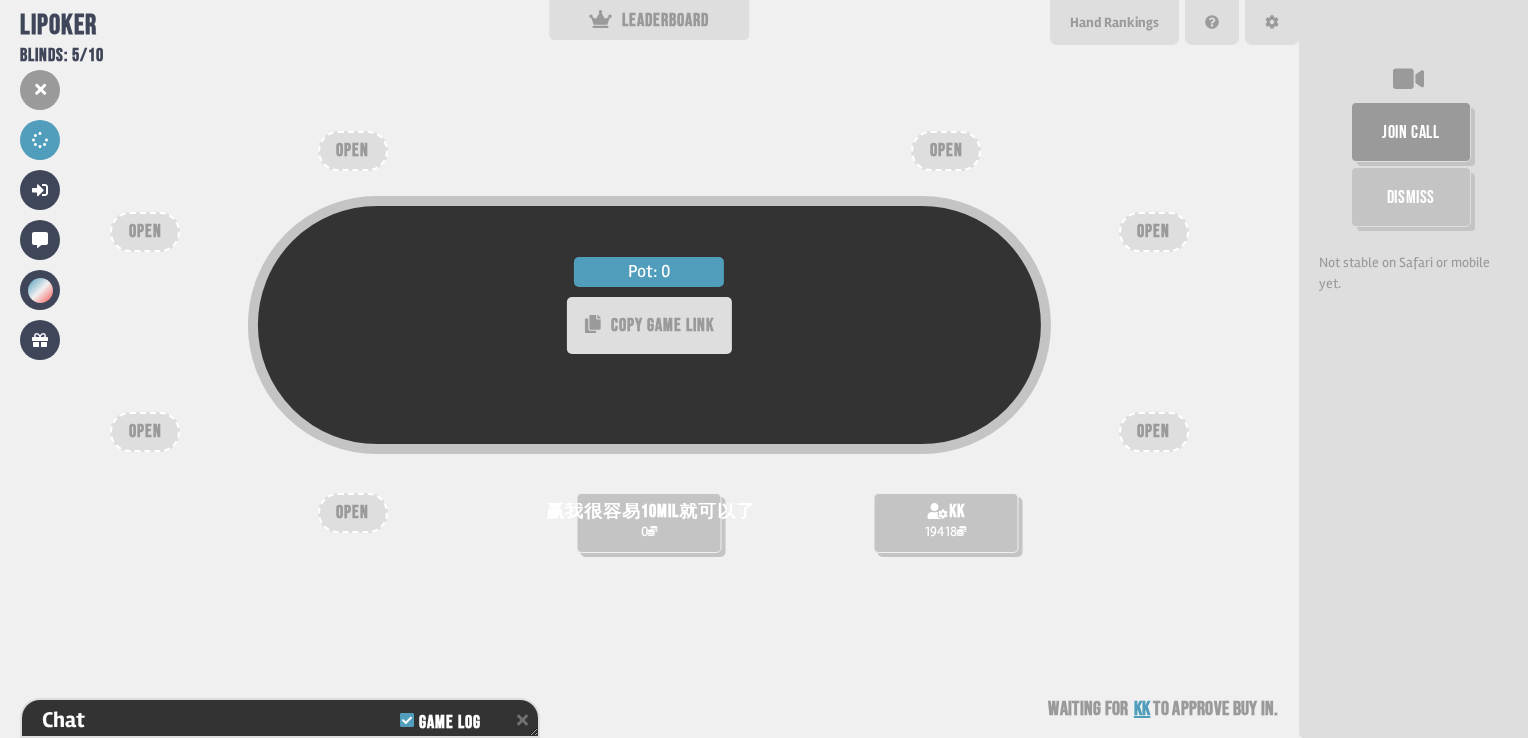 click on "赢我很容易10mil就可以了" at bounding box center (650, 512) 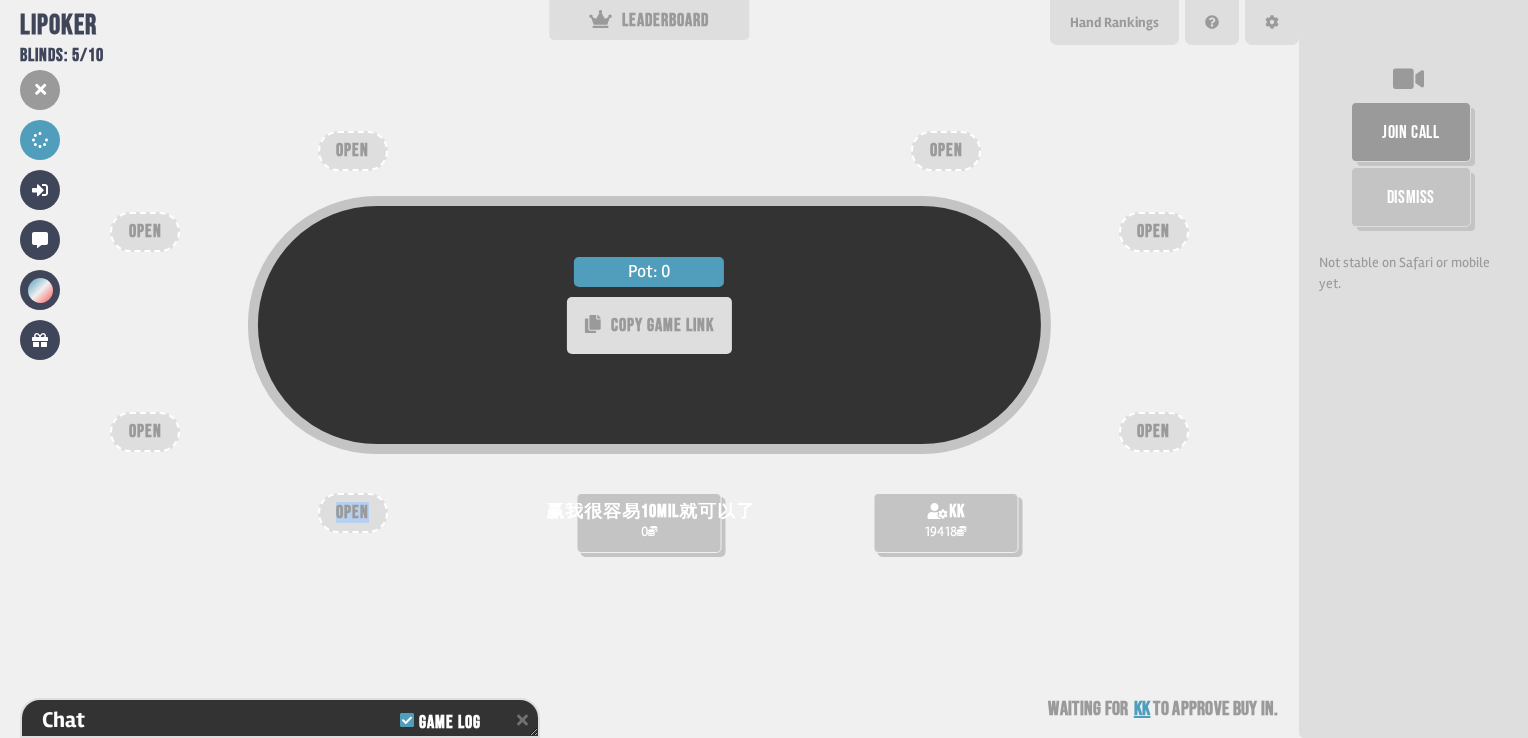 click on "OPEN" at bounding box center [353, 513] 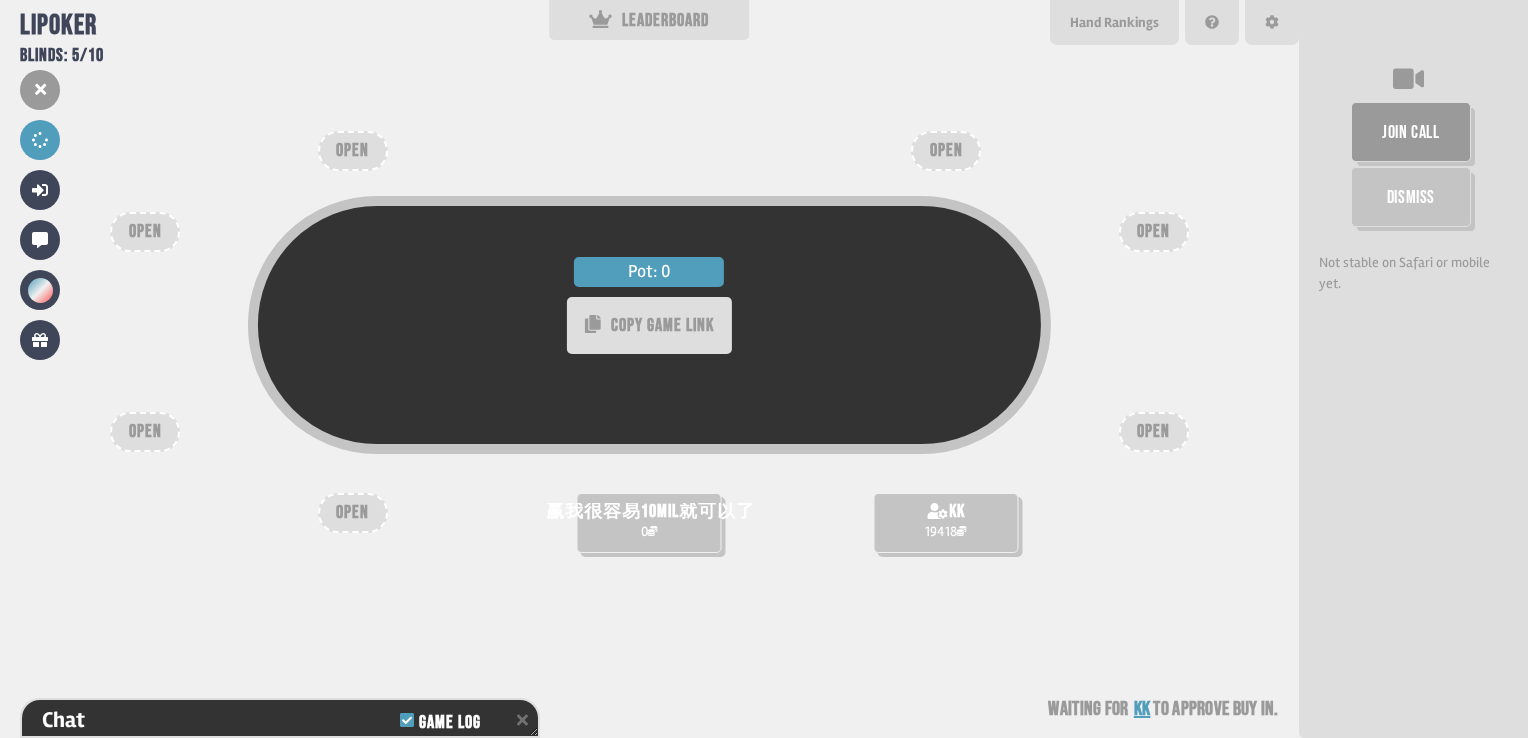 drag, startPoint x: 346, startPoint y: 514, endPoint x: 705, endPoint y: 534, distance: 359.55667 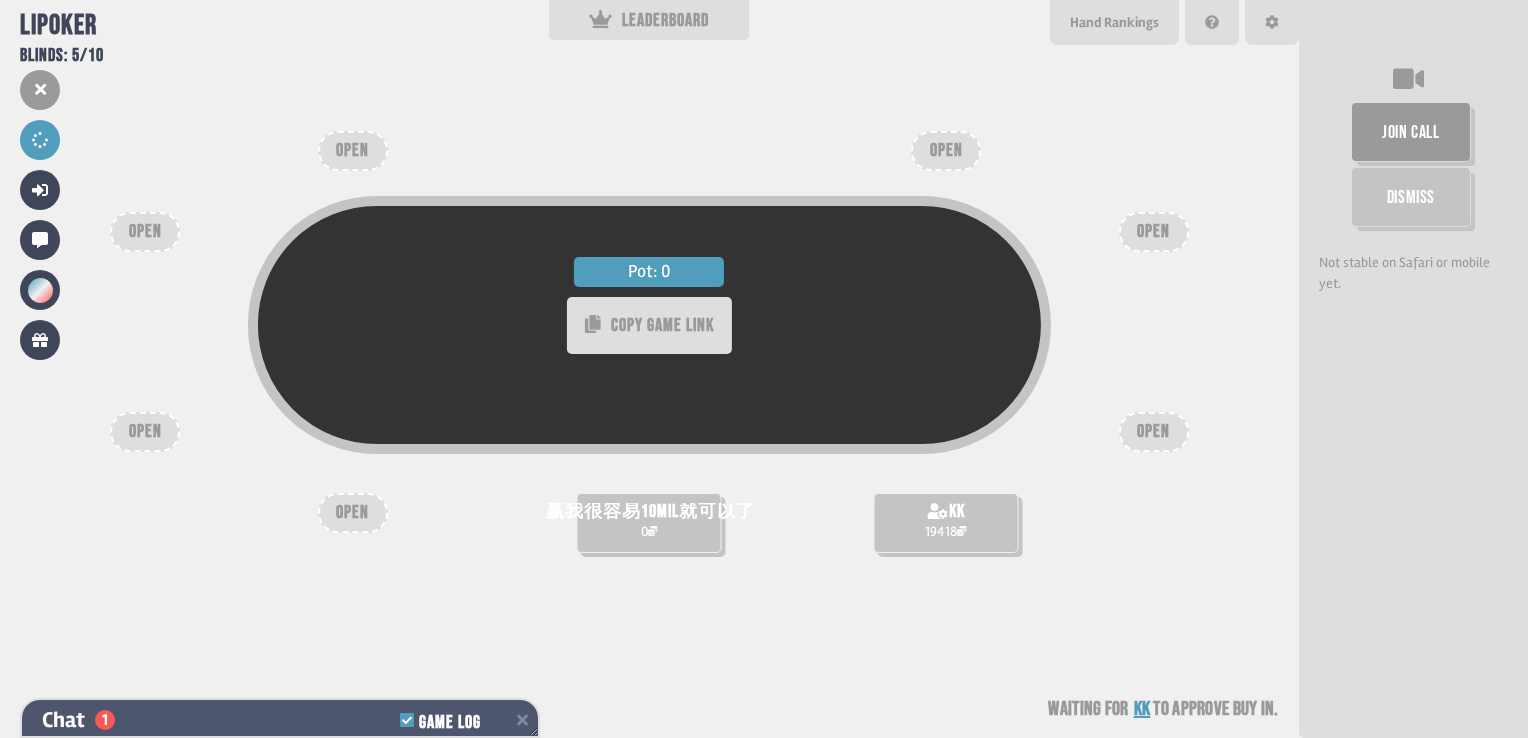 click on "Chat   1 Game Log" at bounding box center [280, 720] 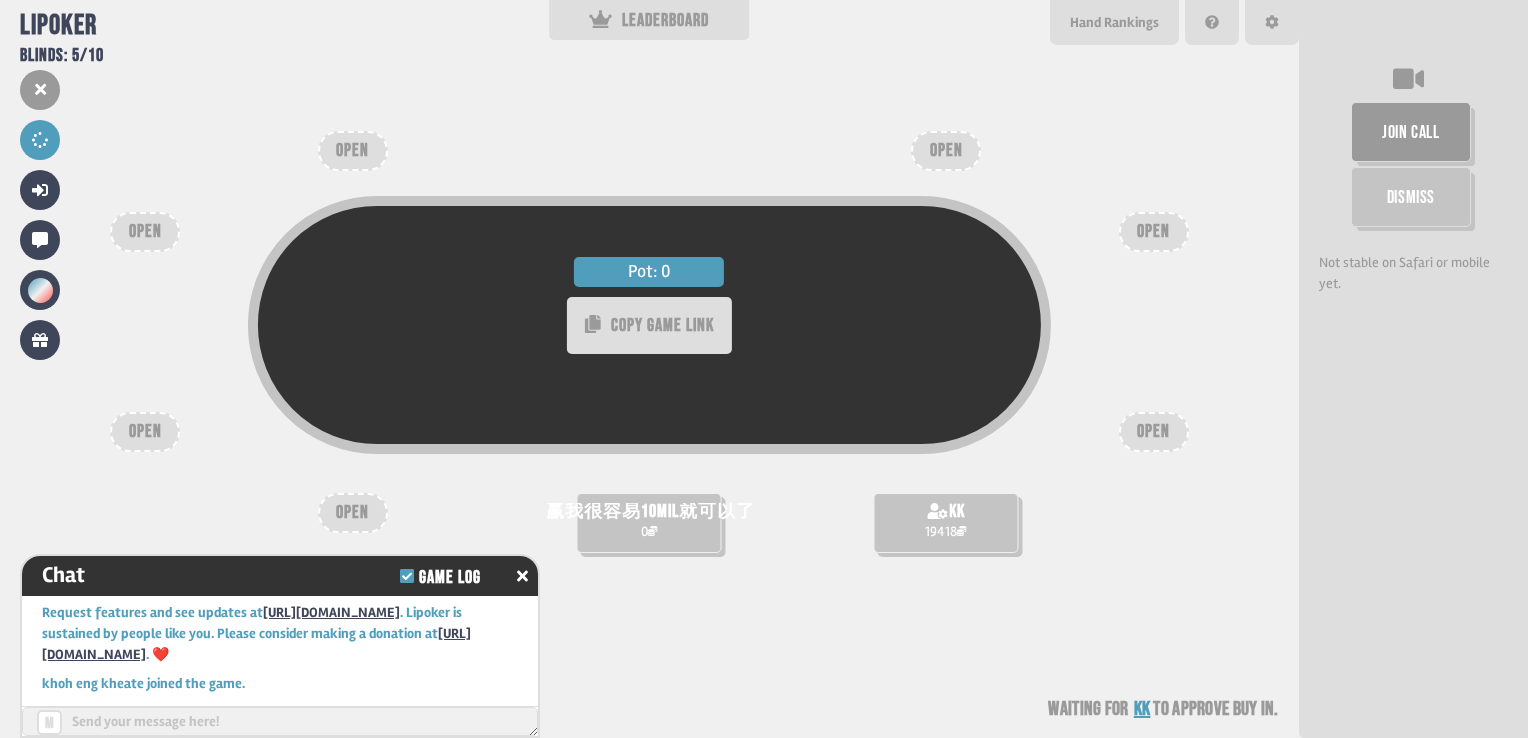 scroll, scrollTop: 52, scrollLeft: 0, axis: vertical 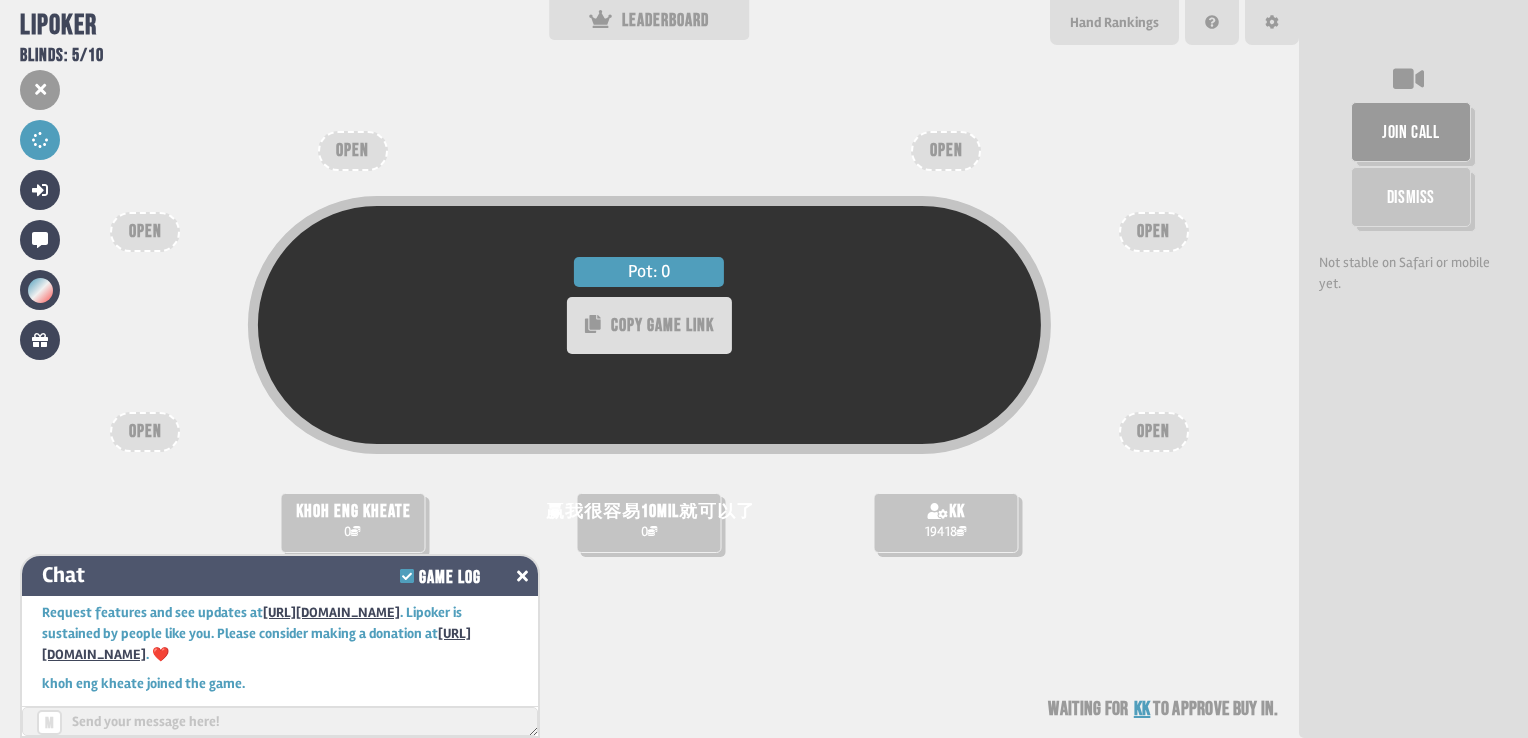 click 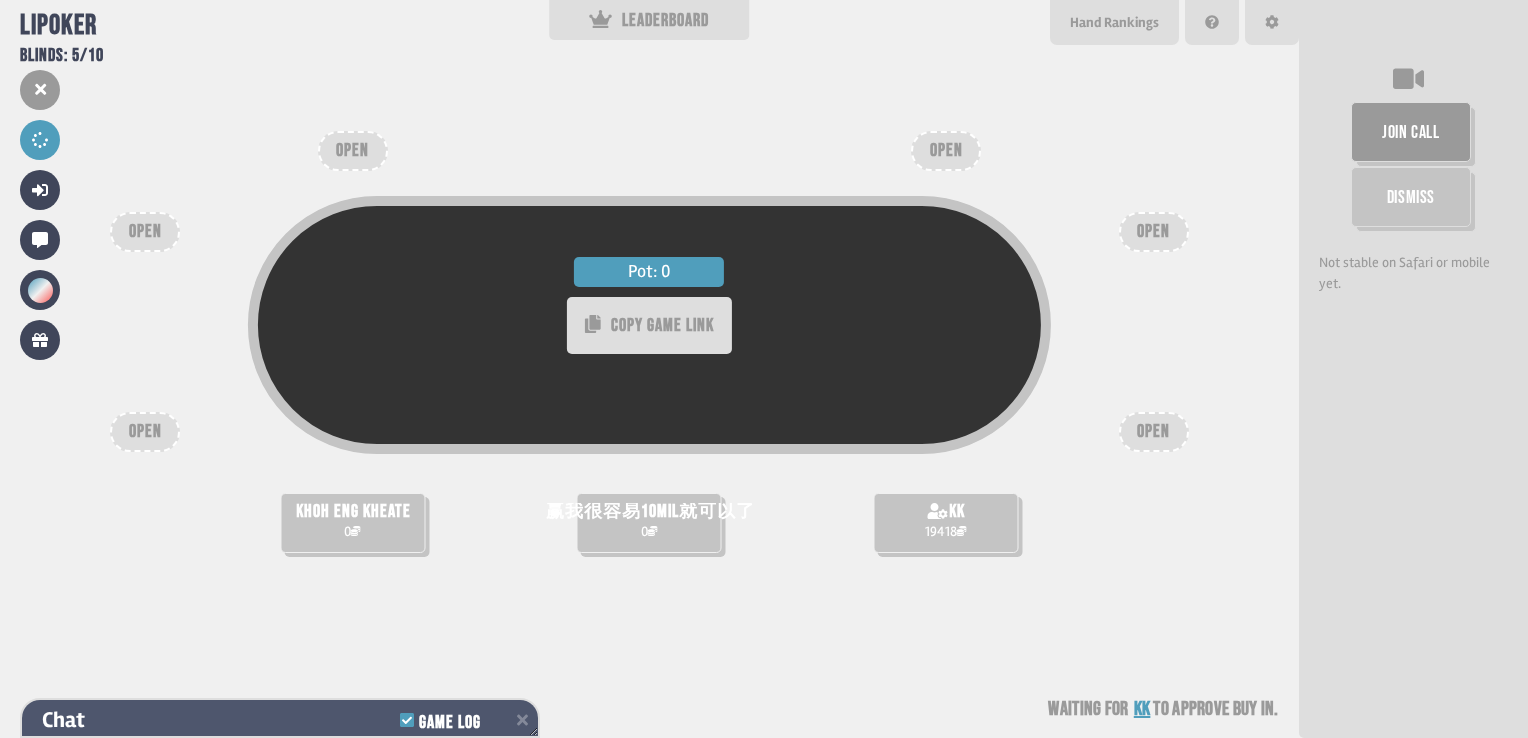 scroll, scrollTop: 158, scrollLeft: 0, axis: vertical 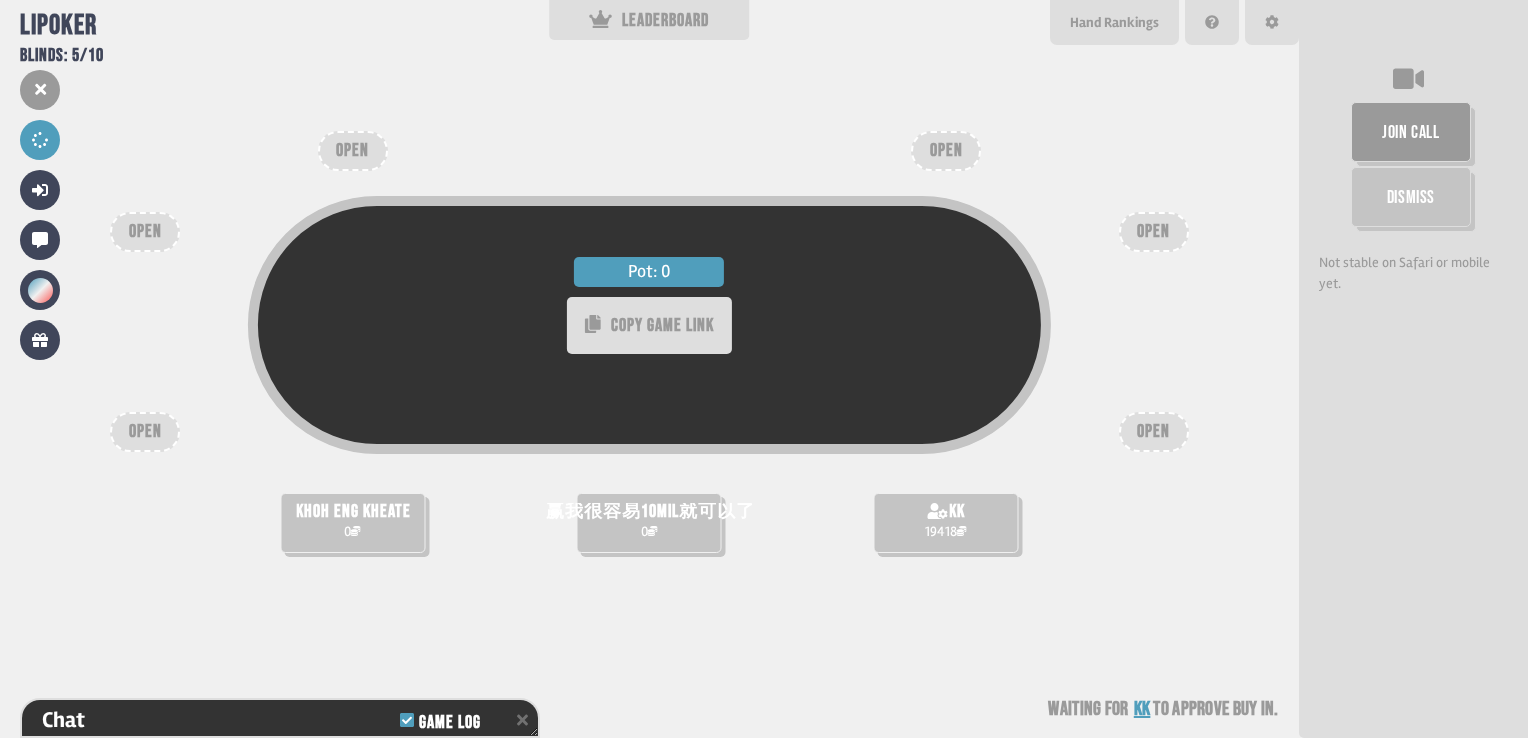 drag, startPoint x: 655, startPoint y: 535, endPoint x: 560, endPoint y: 536, distance: 95.005264 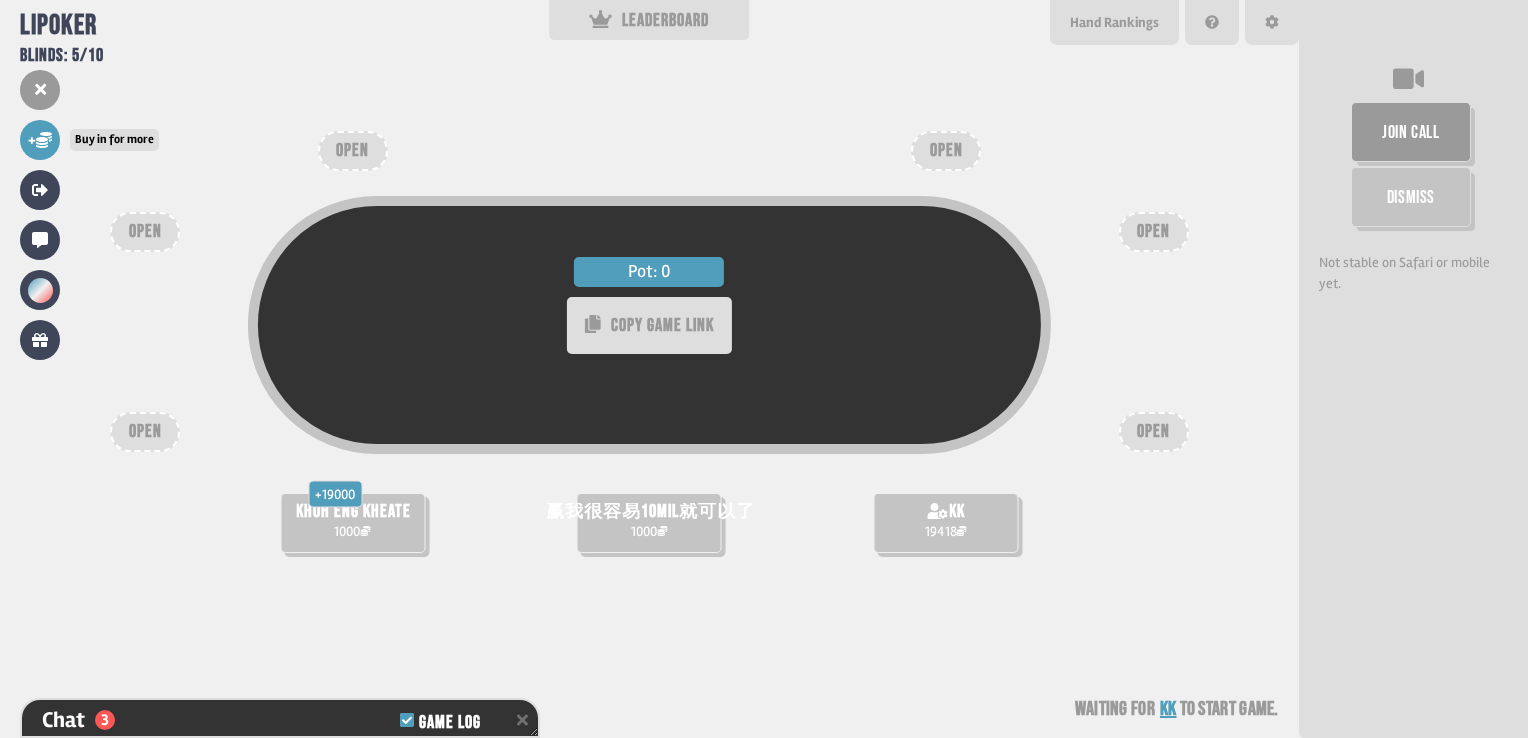 click on "+" at bounding box center [40, 140] 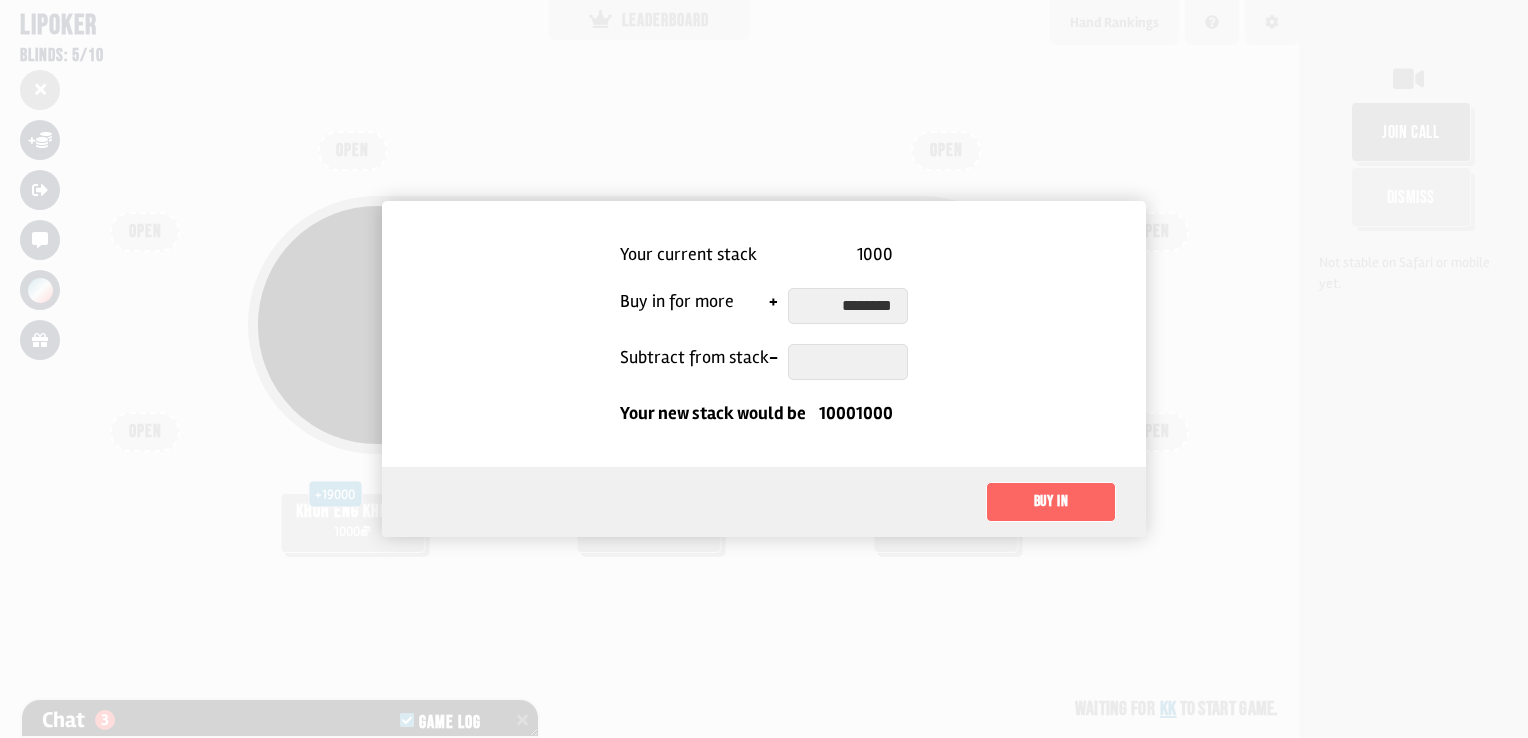 type on "********" 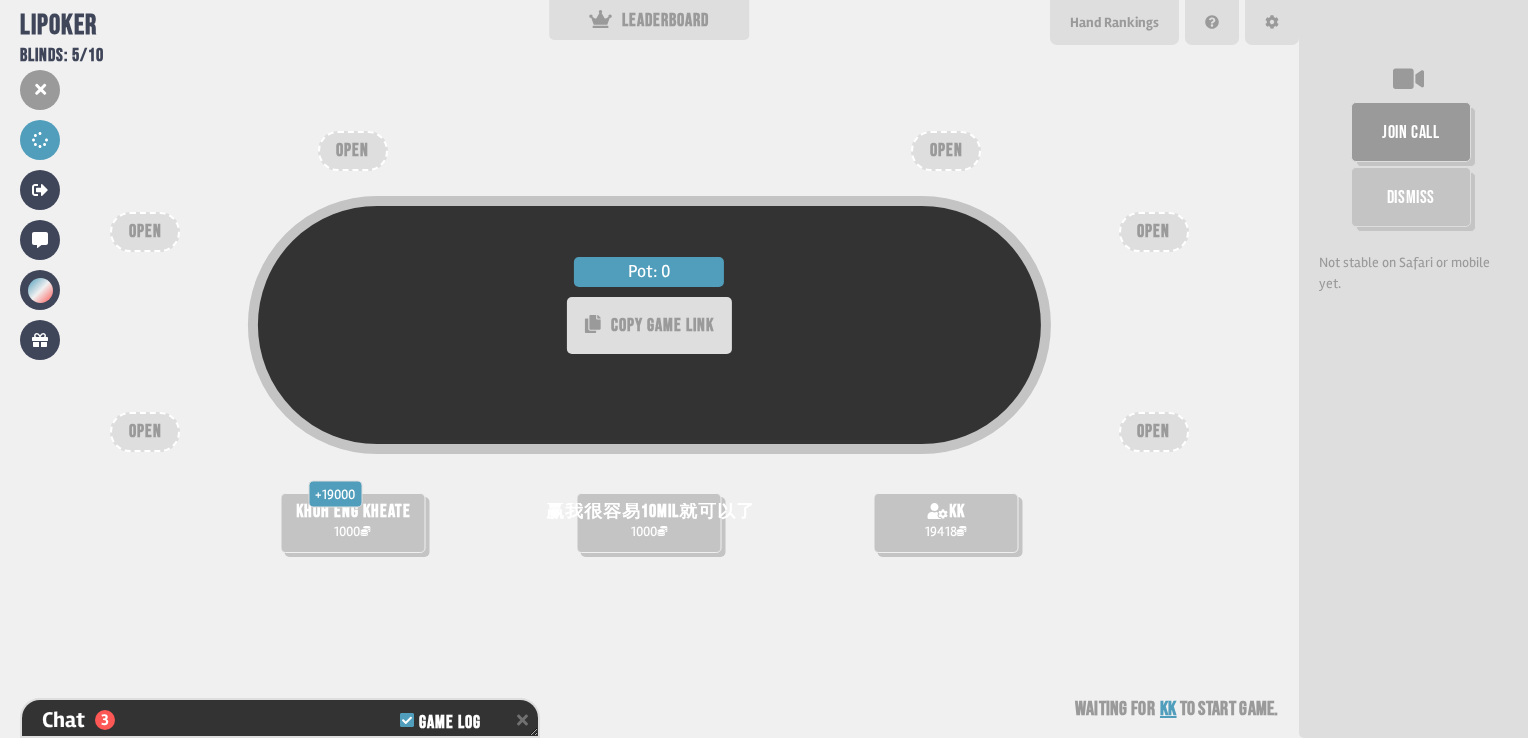 click at bounding box center (40, 140) 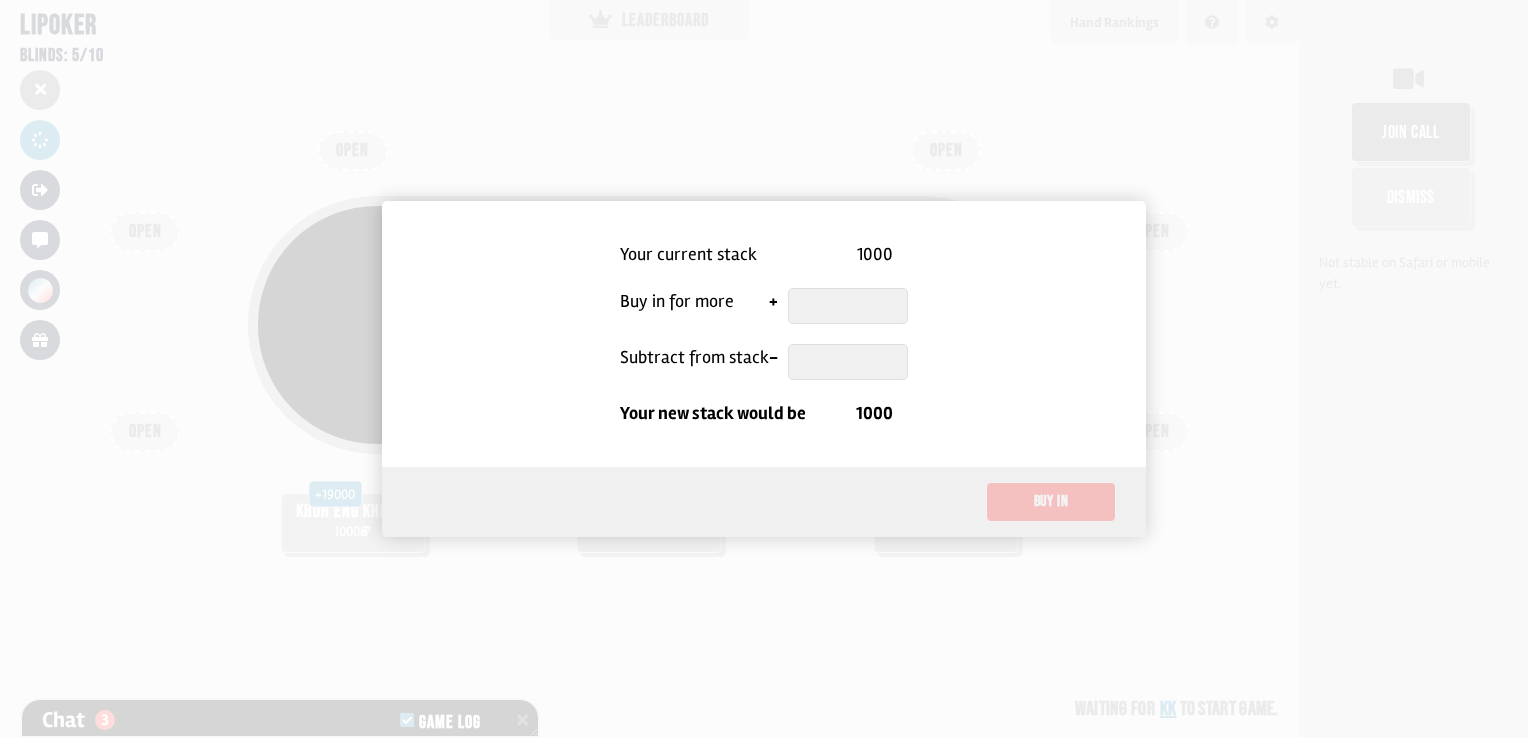 click at bounding box center [764, 369] 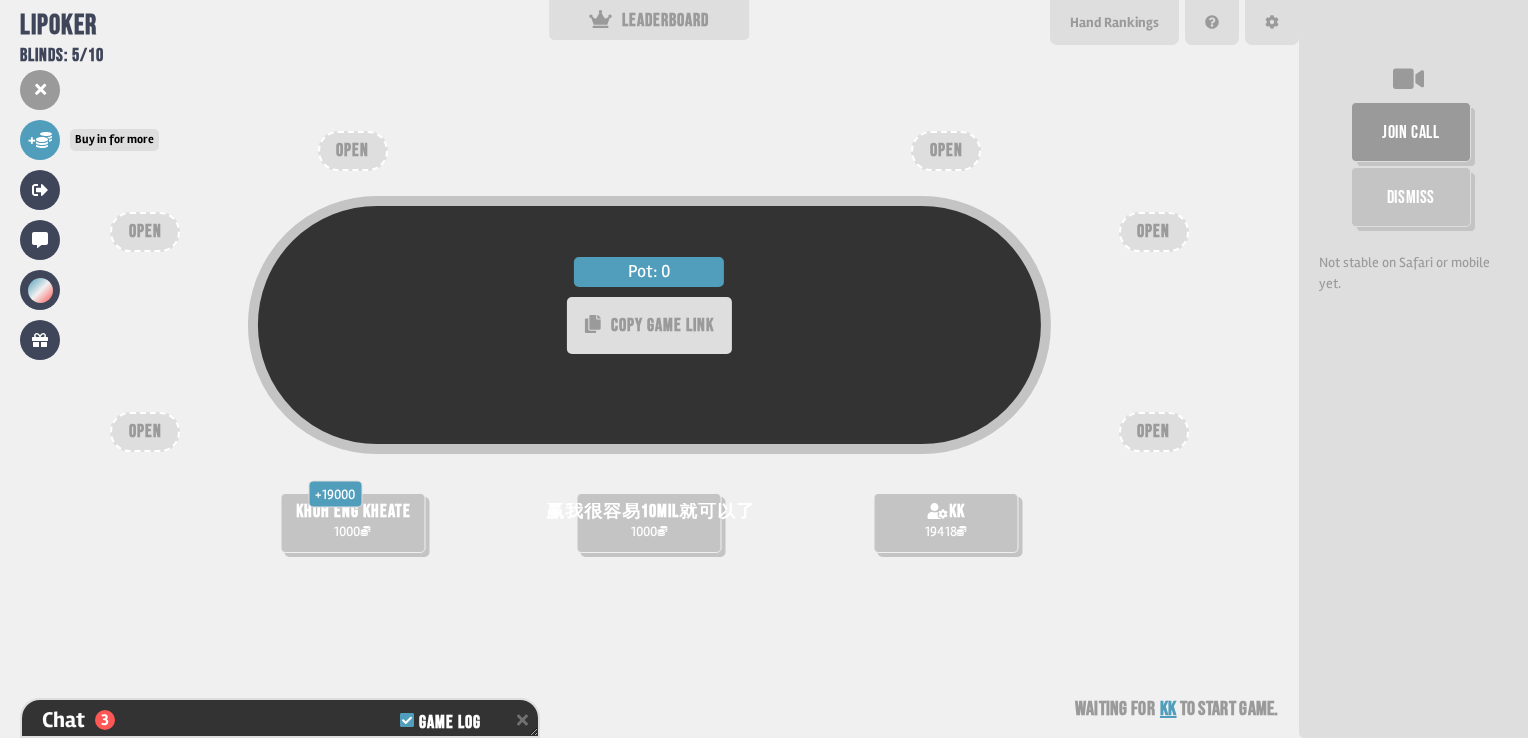 click on "+" at bounding box center [40, 140] 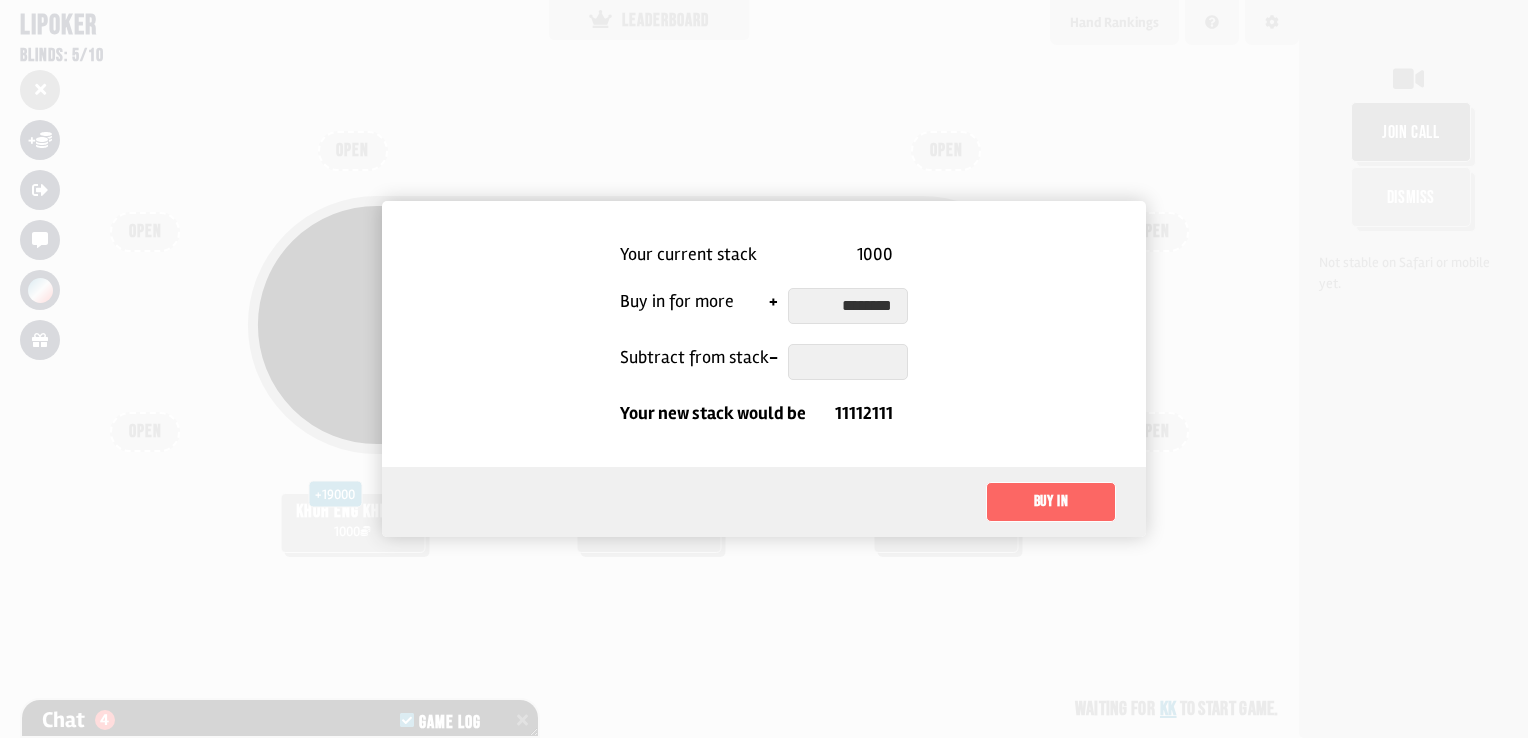 type on "********" 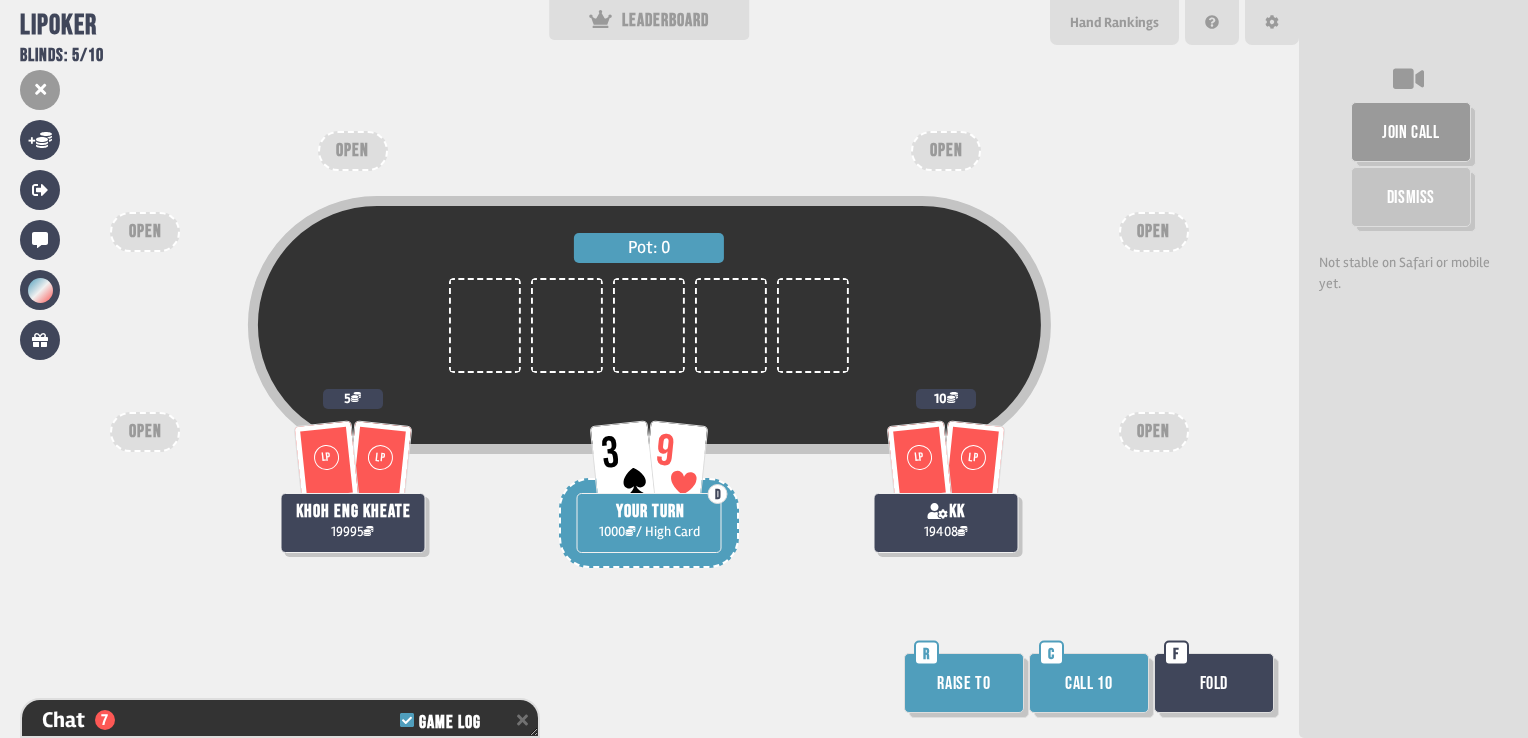 scroll, scrollTop: 98, scrollLeft: 0, axis: vertical 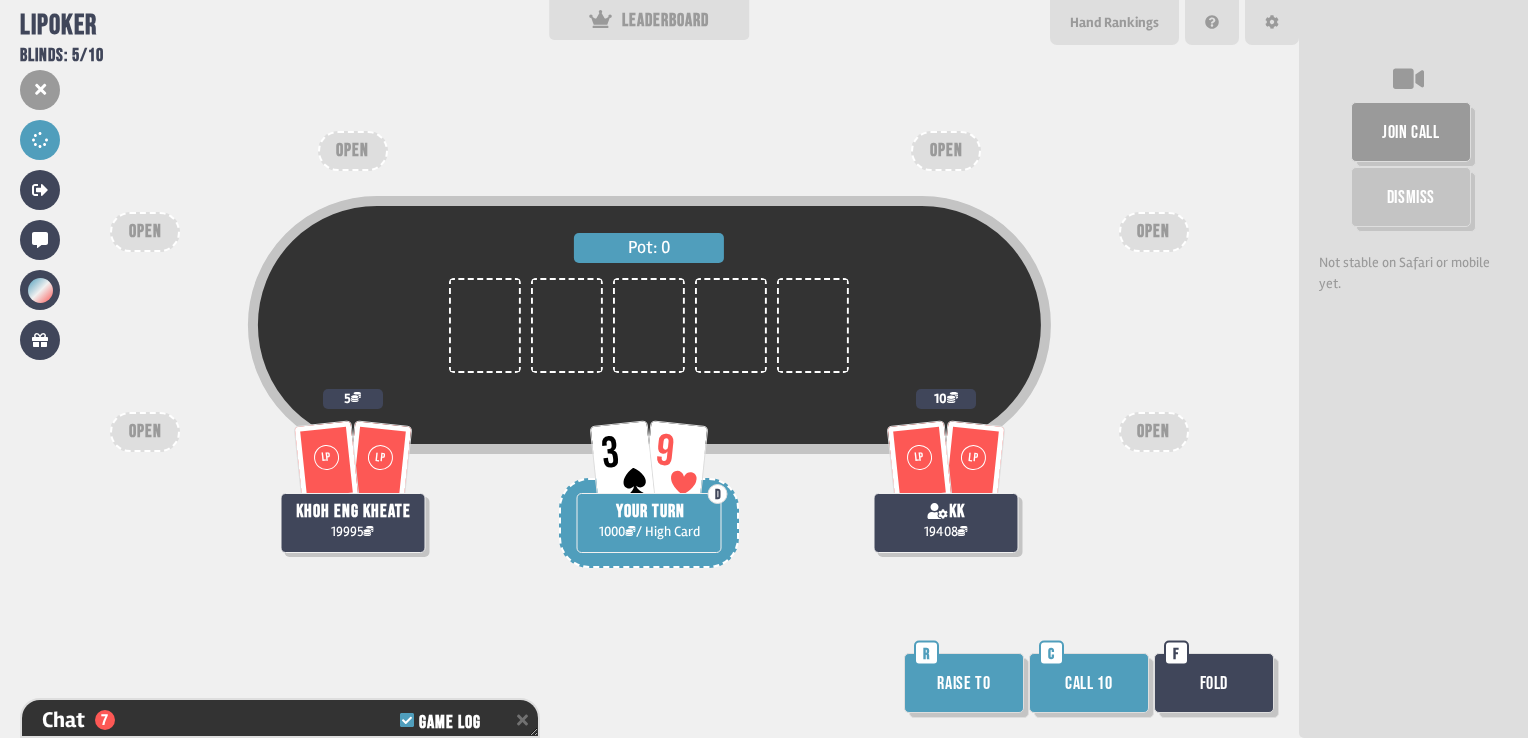 click on "Call 10" at bounding box center [1089, 683] 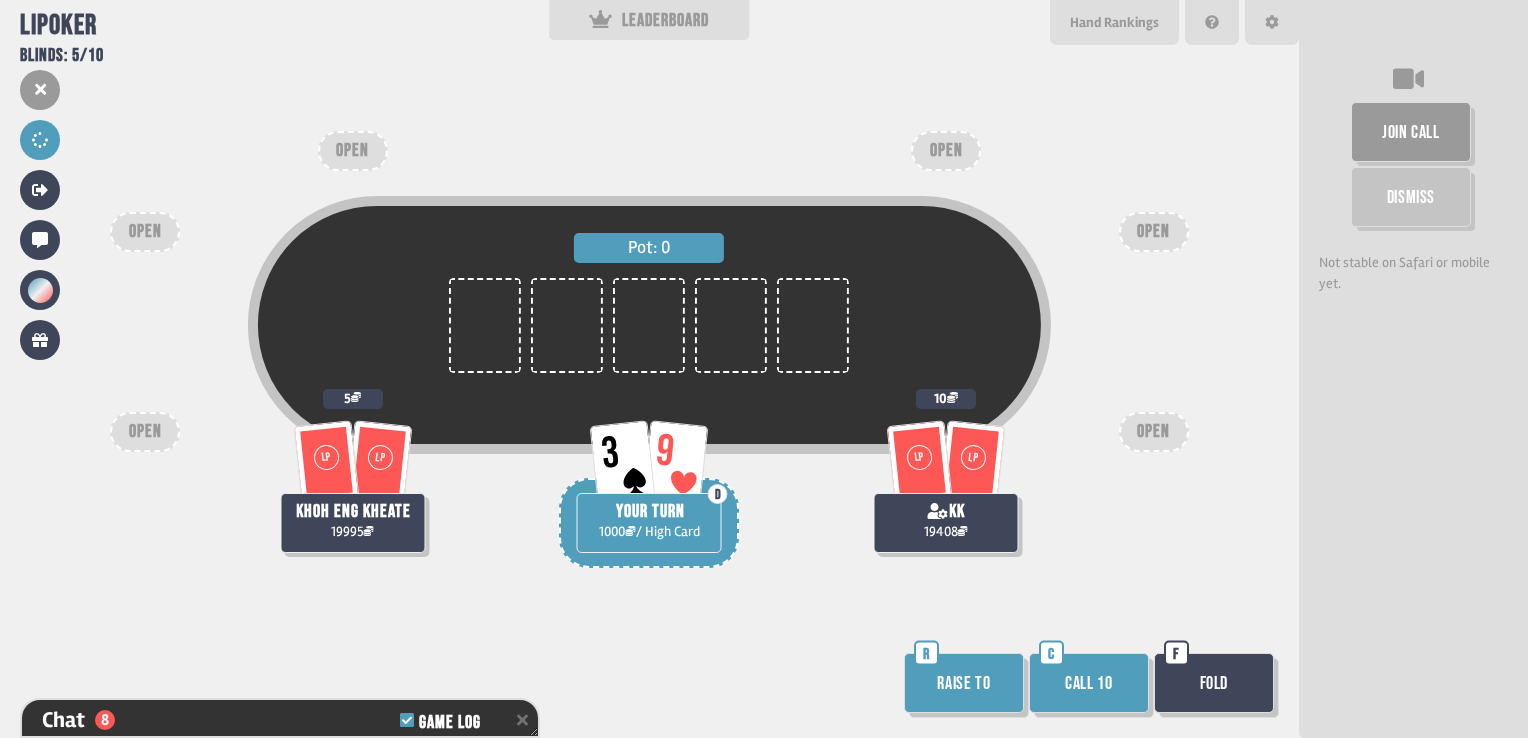 click on "Call 10" at bounding box center [1089, 683] 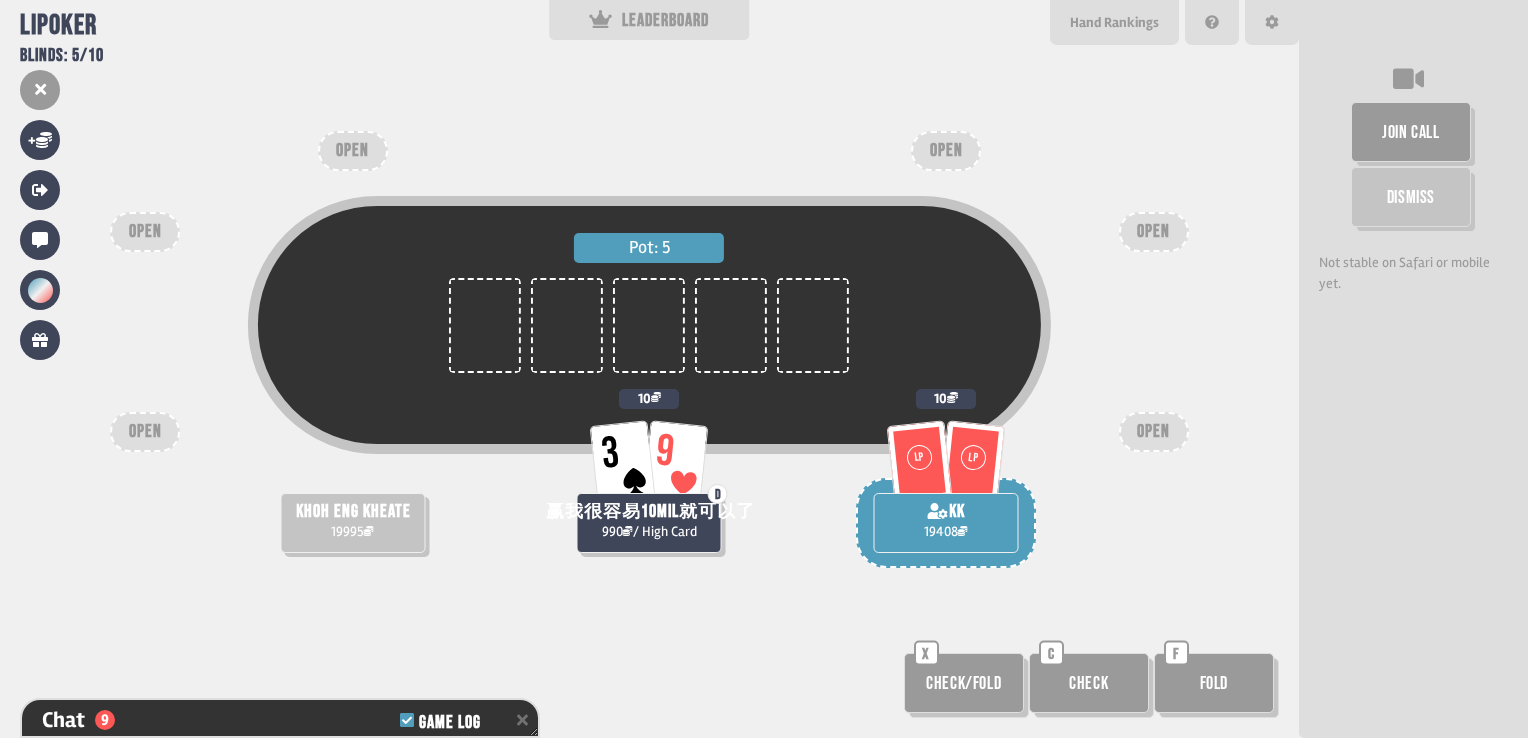 click on "Check" at bounding box center (1089, 683) 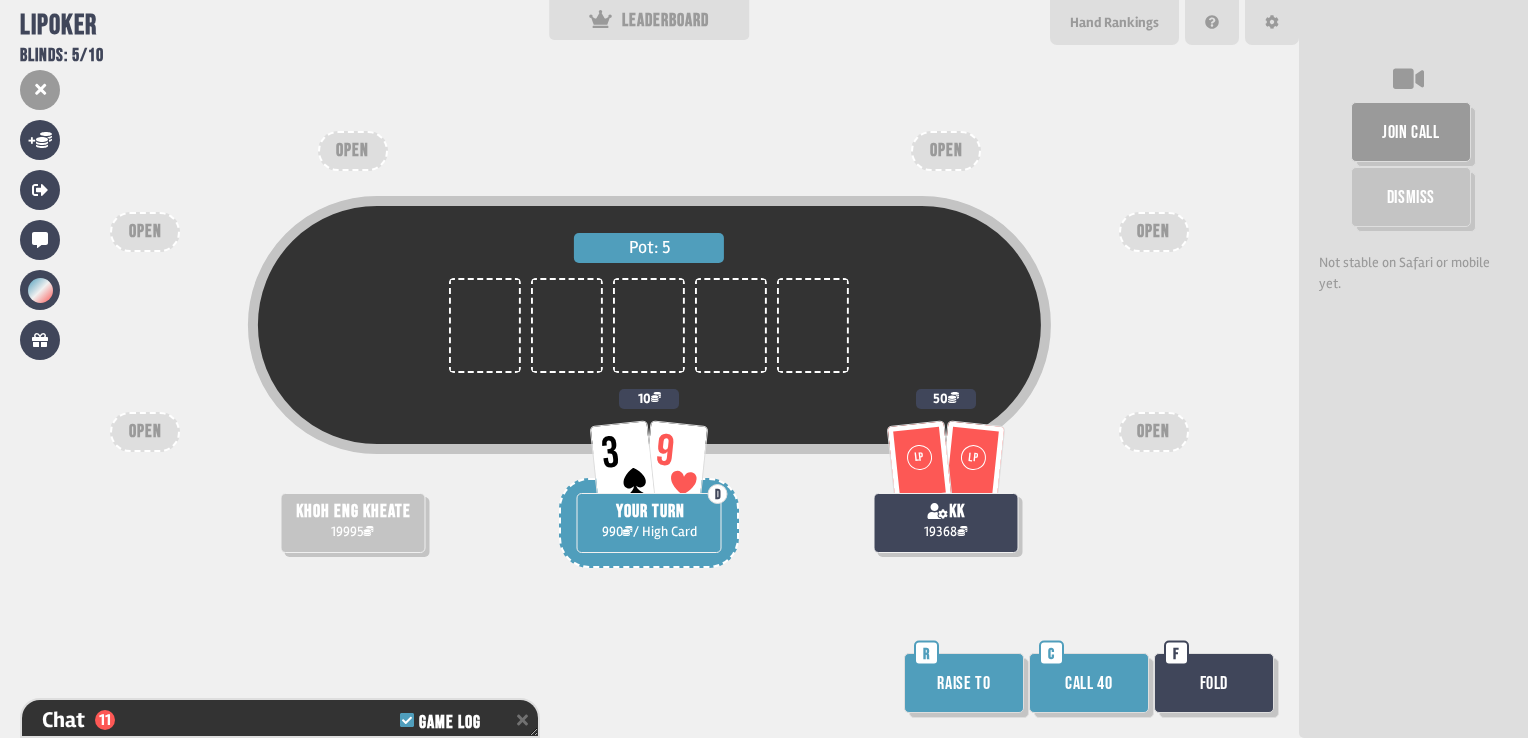 click on "Call 40" at bounding box center [1089, 683] 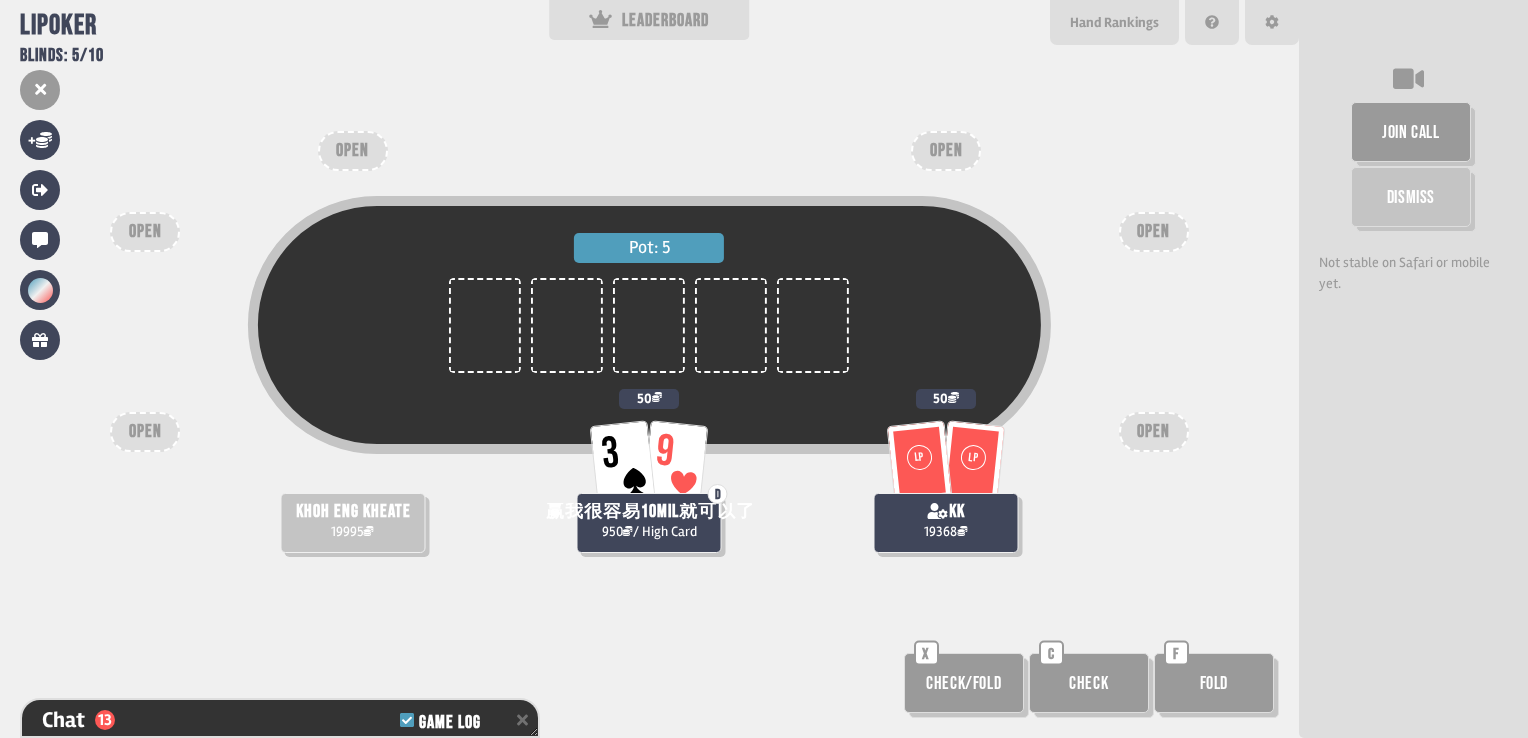 click on "Check" at bounding box center [1089, 683] 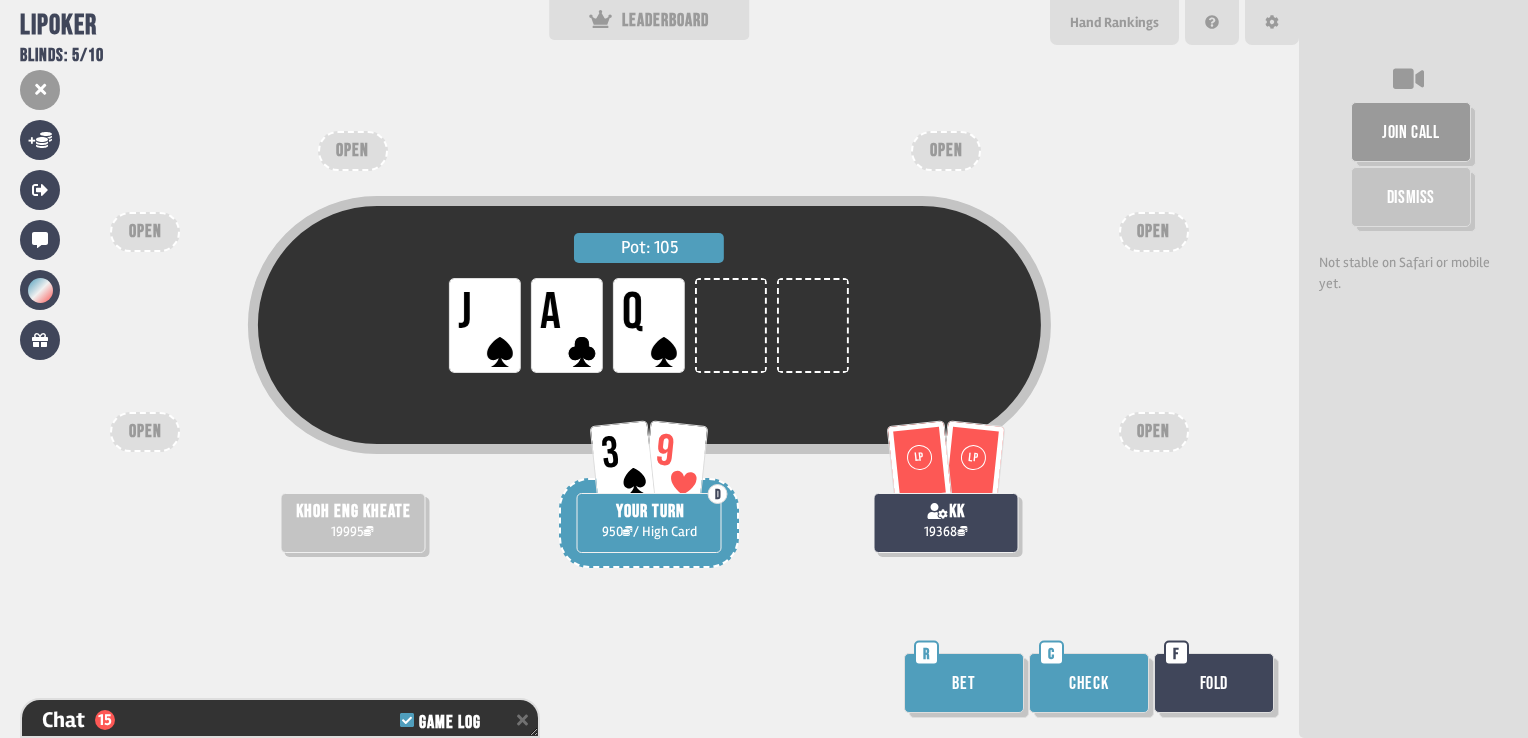 click on "Check" at bounding box center [1089, 683] 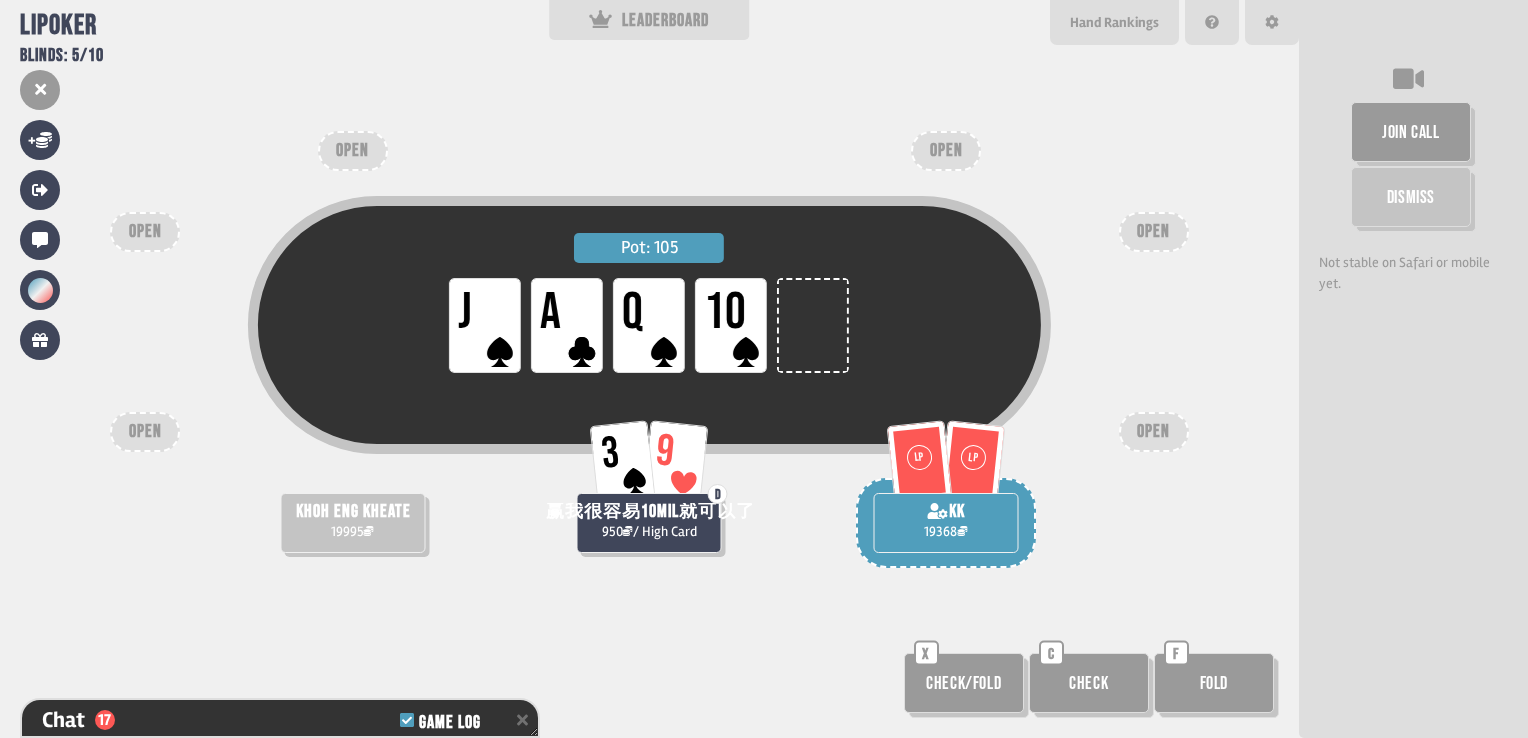 click on "Check" at bounding box center (1089, 683) 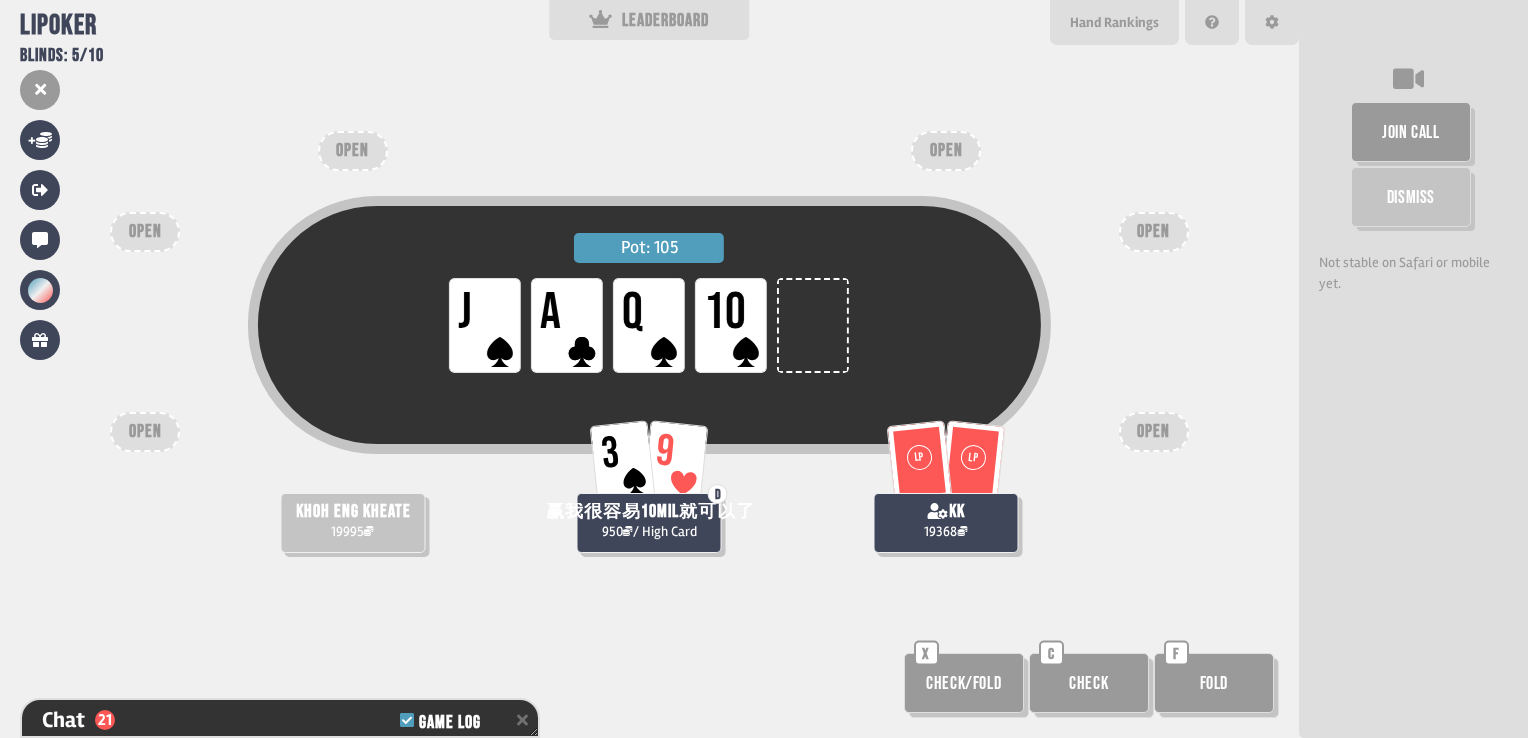 click on "Check" at bounding box center (1089, 683) 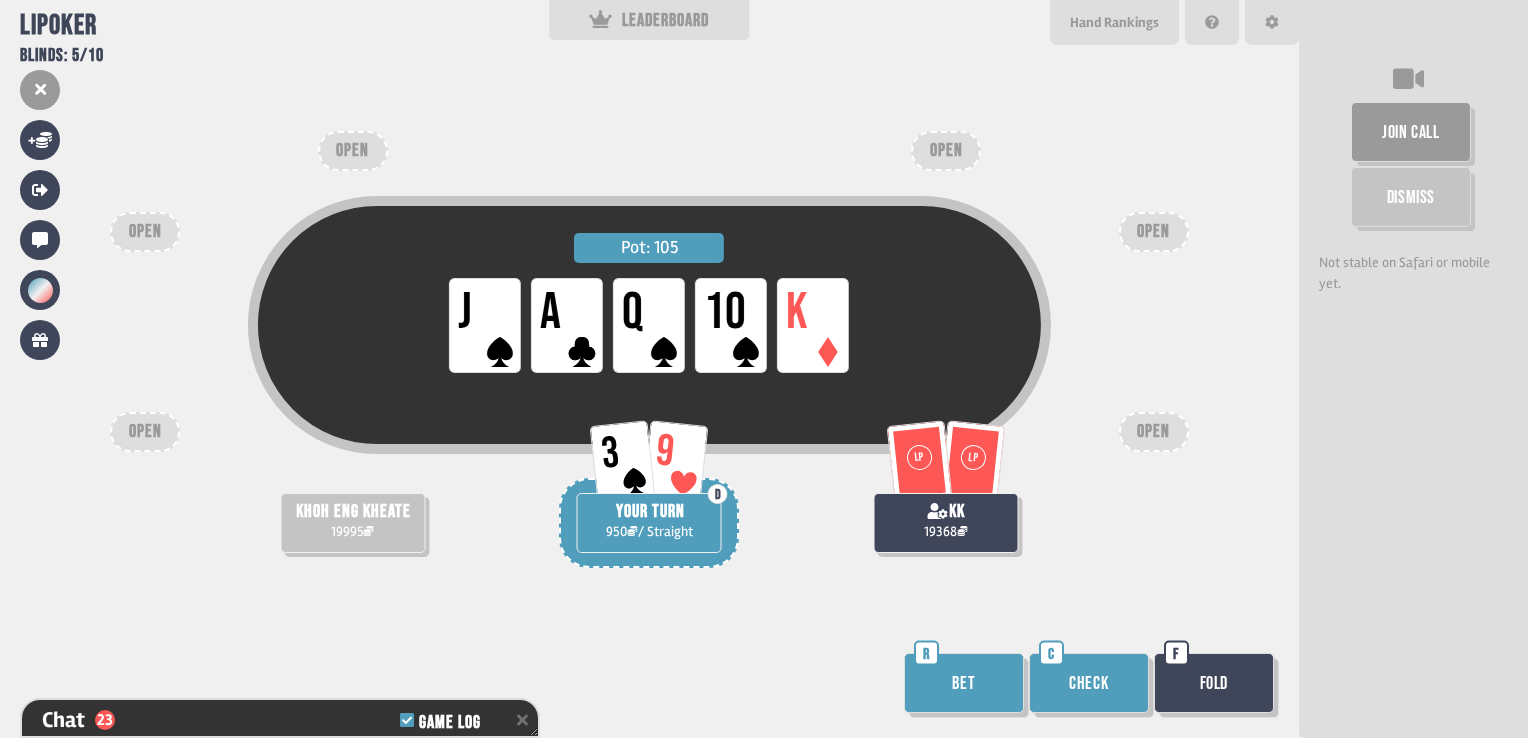 click on "Bet" at bounding box center (964, 683) 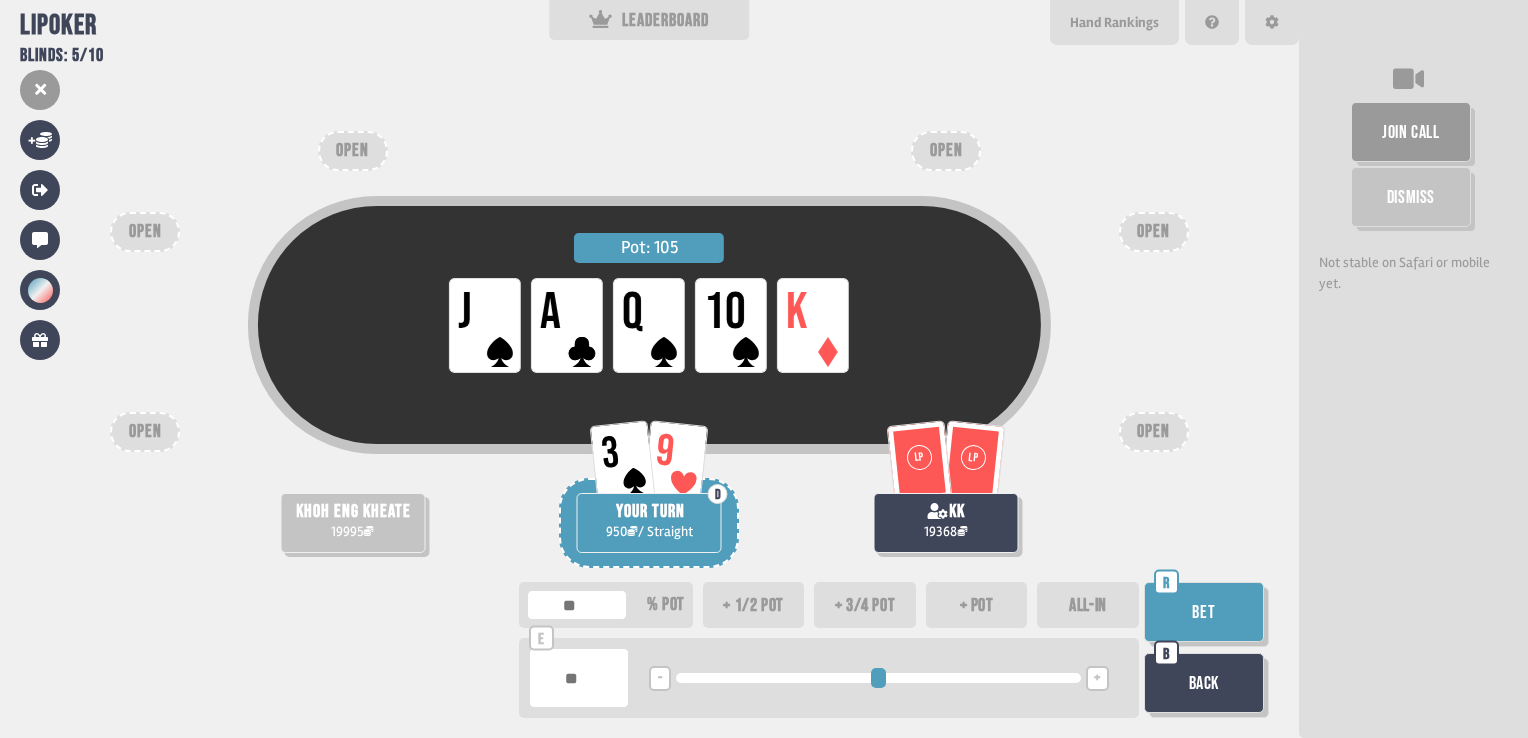 click on "ALL-IN" at bounding box center [1088, 605] 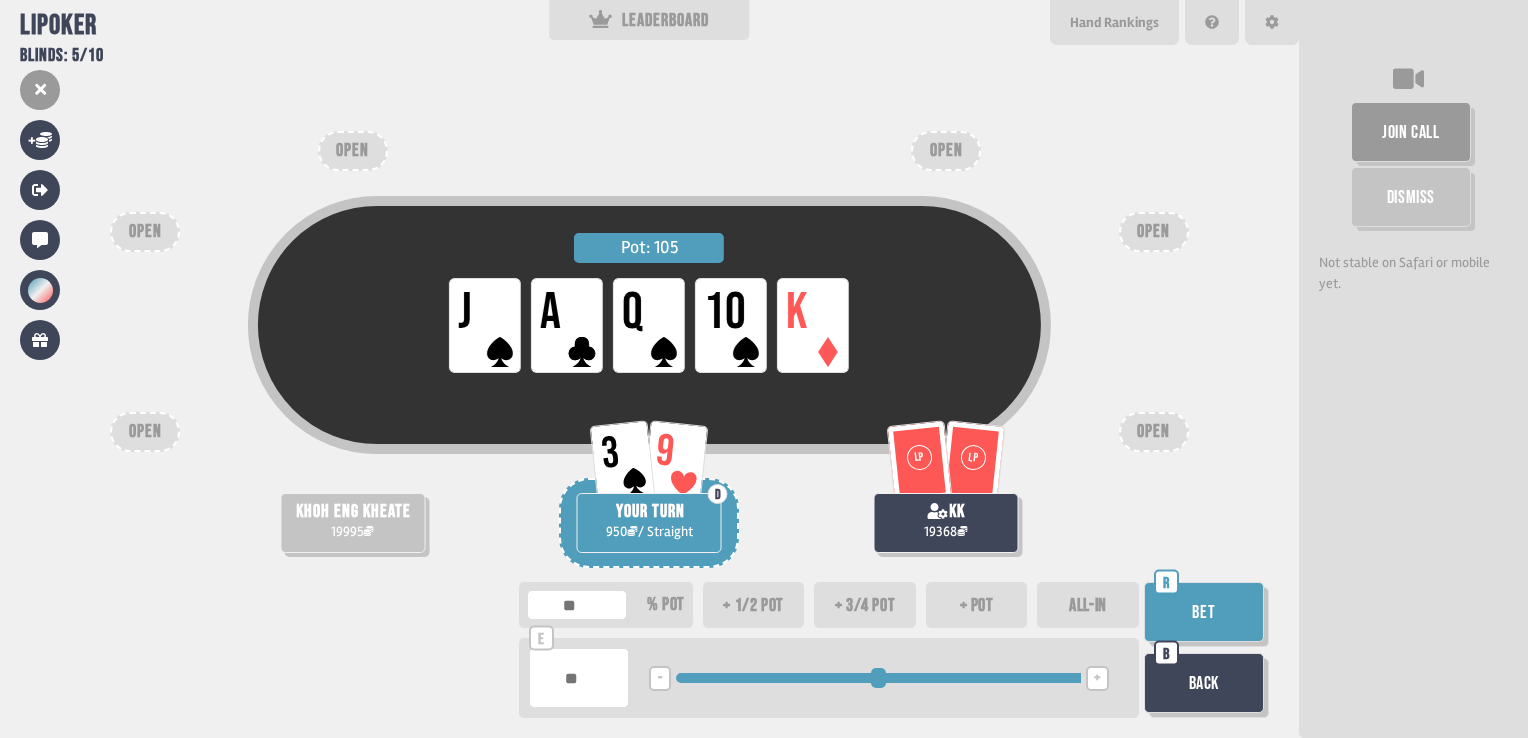 click on "Bet" at bounding box center [1204, 612] 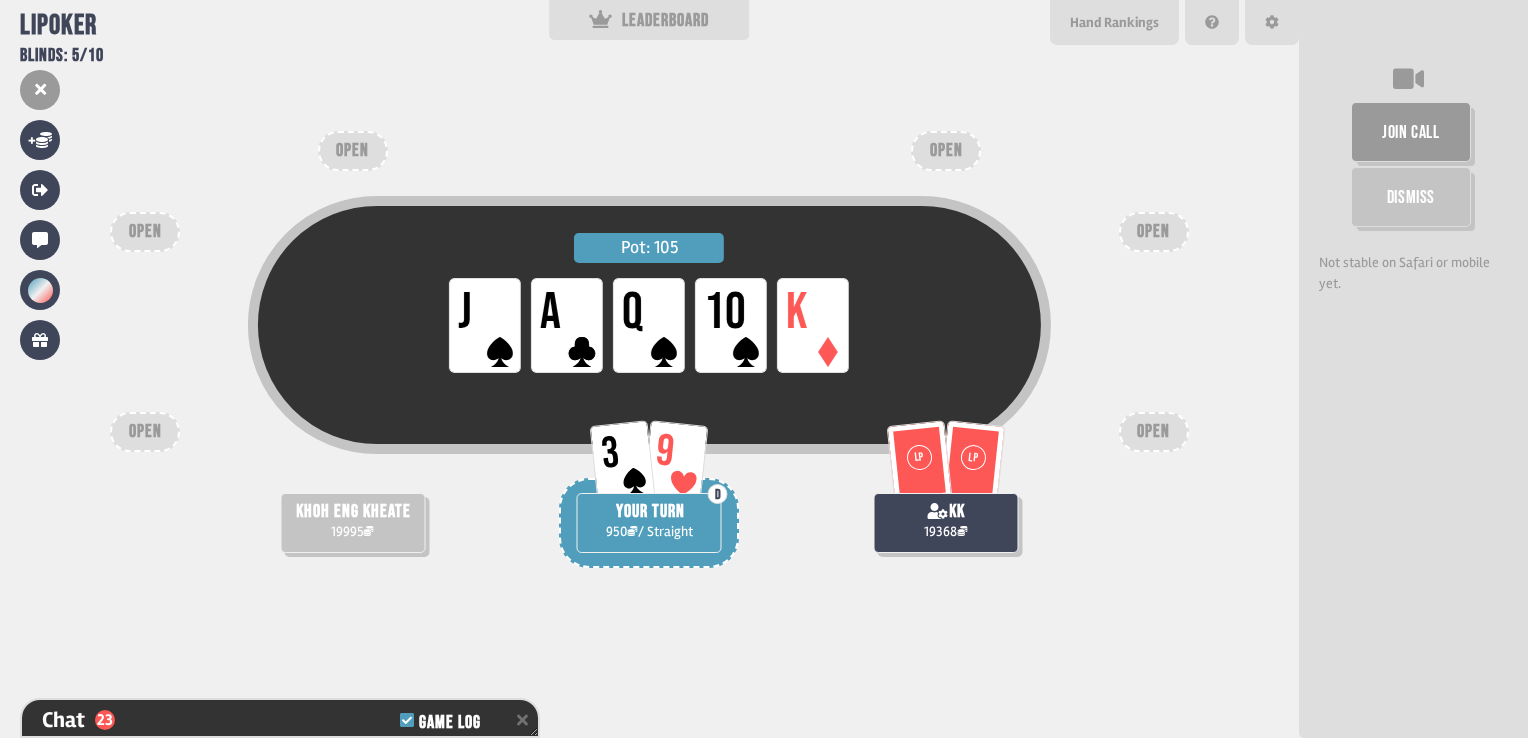 scroll, scrollTop: 824, scrollLeft: 0, axis: vertical 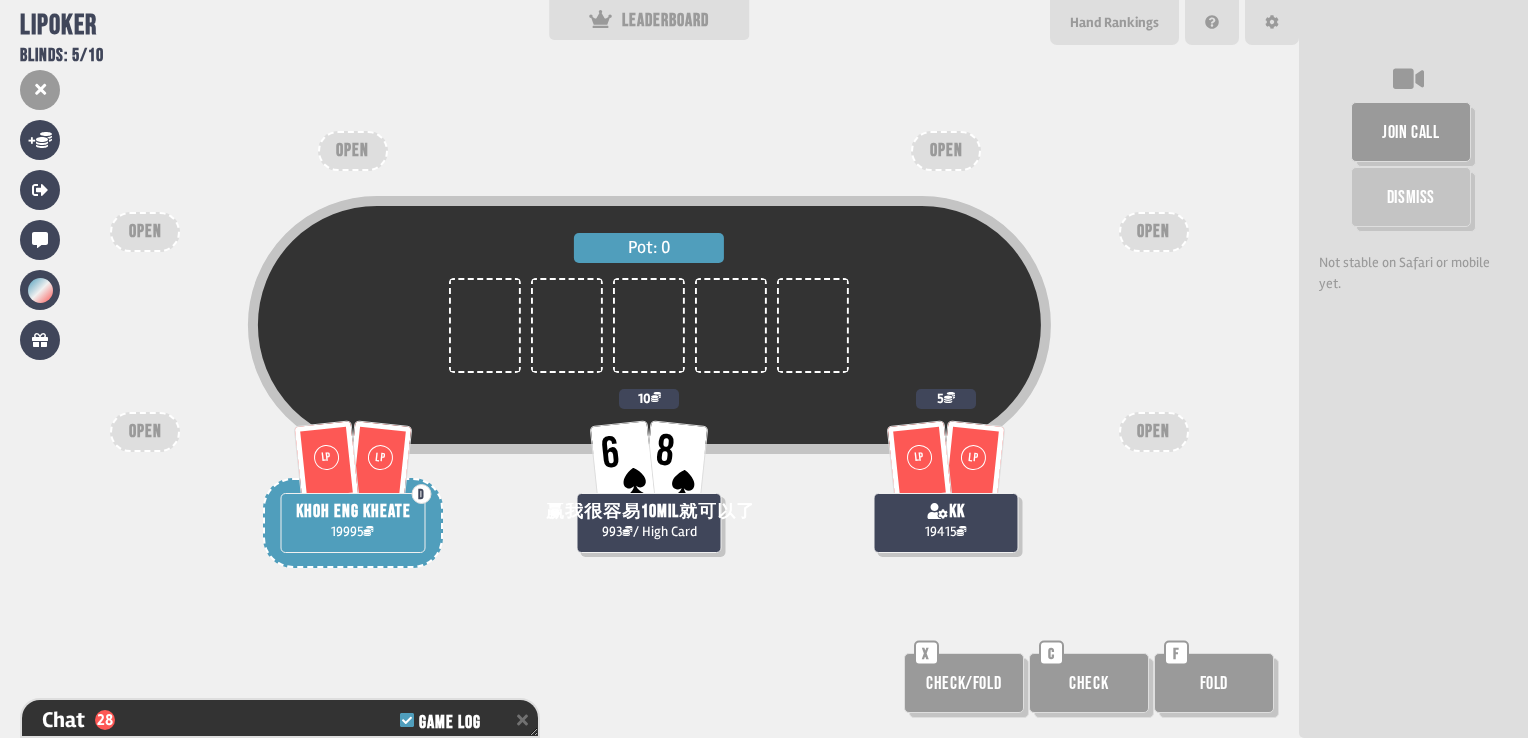 click on "Check" at bounding box center (1089, 683) 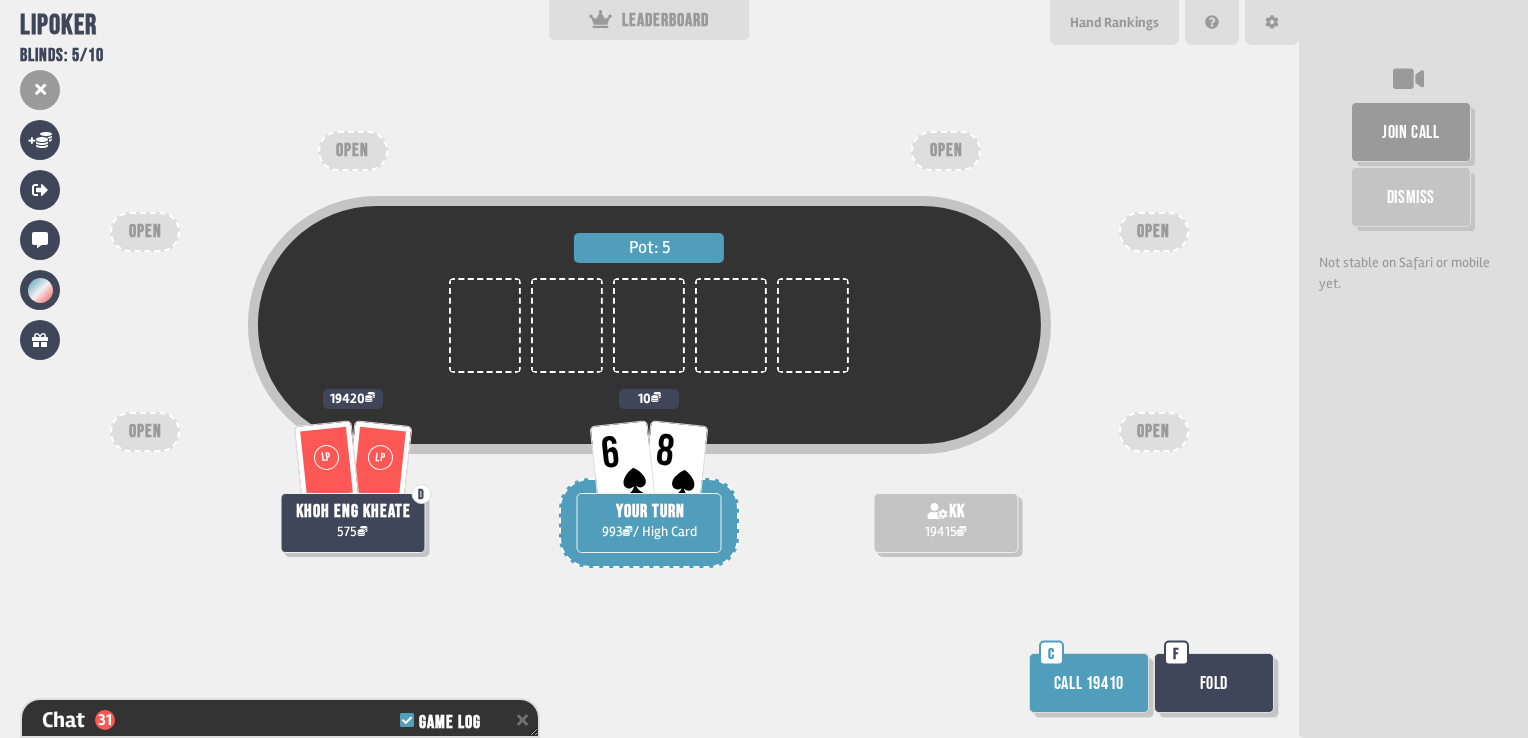 click on "Call 19410" at bounding box center (1089, 683) 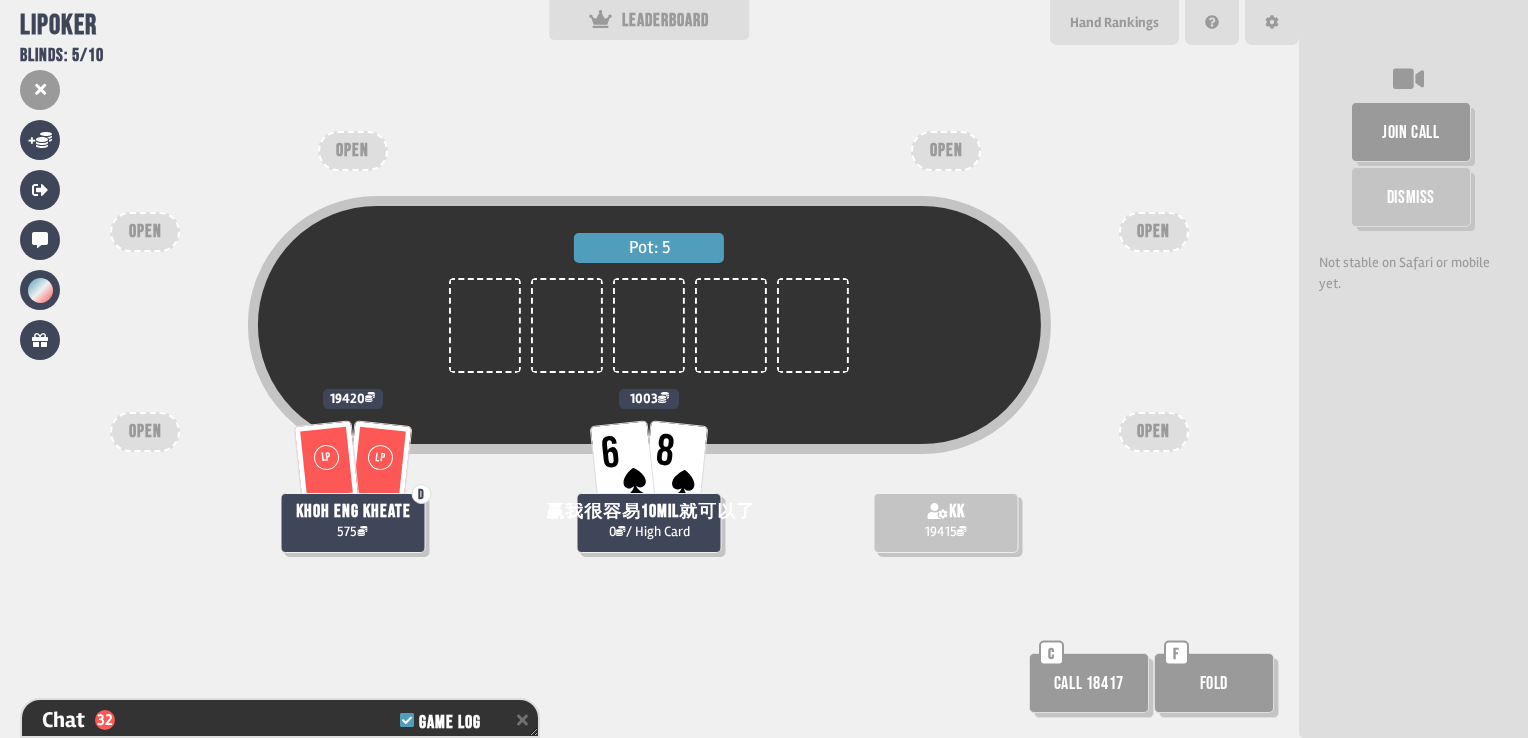 click on "Call 18417" at bounding box center (1089, 683) 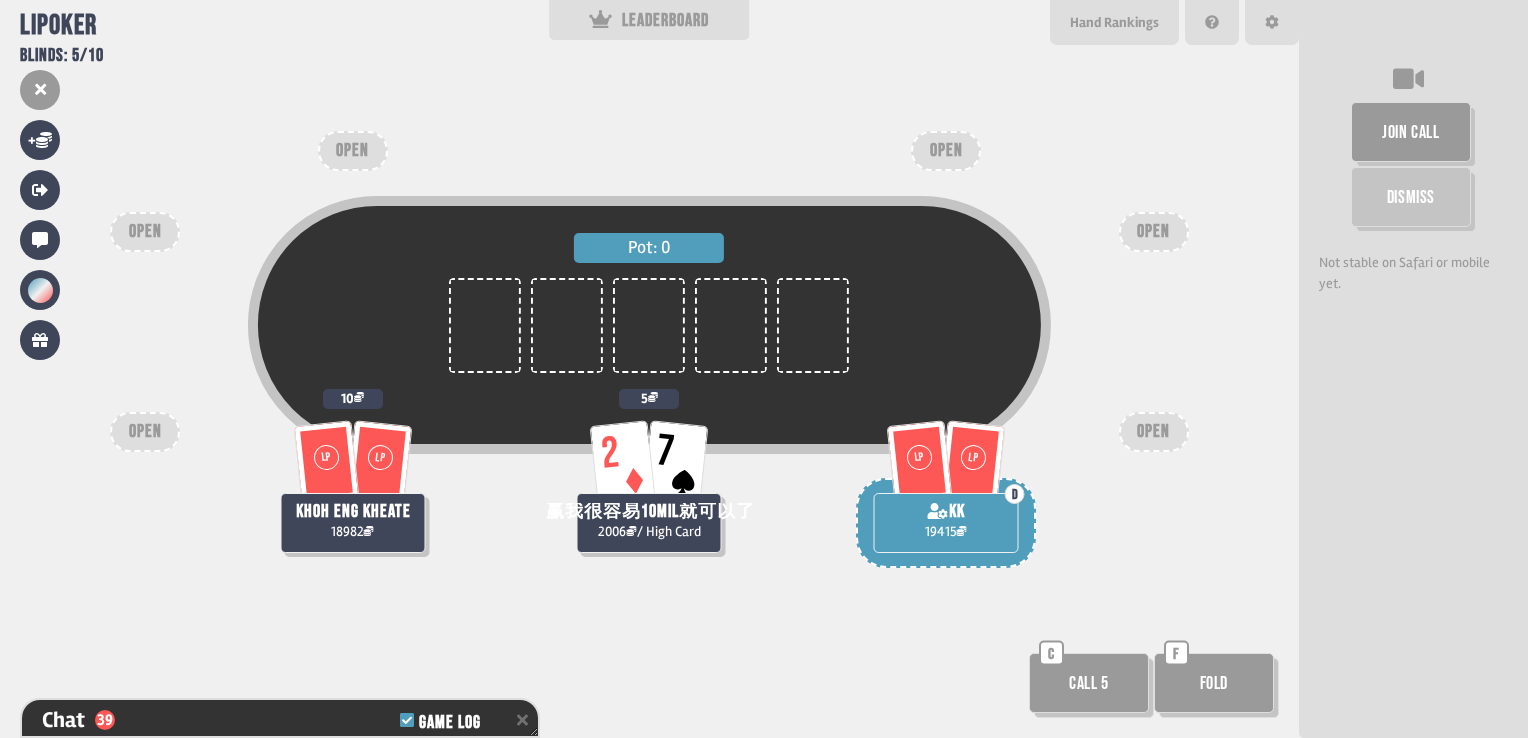 click on "Call 5" at bounding box center (1089, 683) 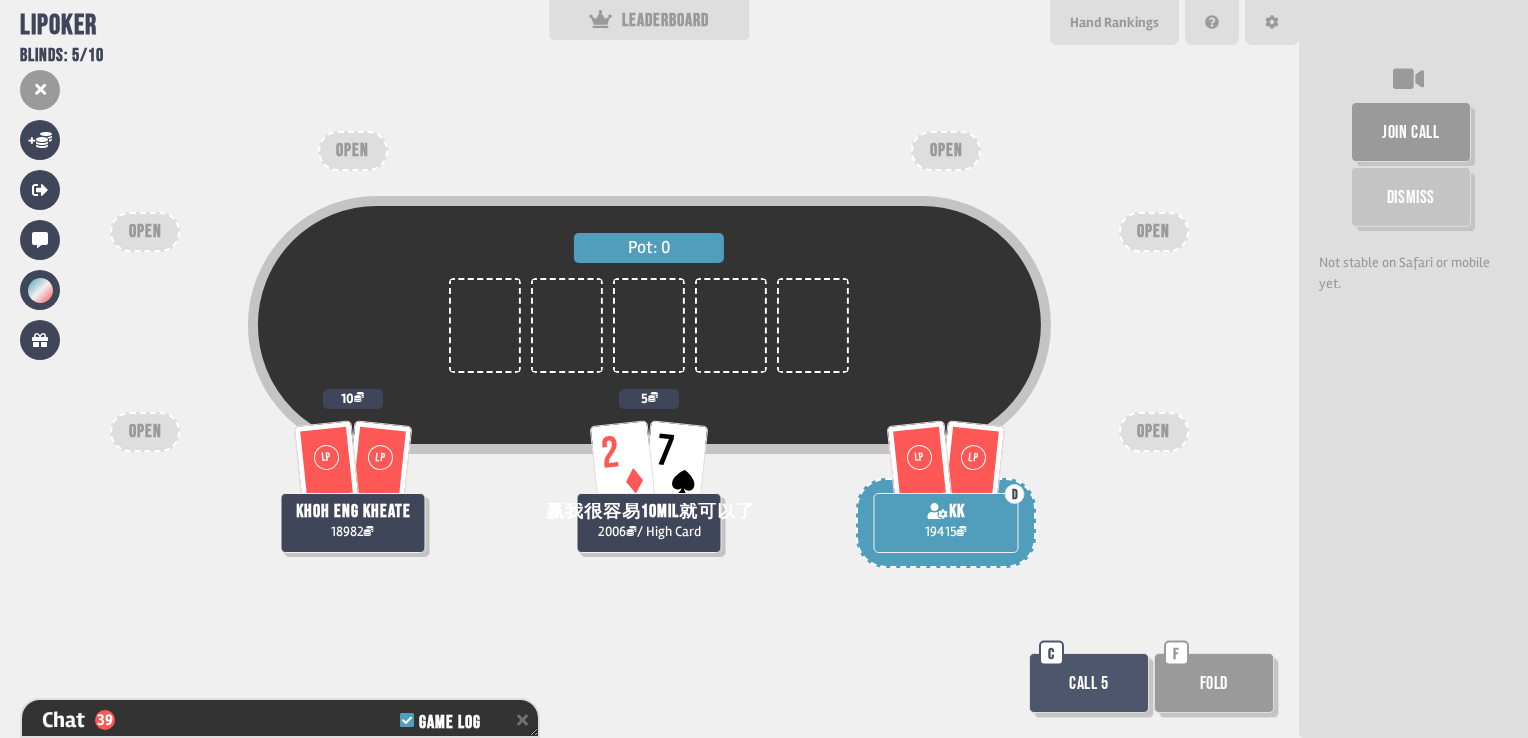 click on "Call 5" at bounding box center [1089, 683] 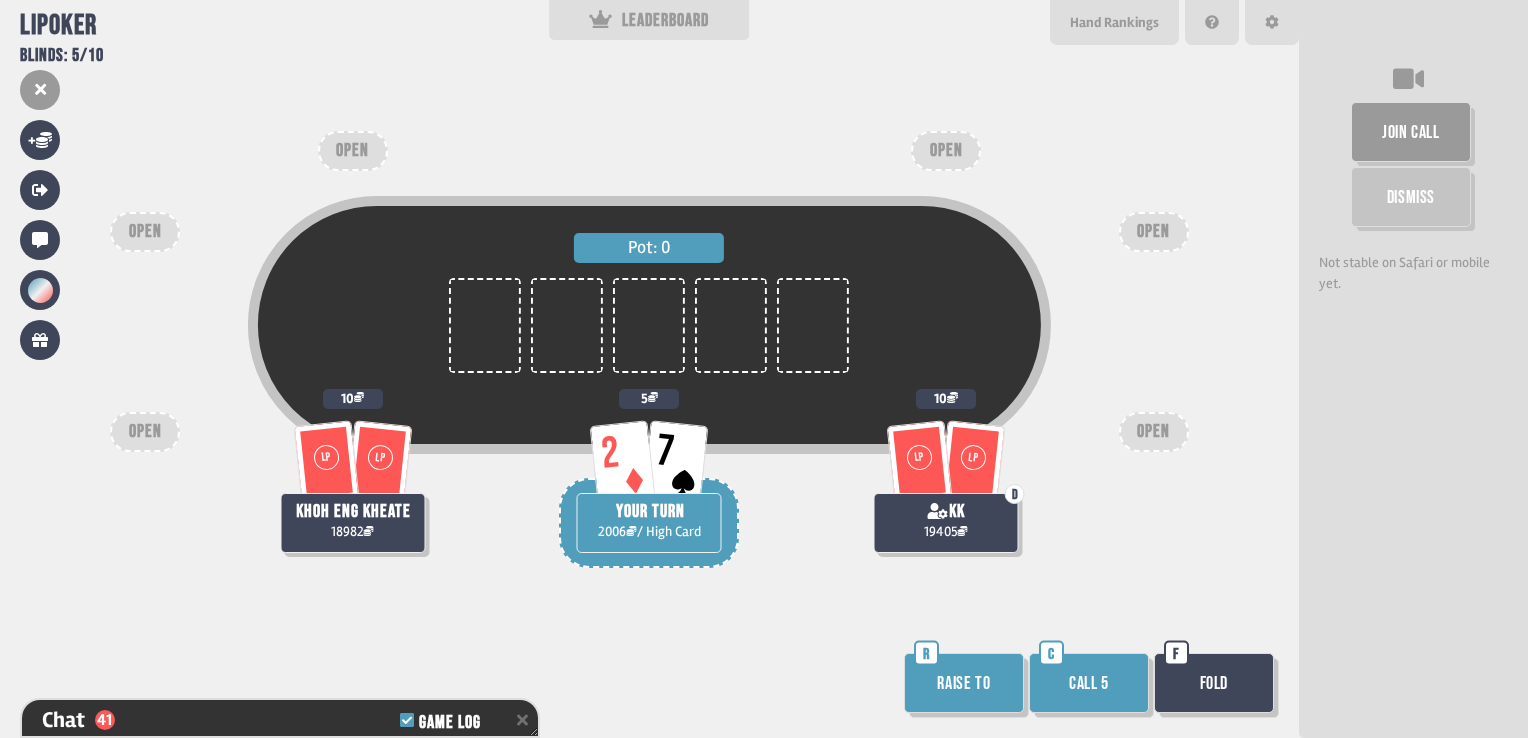 click on "Call 5" at bounding box center (1089, 683) 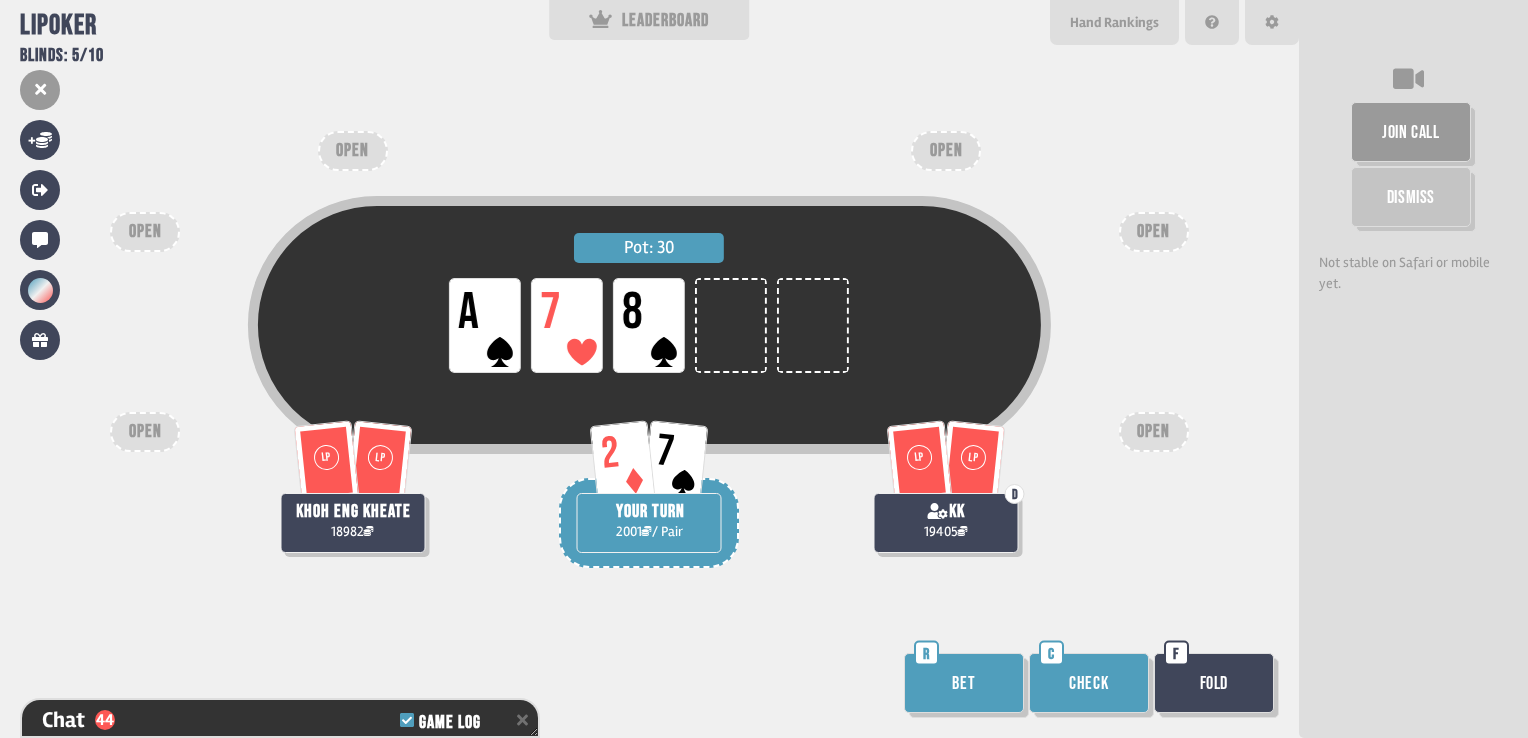 click on "Check" at bounding box center [1089, 683] 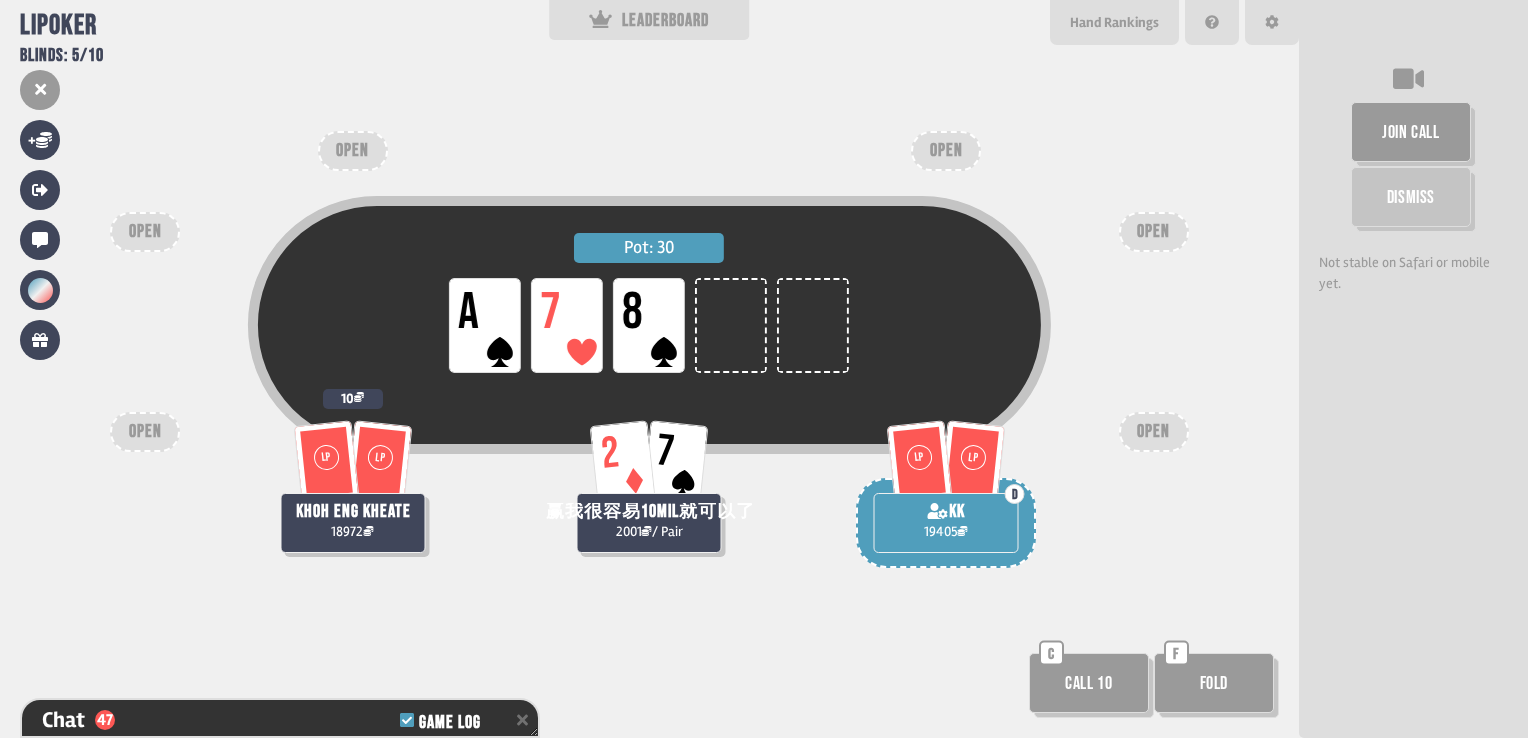 click on "Call 10" at bounding box center [1089, 683] 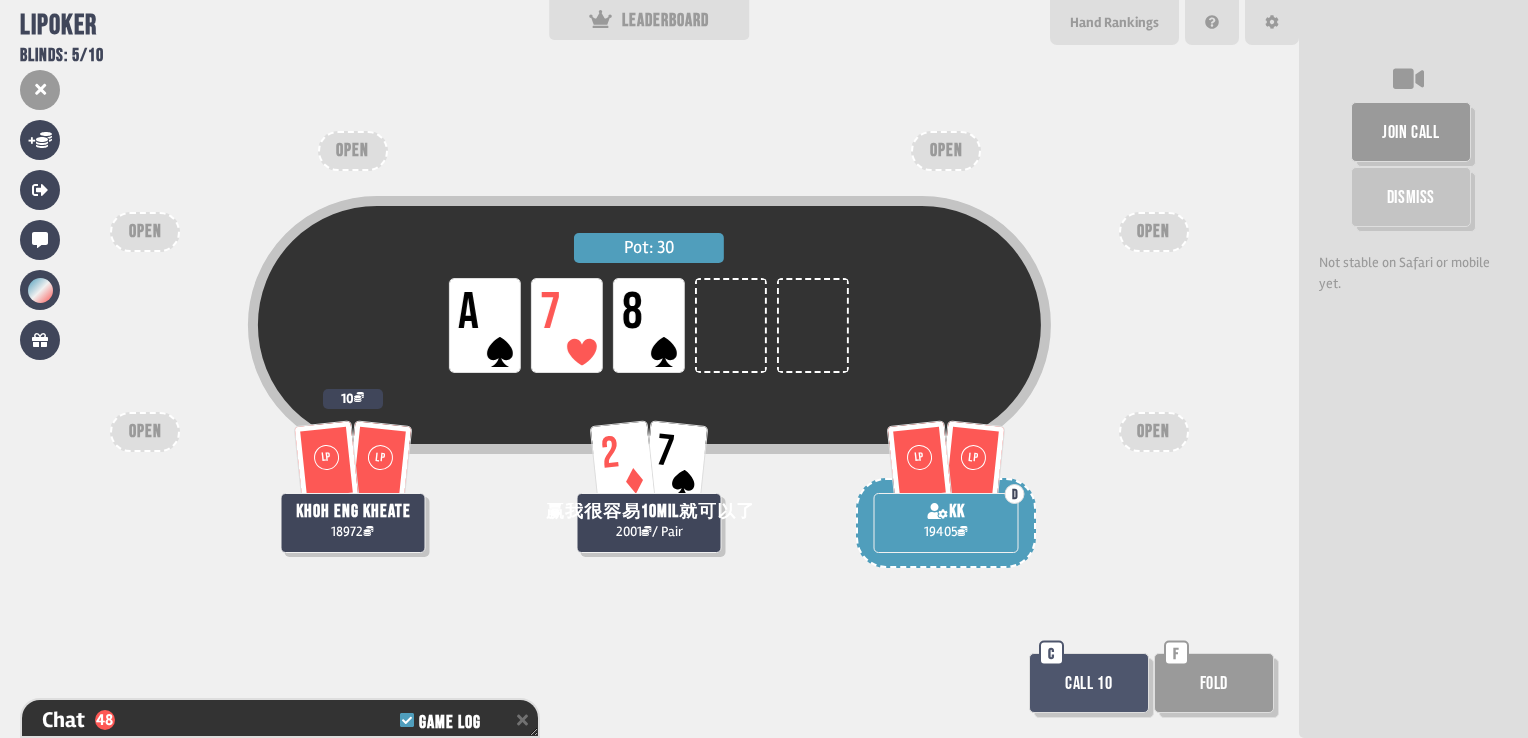 click on "Call 10" at bounding box center (1089, 683) 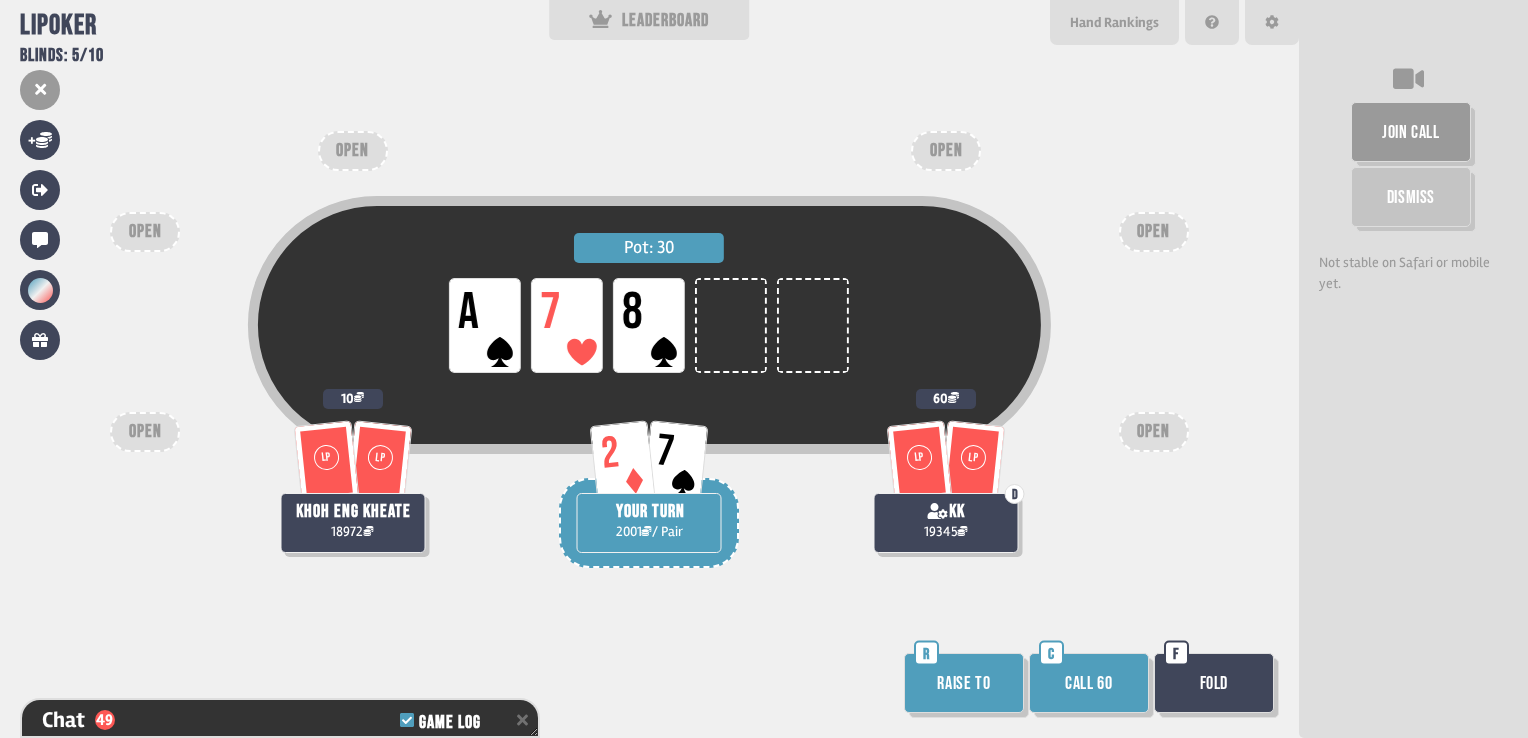 click on "Call 60" at bounding box center [1089, 683] 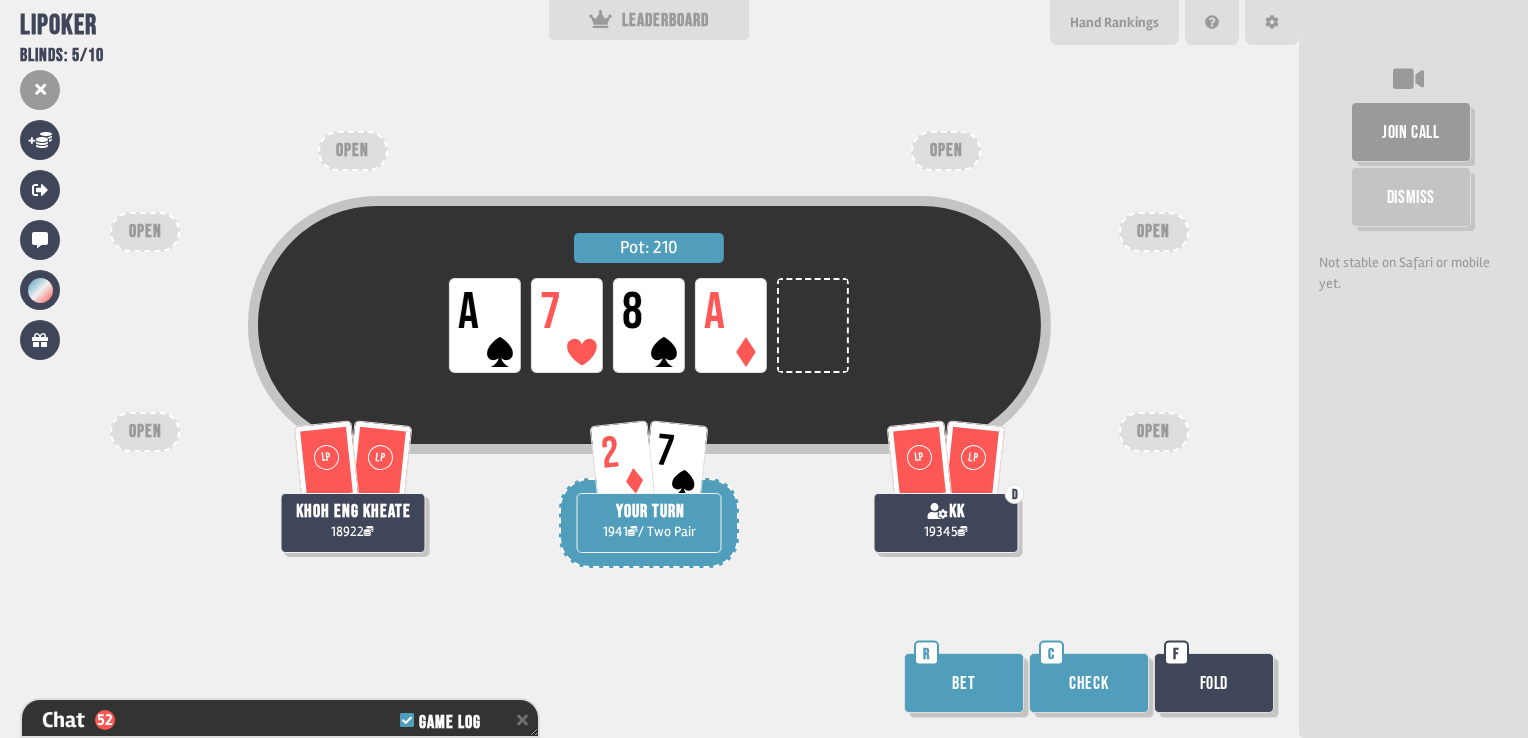 click on "Check" at bounding box center (1089, 683) 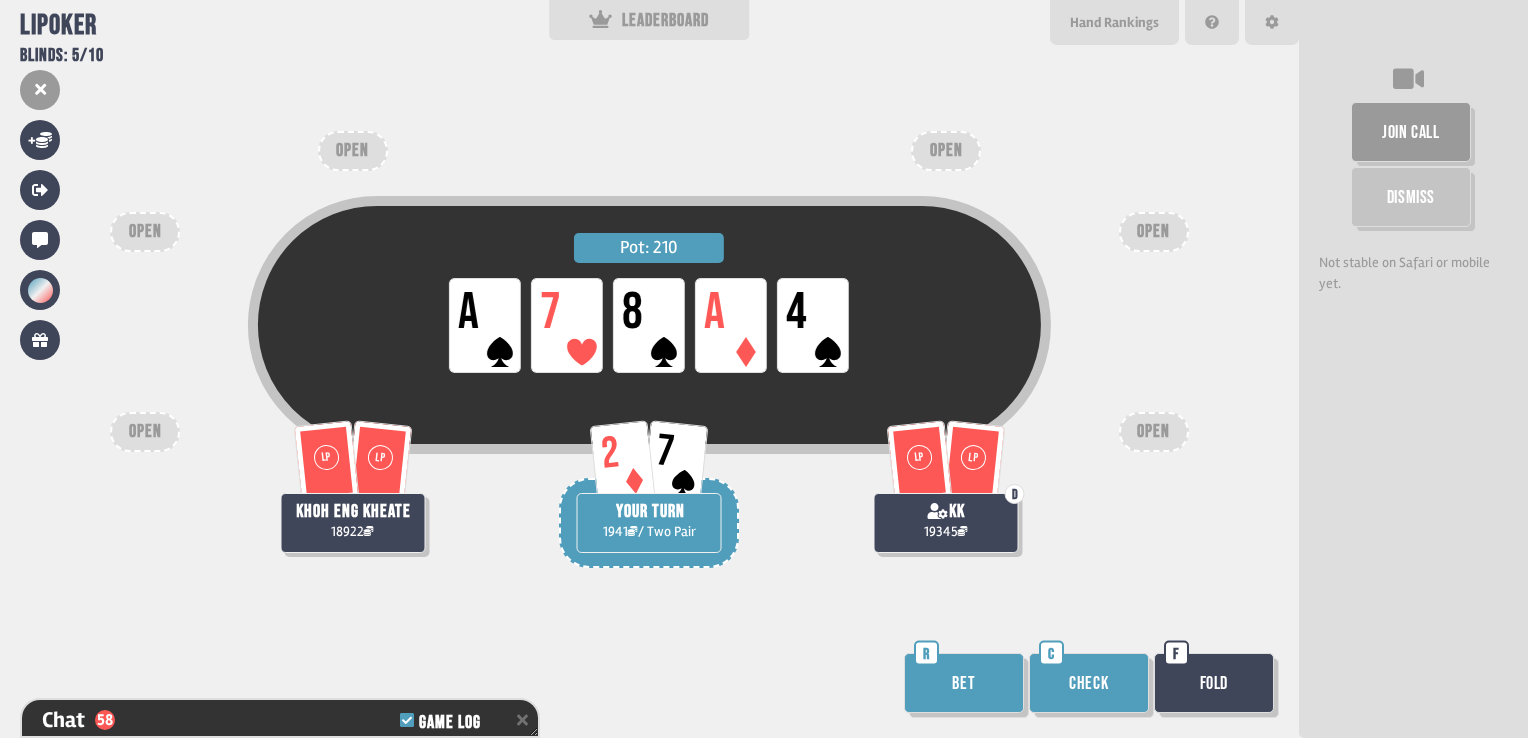 click on "Check" at bounding box center [1089, 683] 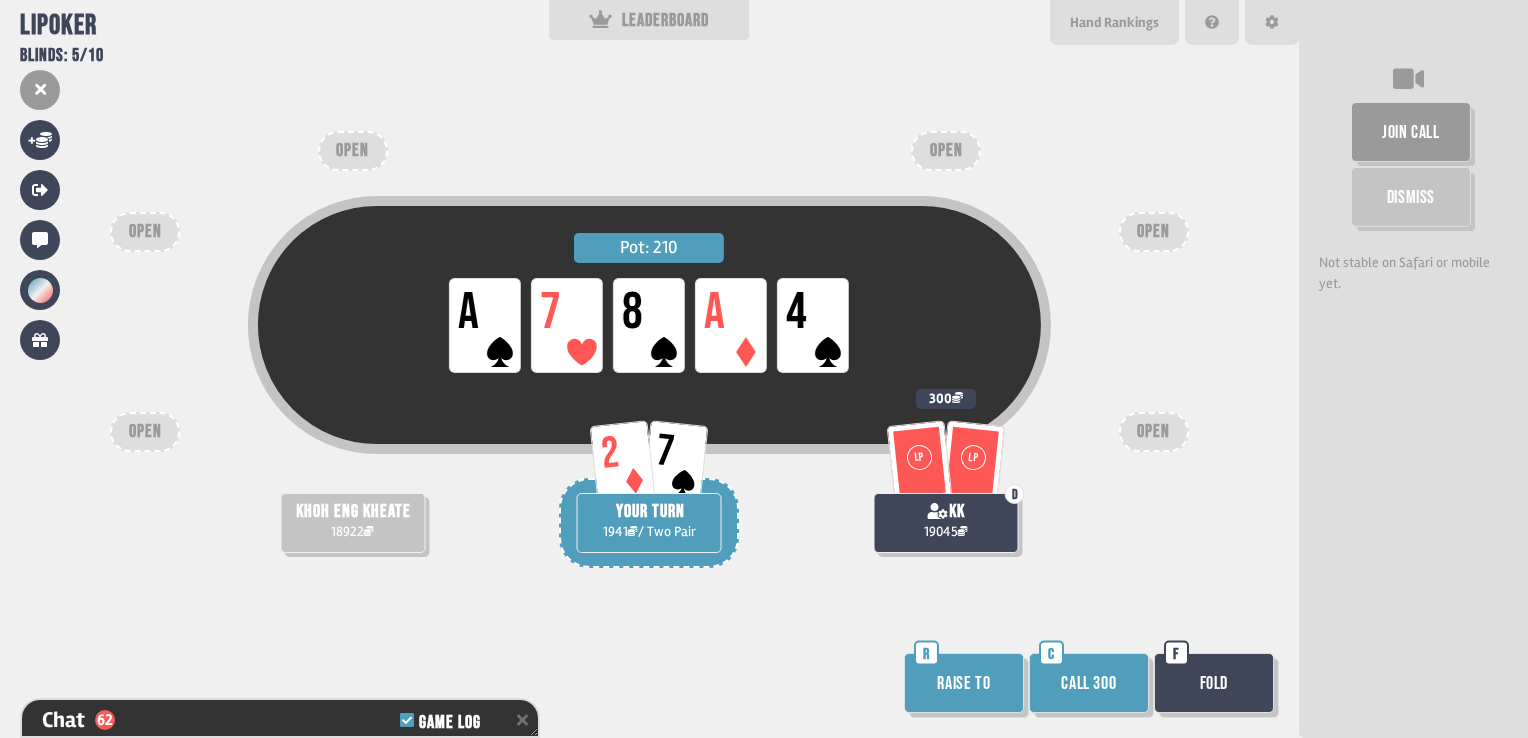 click on "Fold" at bounding box center (1214, 683) 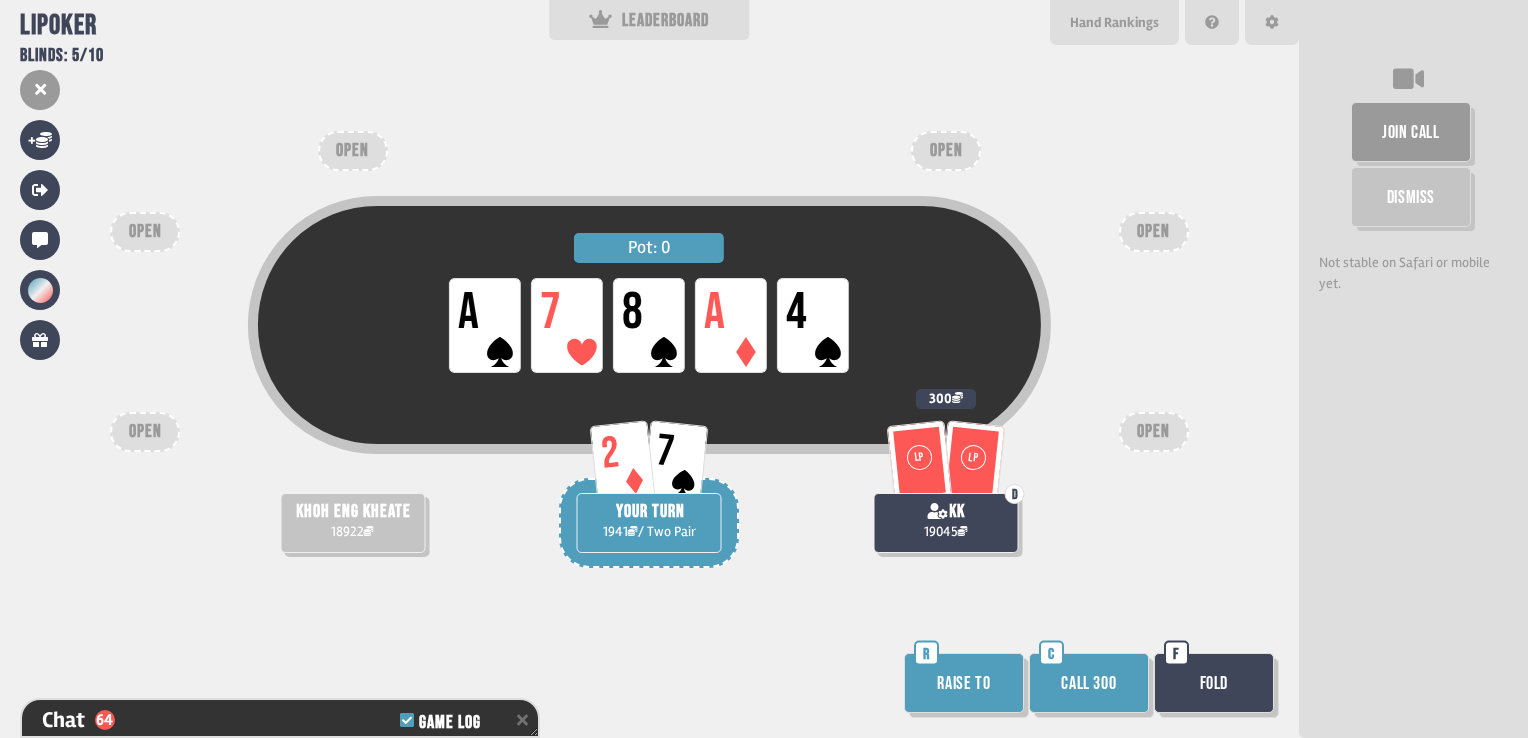 scroll, scrollTop: 100, scrollLeft: 0, axis: vertical 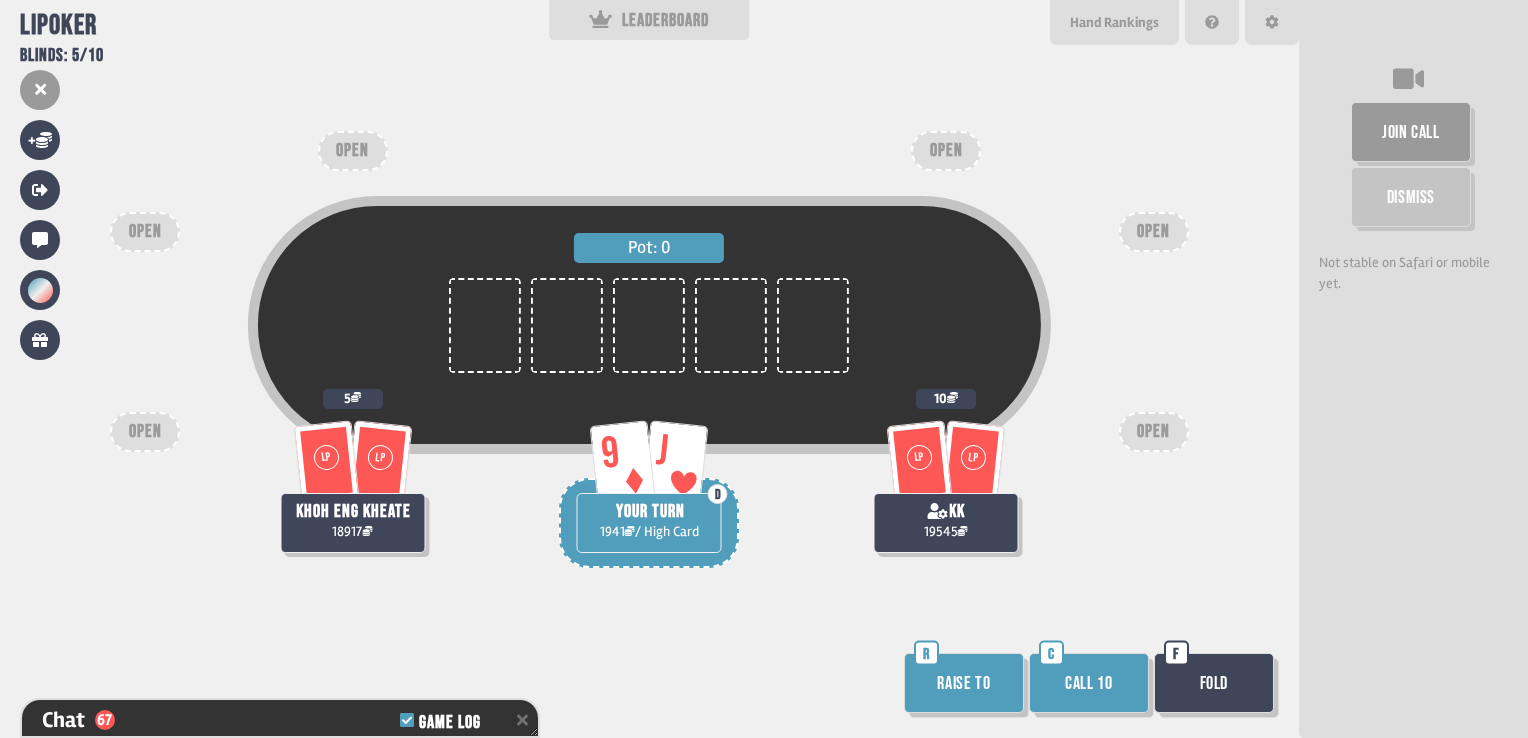 click on "Call 10" at bounding box center (1089, 683) 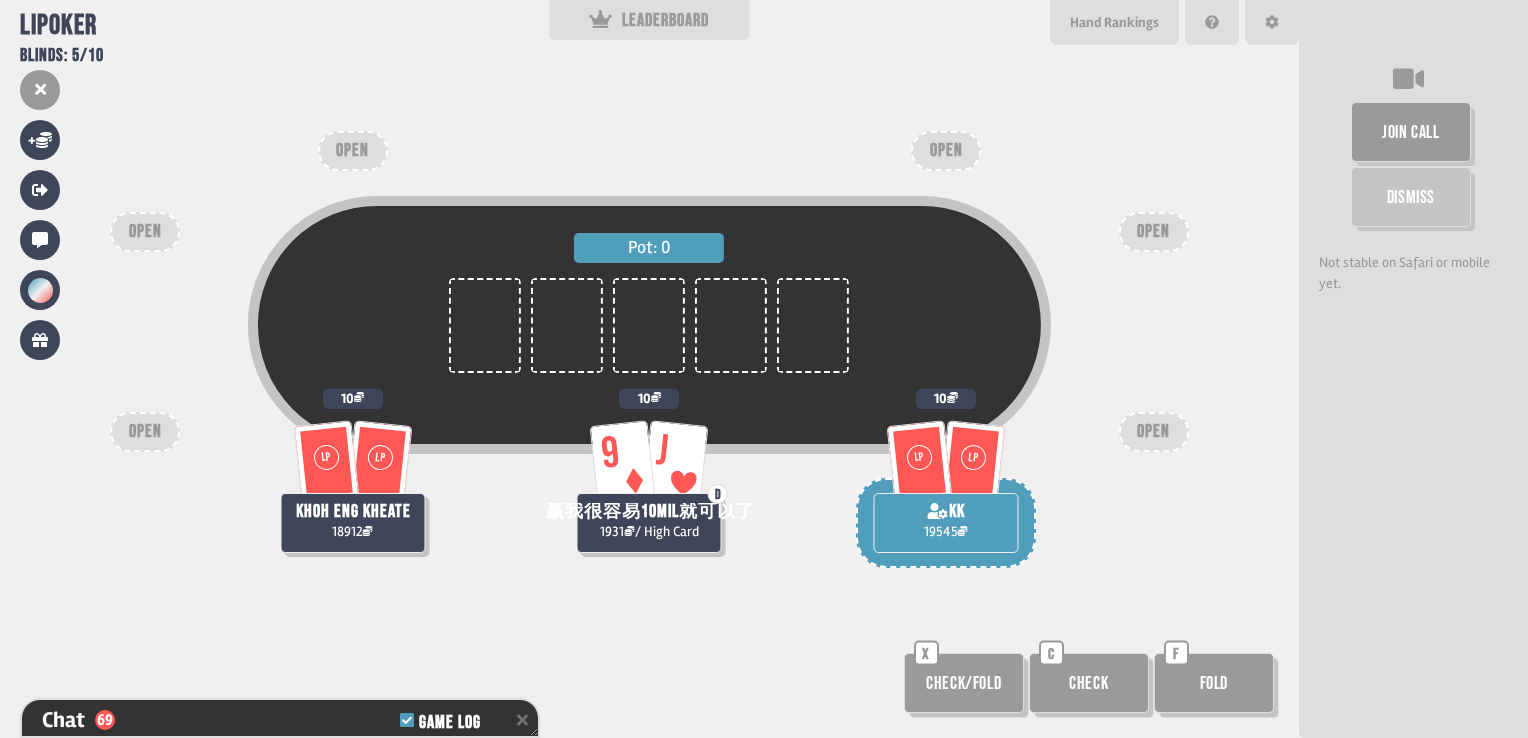 click on "Check" at bounding box center [1089, 683] 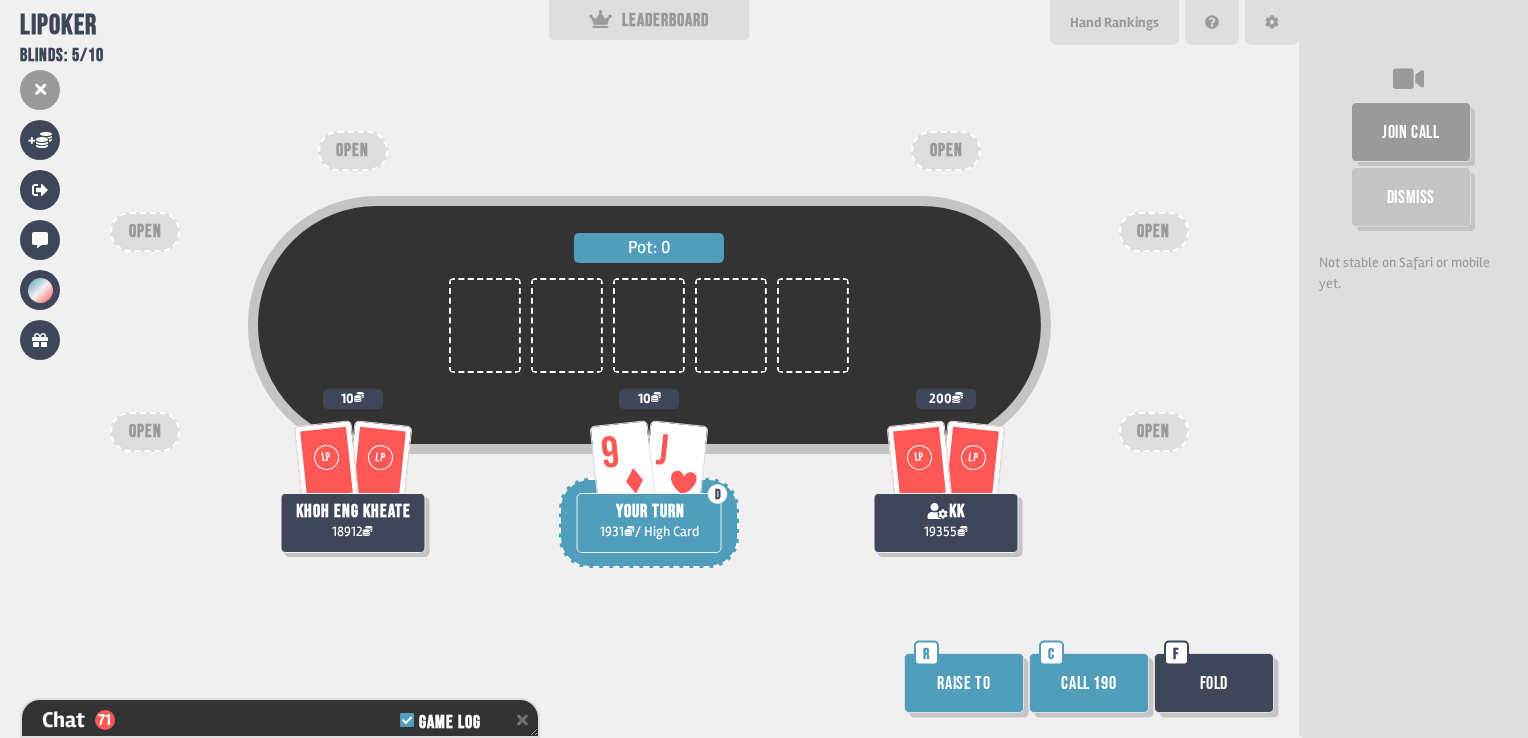 click on "Call 190" at bounding box center (1089, 683) 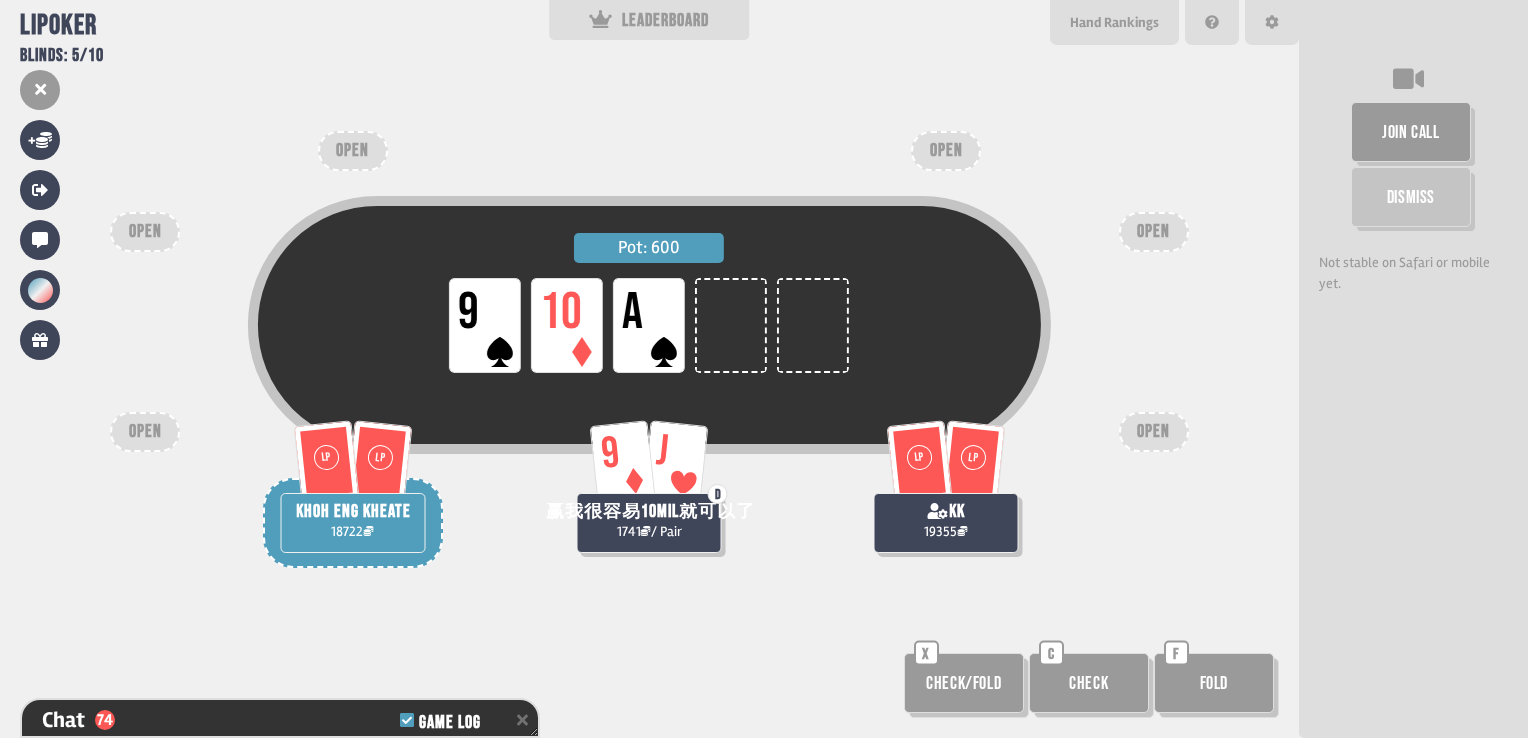 click on "Check" at bounding box center [1089, 683] 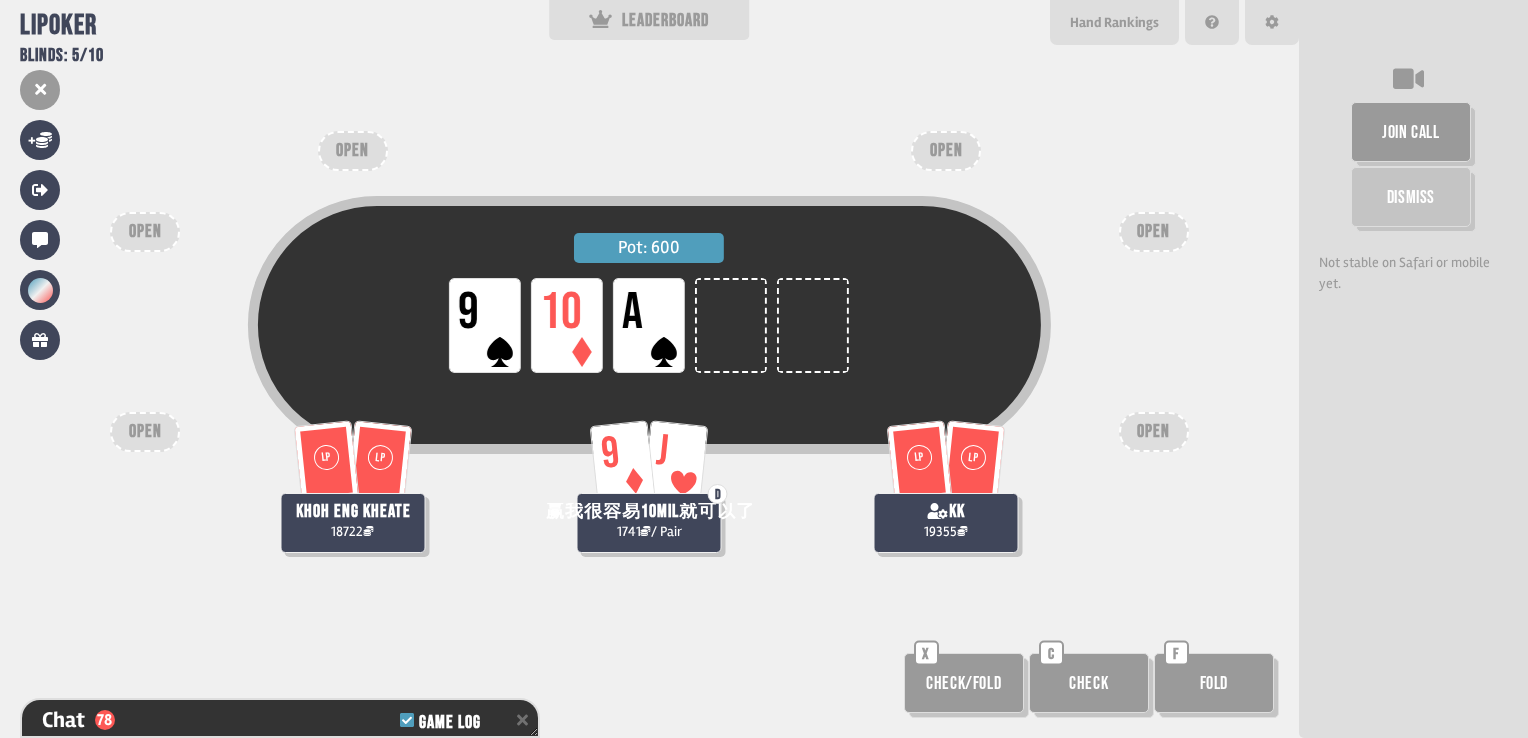 click on "Check" at bounding box center (1089, 683) 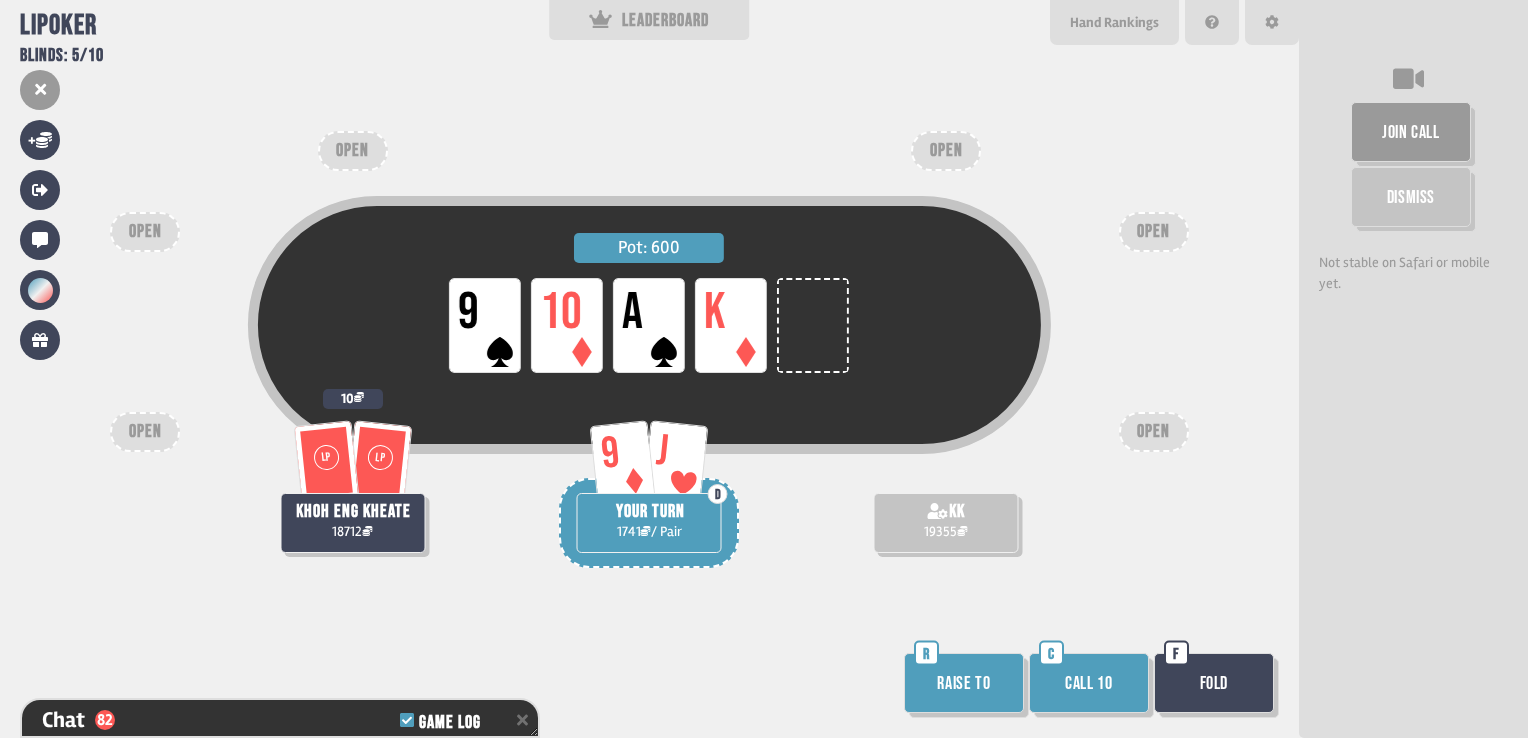 click on "Call 10" at bounding box center (1089, 683) 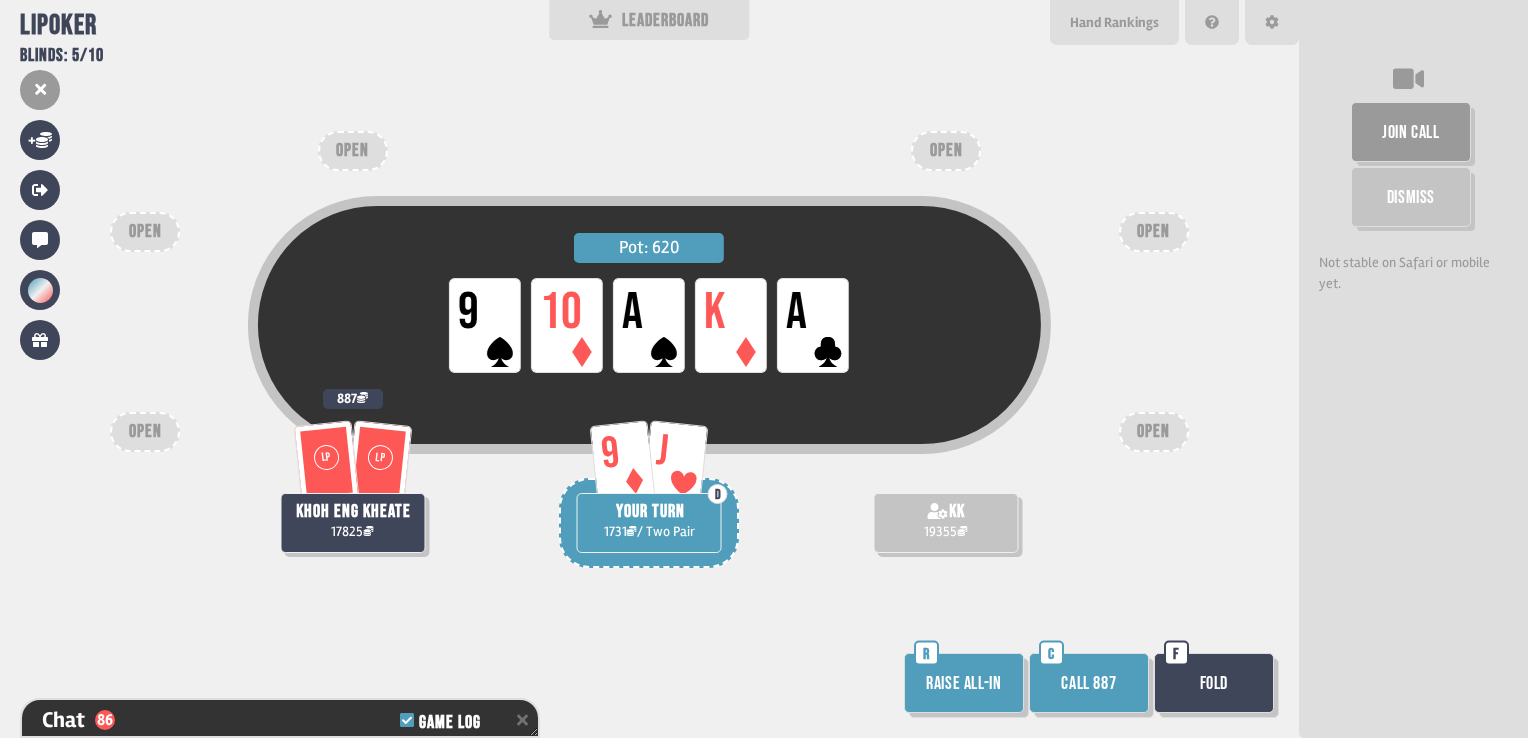click on "Fold" at bounding box center (1214, 683) 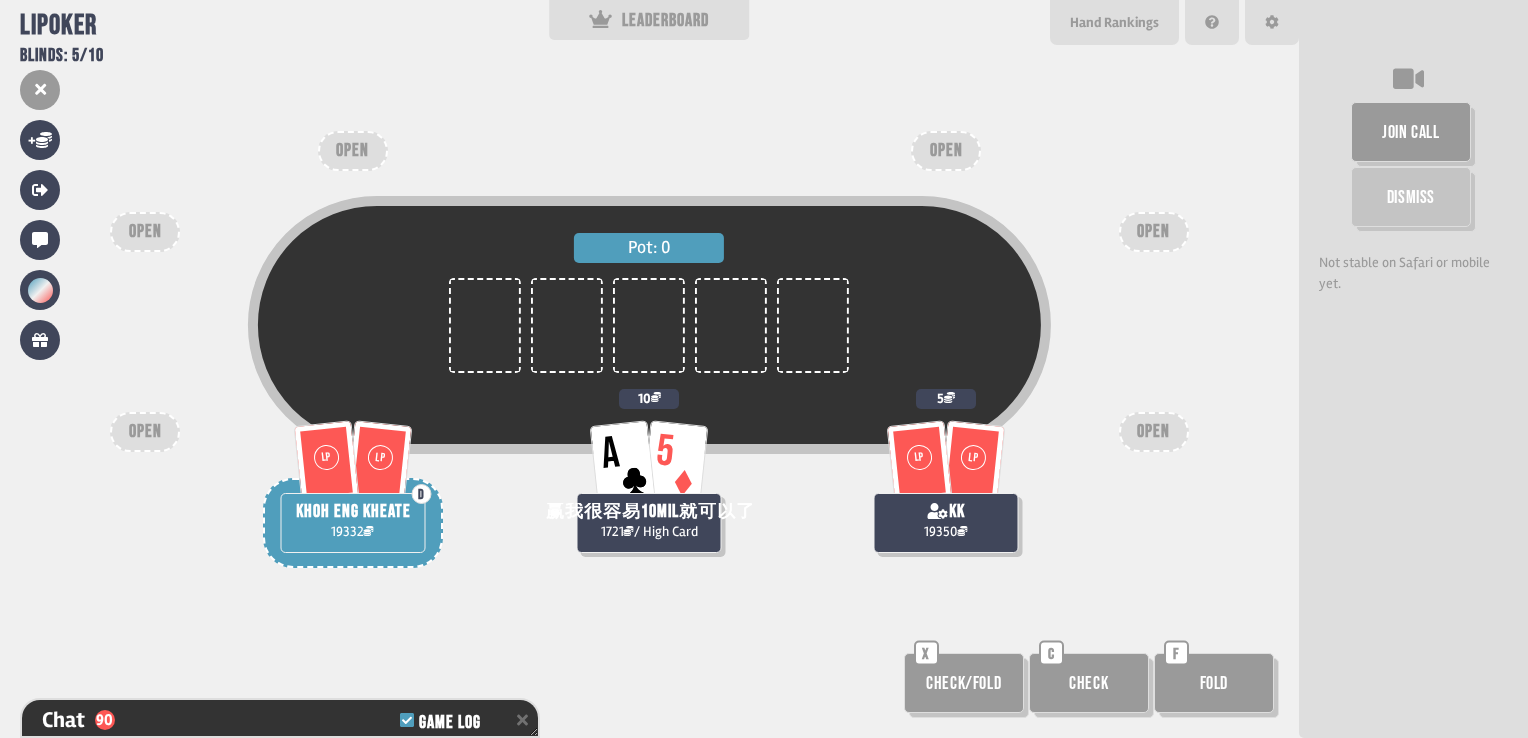 scroll, scrollTop: 98, scrollLeft: 0, axis: vertical 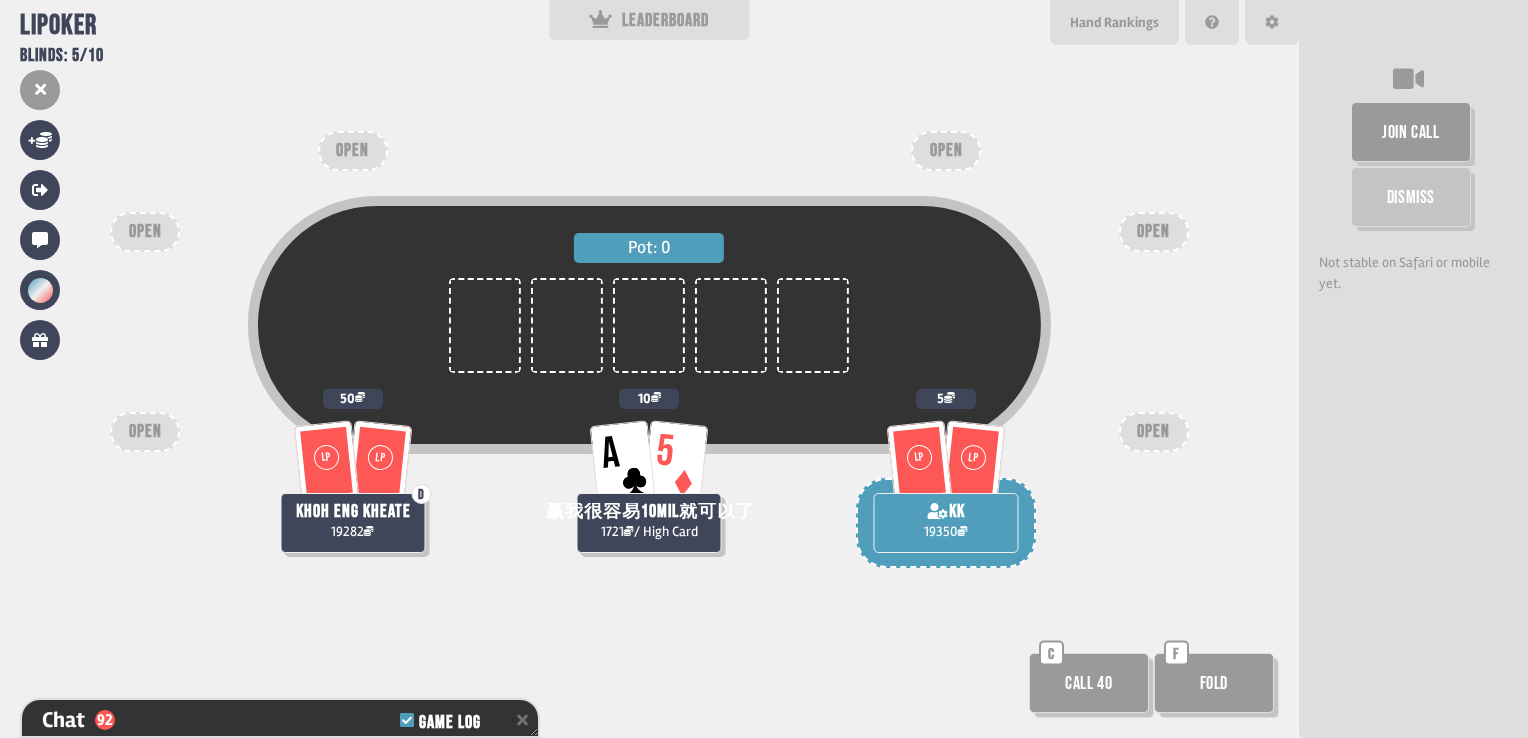 click on "Call 40" at bounding box center (1089, 683) 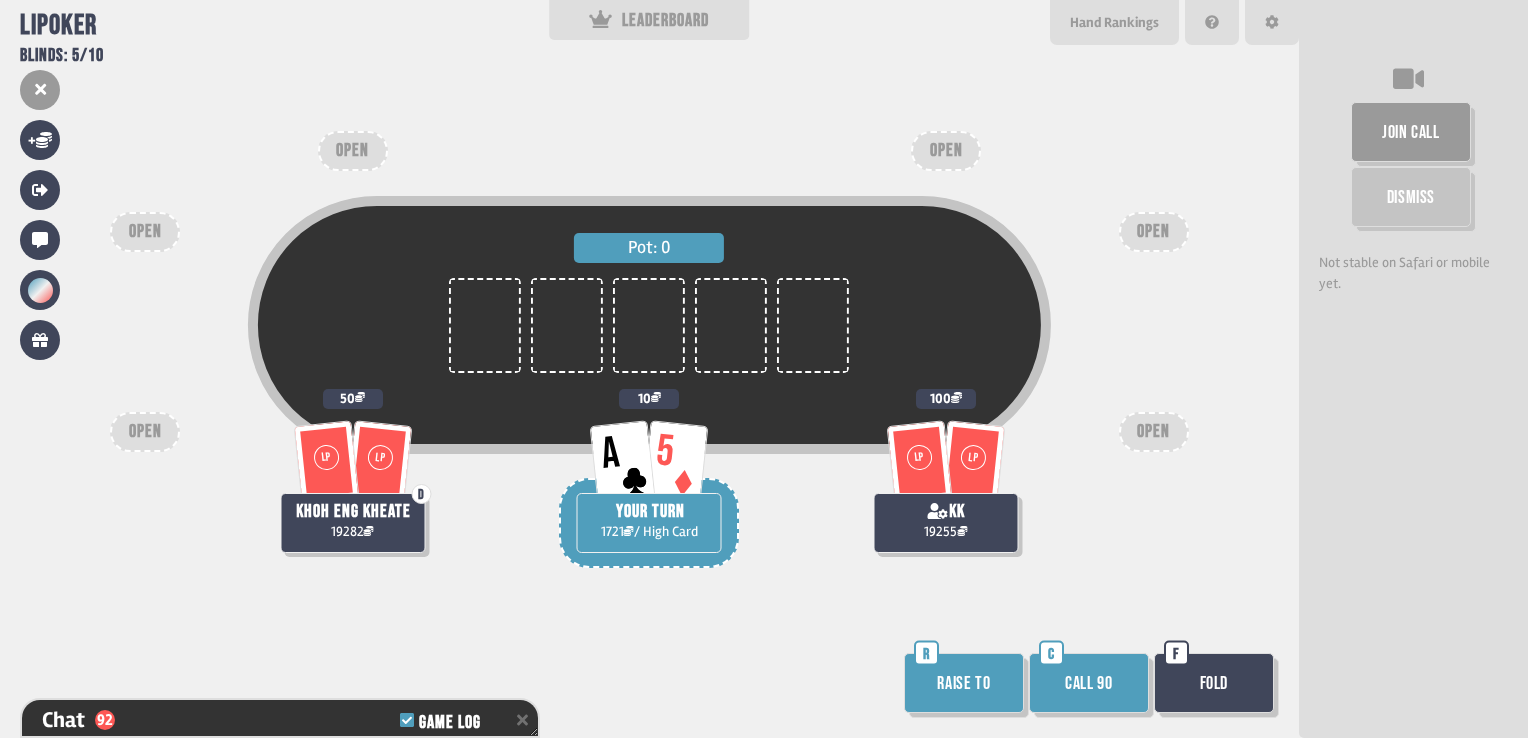 click on "Call 90" at bounding box center (1089, 683) 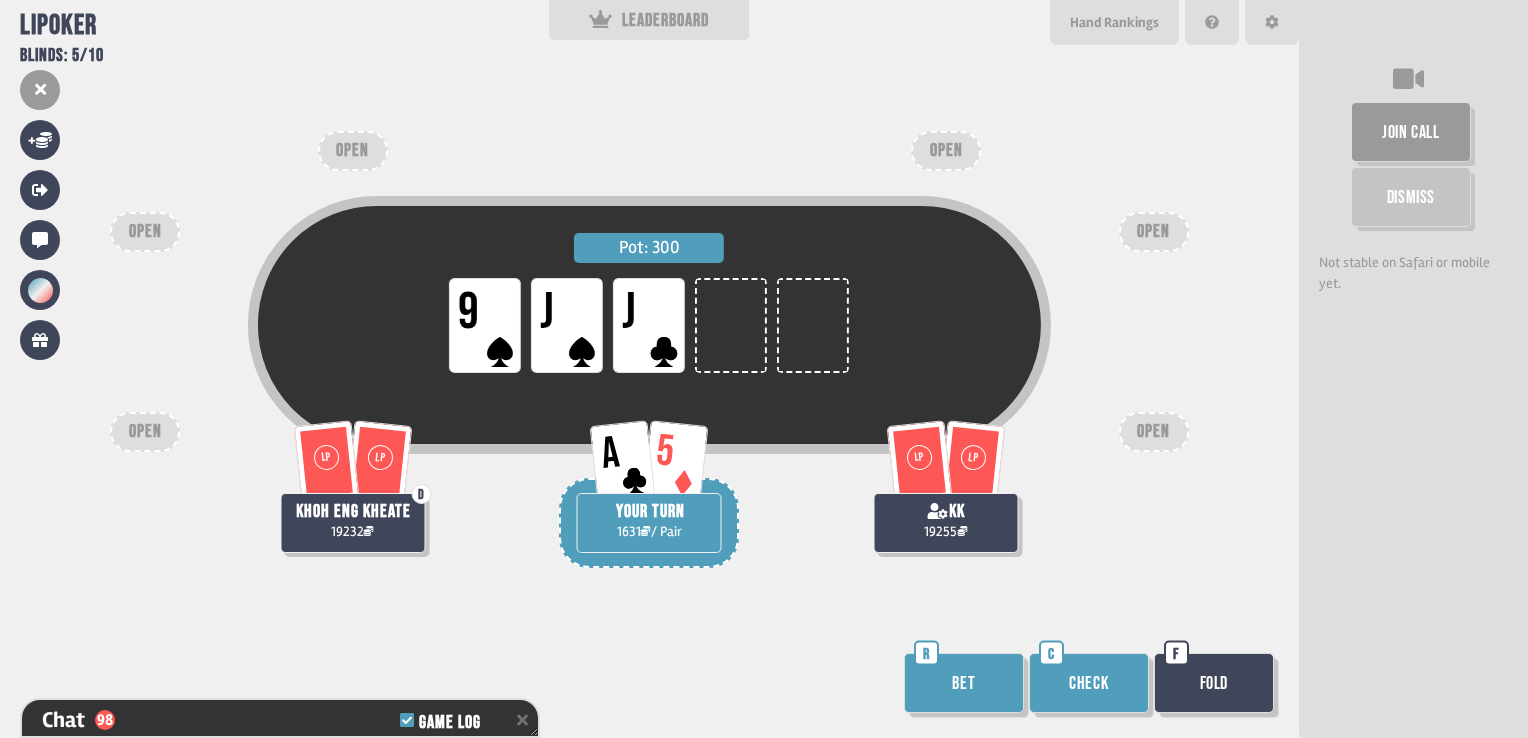 click on "Check" at bounding box center [1089, 683] 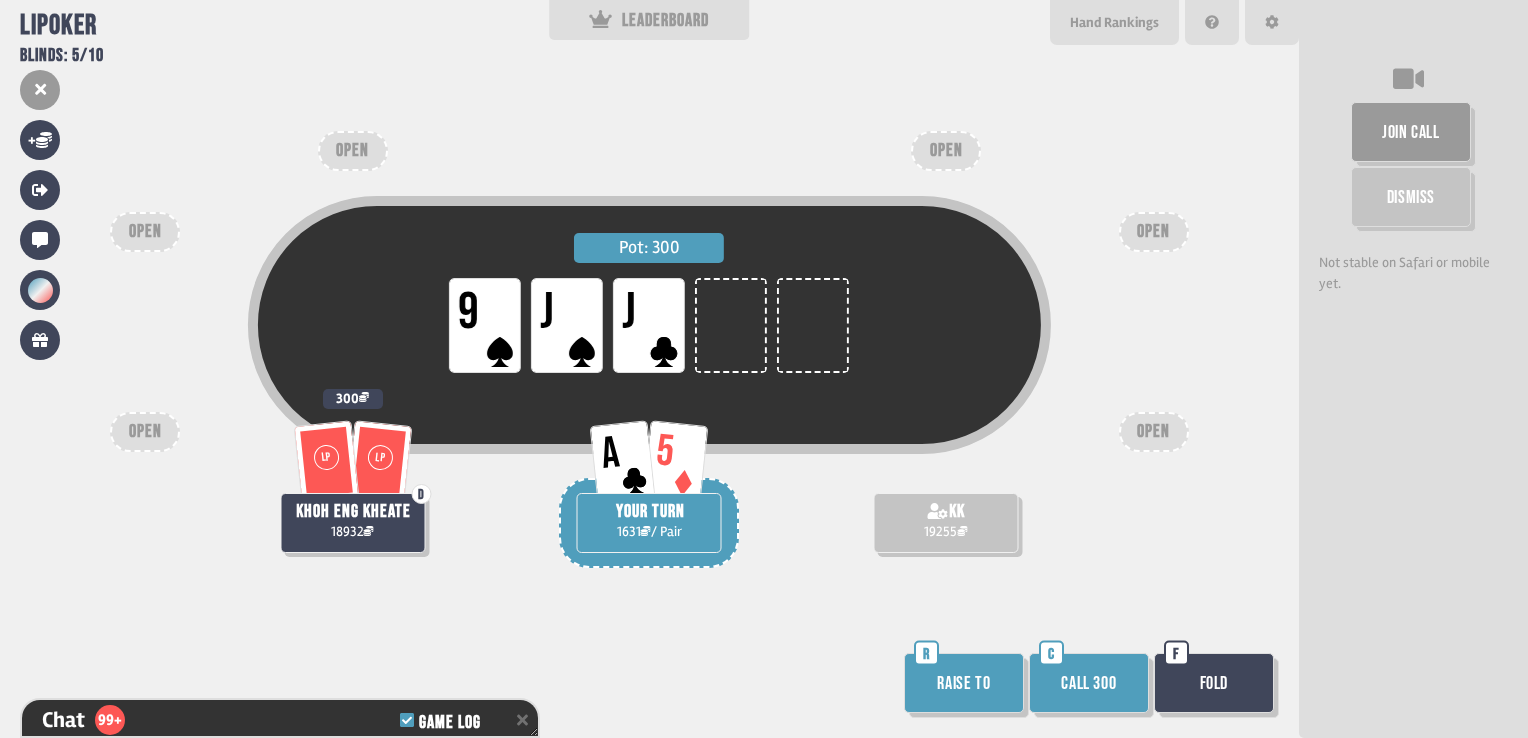 click on "Call 300" at bounding box center [1089, 683] 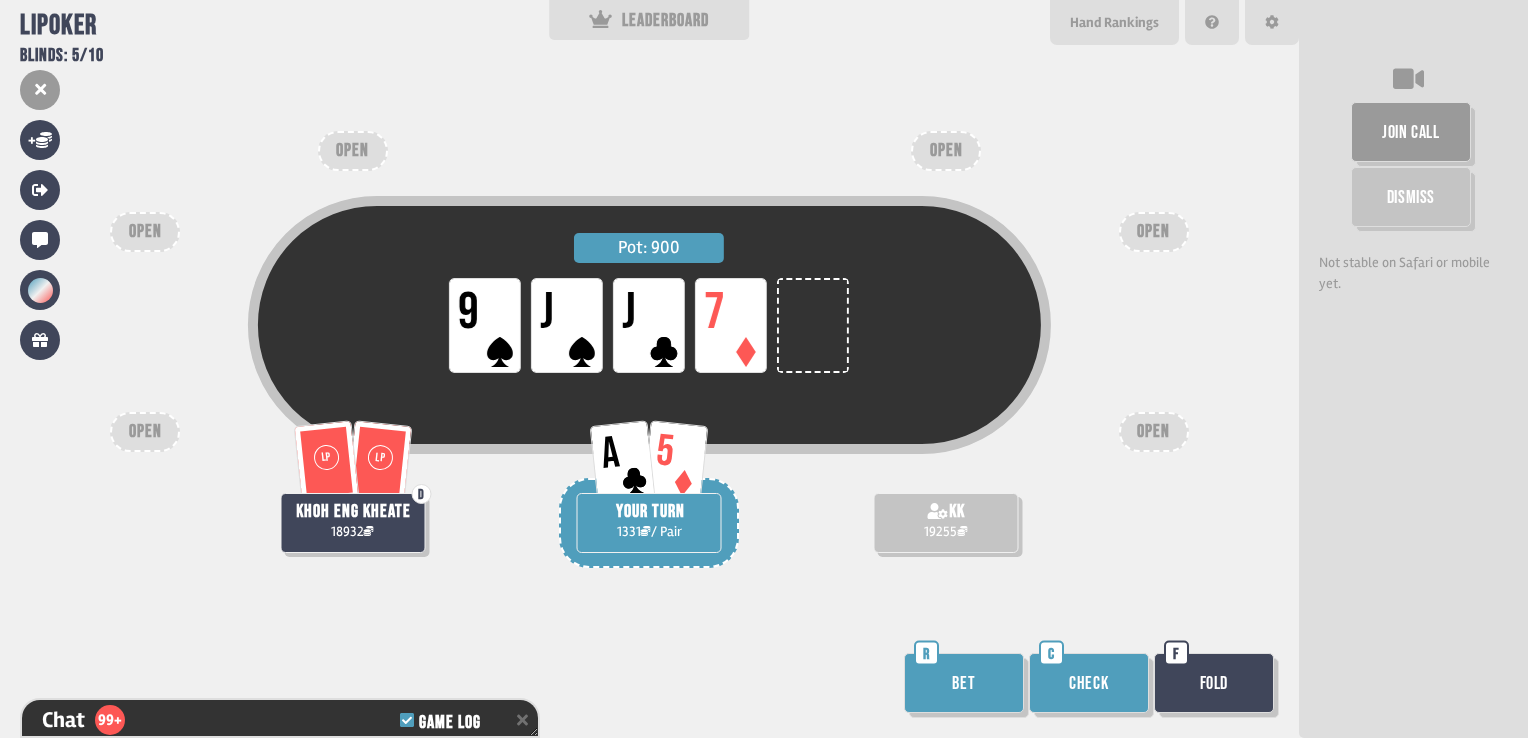 click on "Check" at bounding box center [1089, 683] 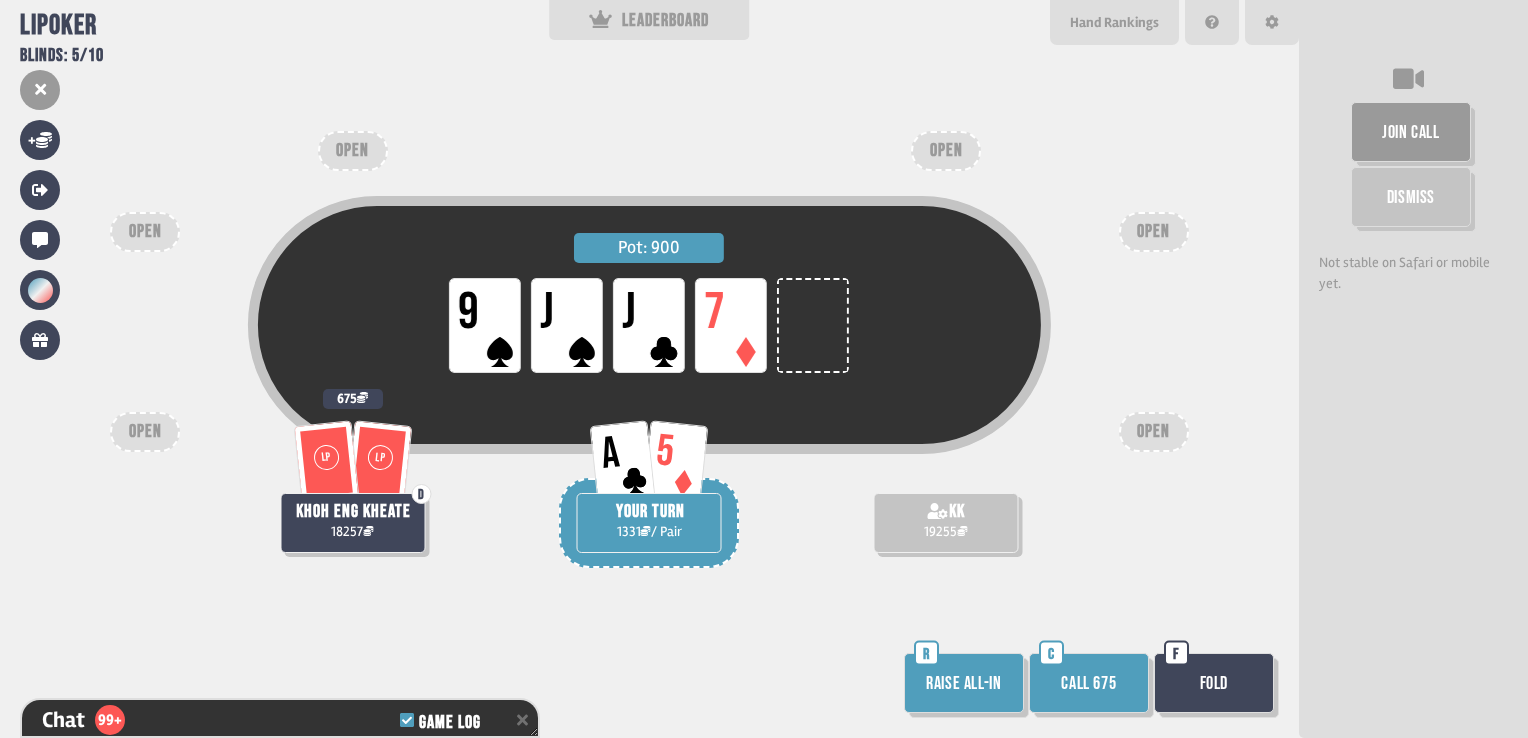 click on "Fold" at bounding box center [1214, 683] 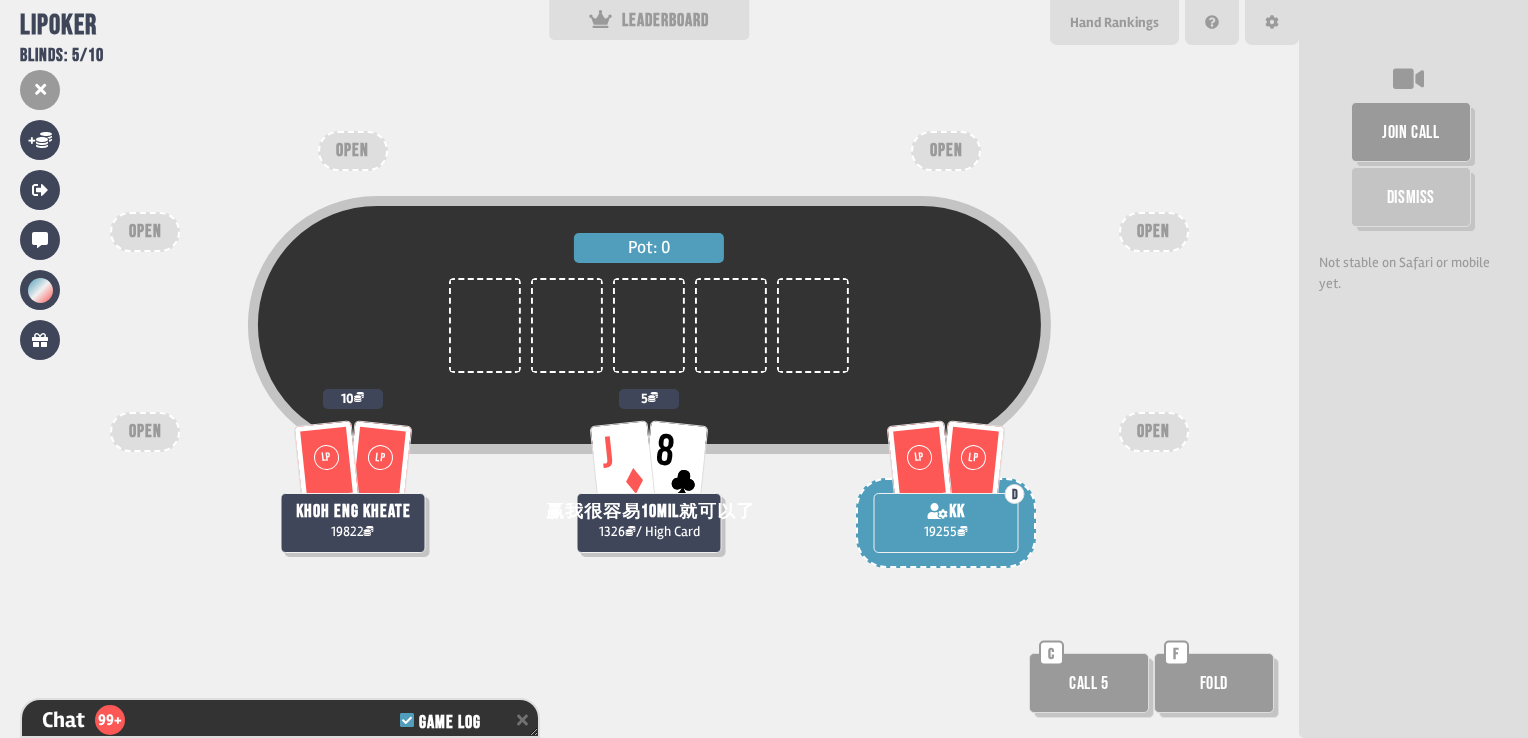 click on "Call 5" at bounding box center [1089, 683] 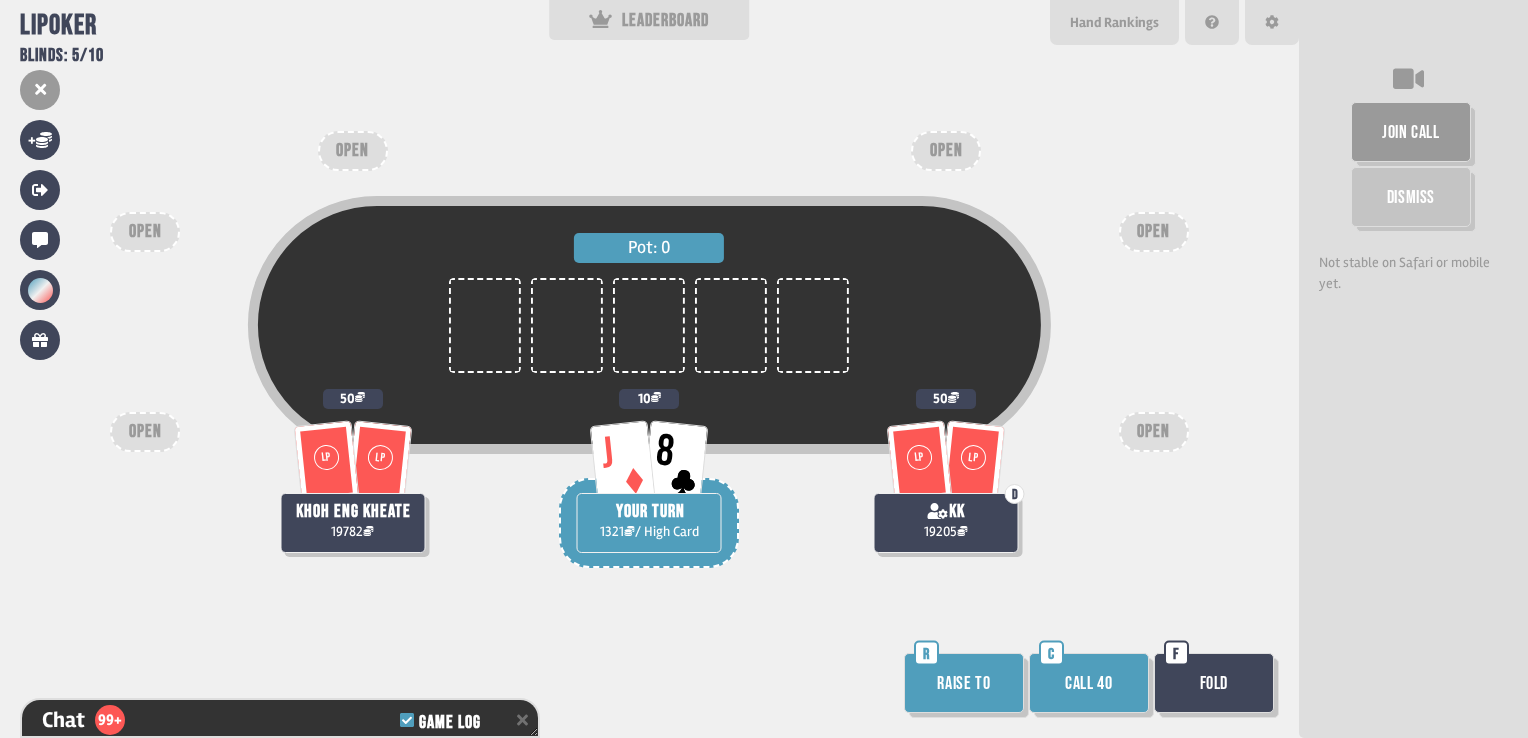 click on "Call 40" at bounding box center (1089, 683) 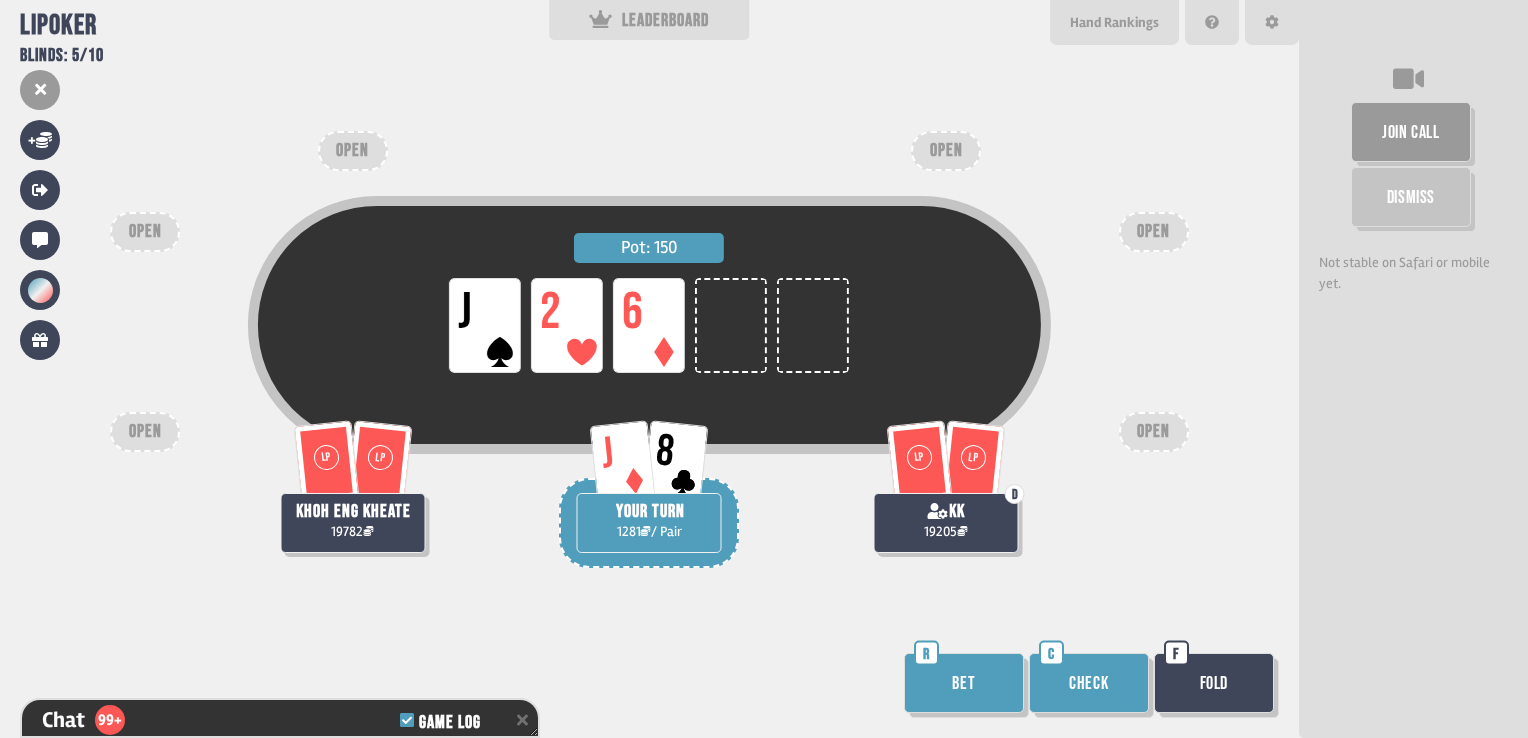 click on "Bet" at bounding box center (964, 683) 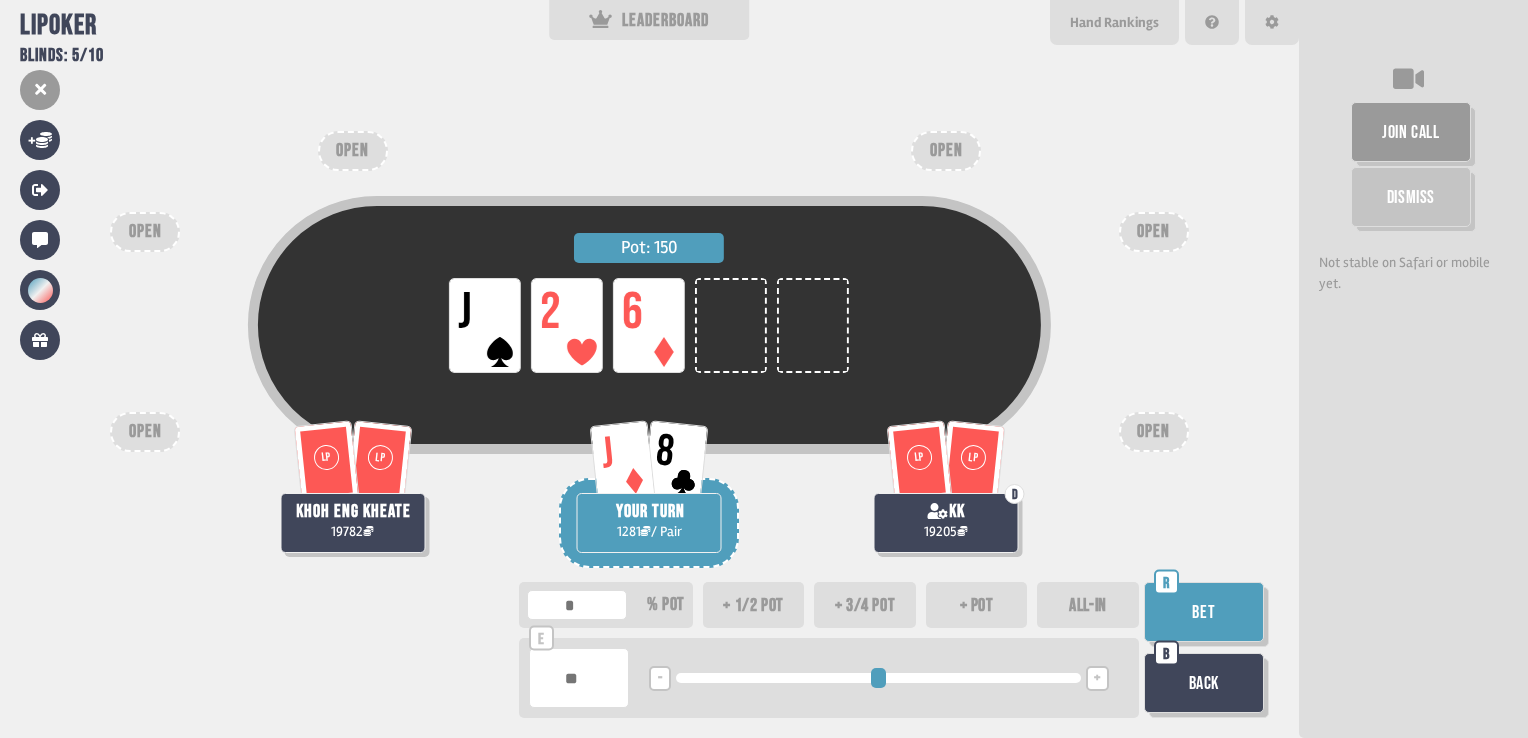 click on "Pot: 150   LP J LP 2 LP 6" at bounding box center (649, 362) 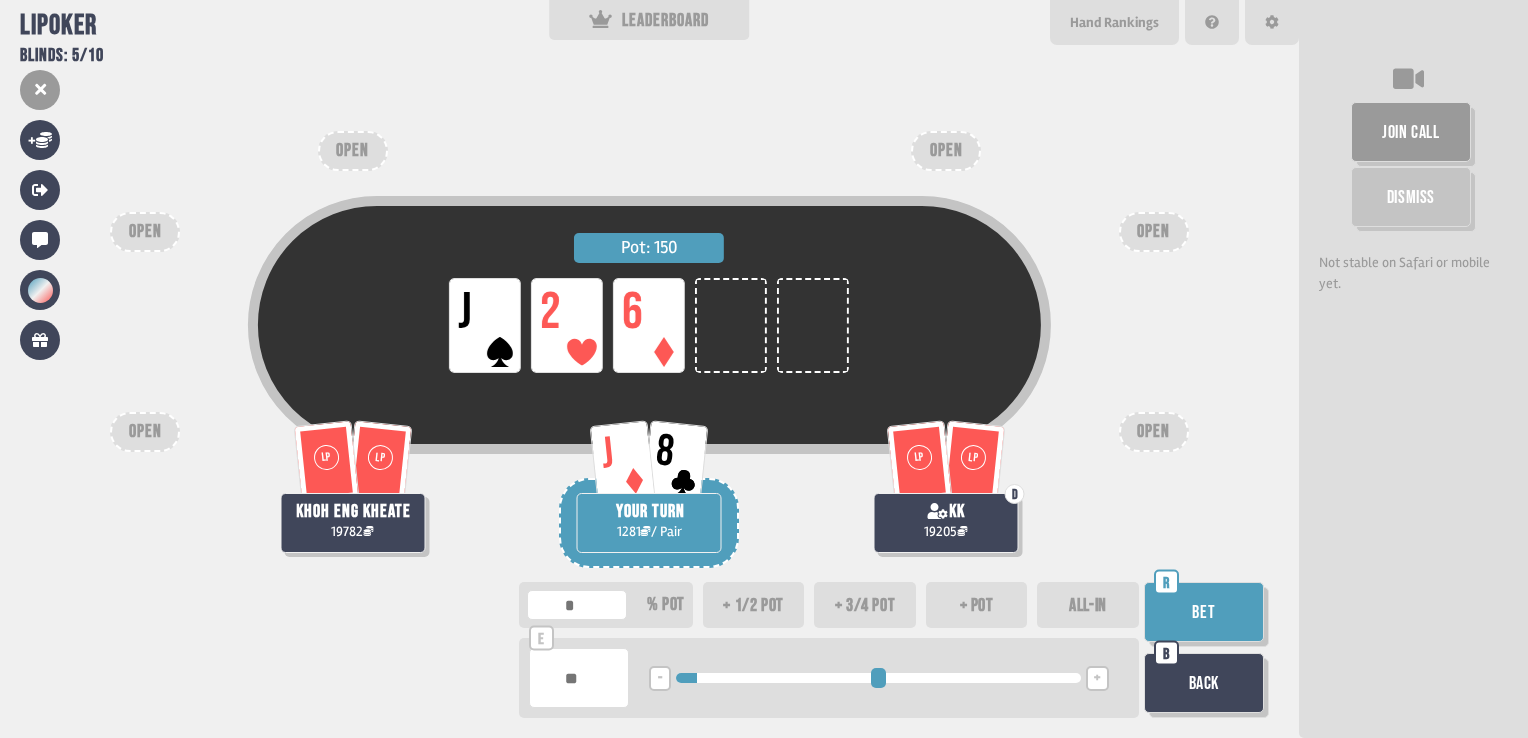 click on "+ 3/4 pot" at bounding box center (865, 605) 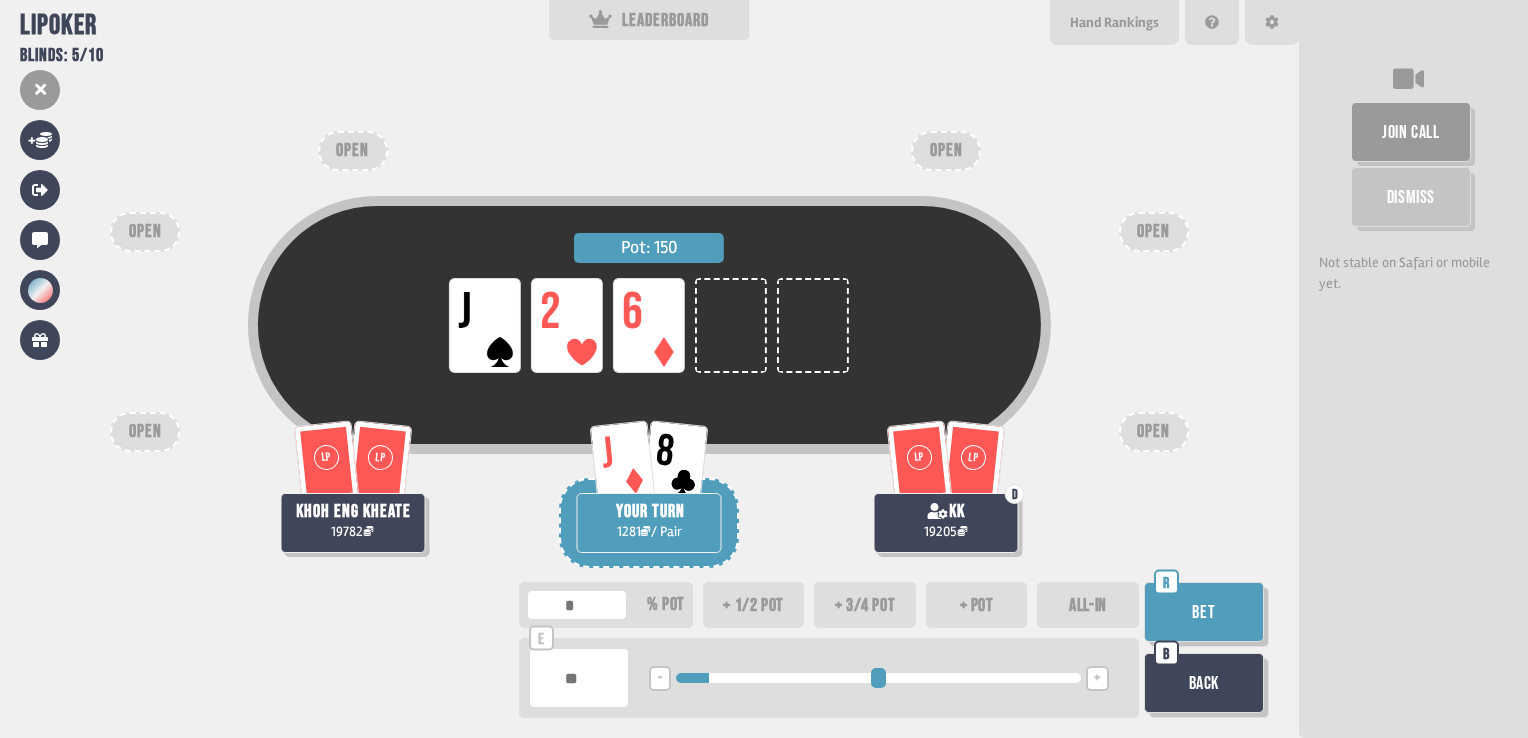 click on "+ pot" at bounding box center (977, 605) 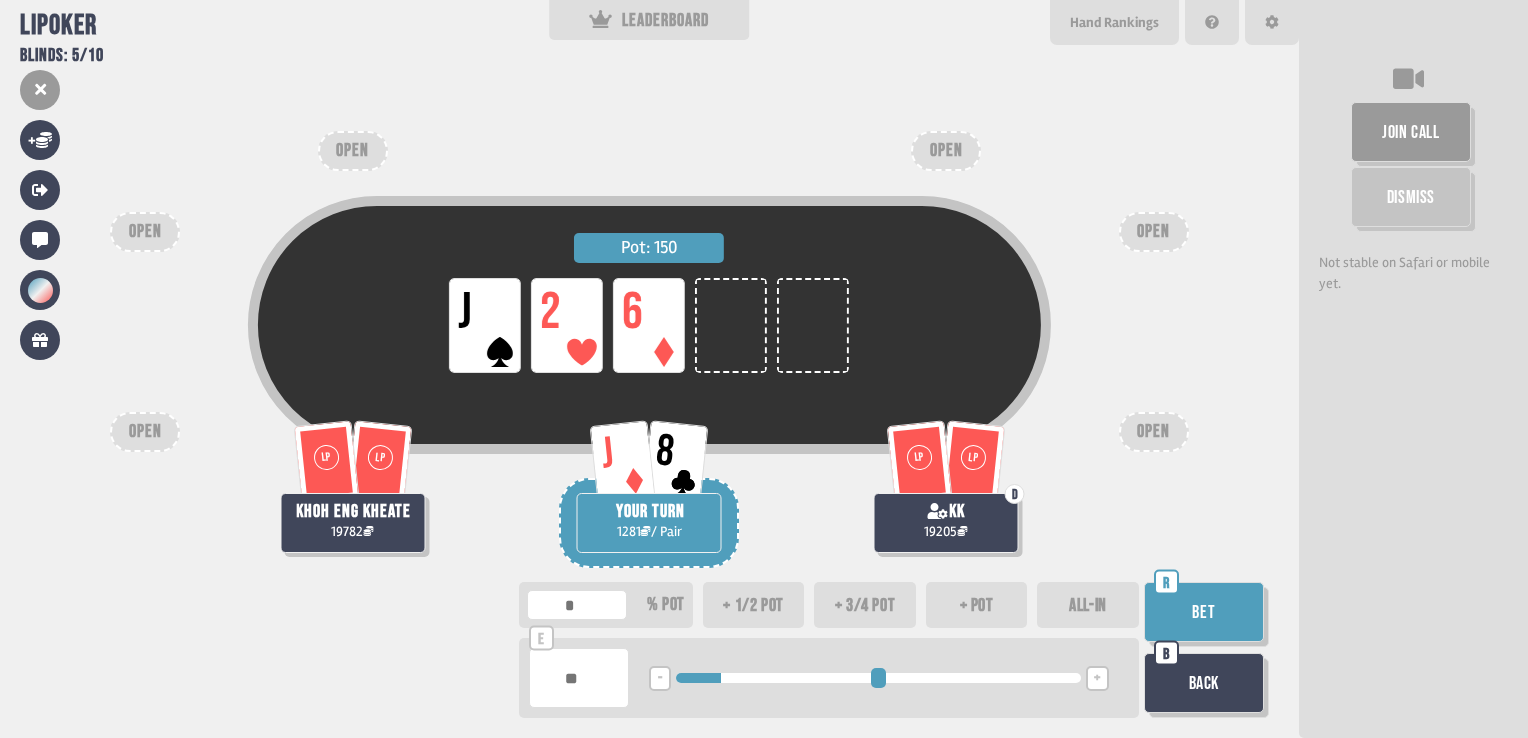 click on "Bet" at bounding box center [1204, 612] 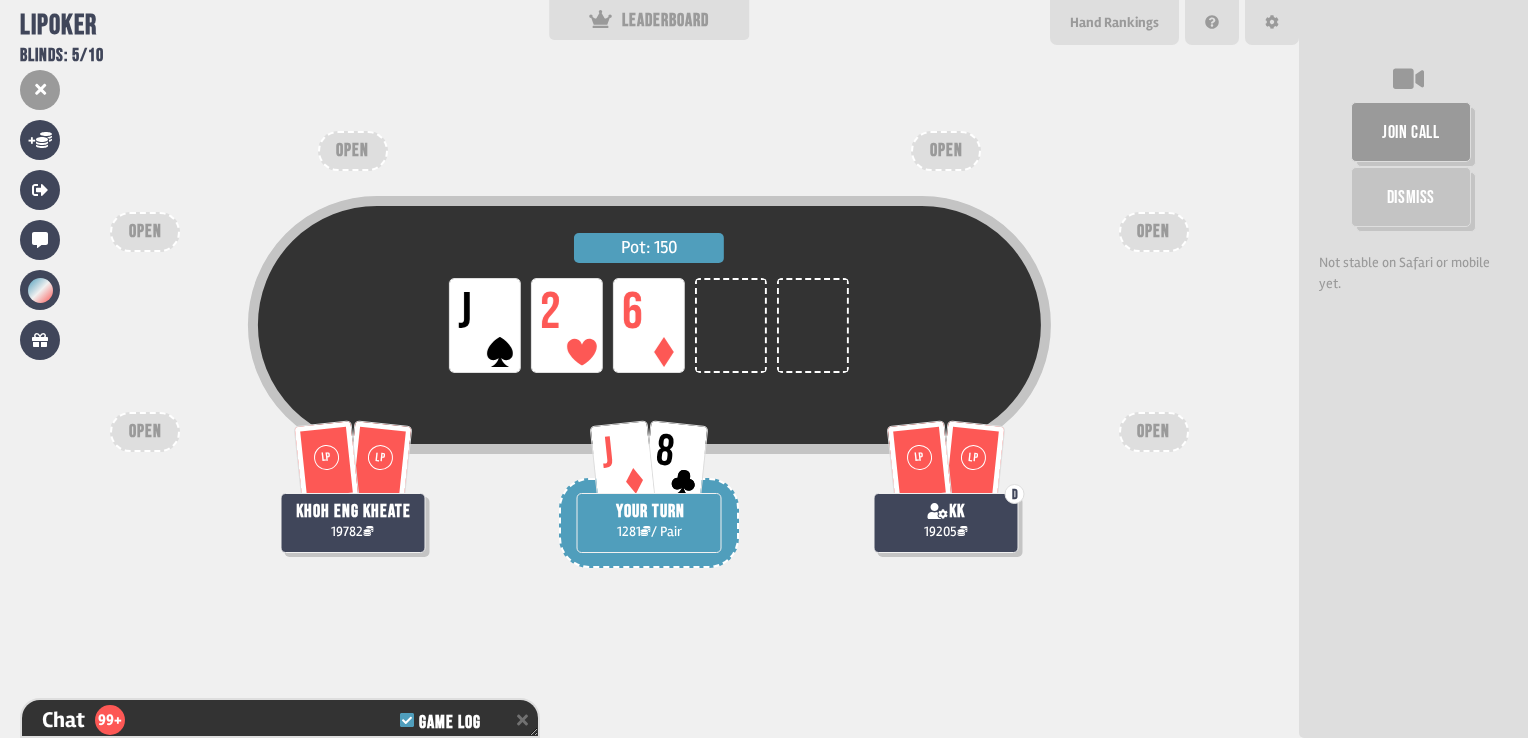scroll, scrollTop: 3716, scrollLeft: 0, axis: vertical 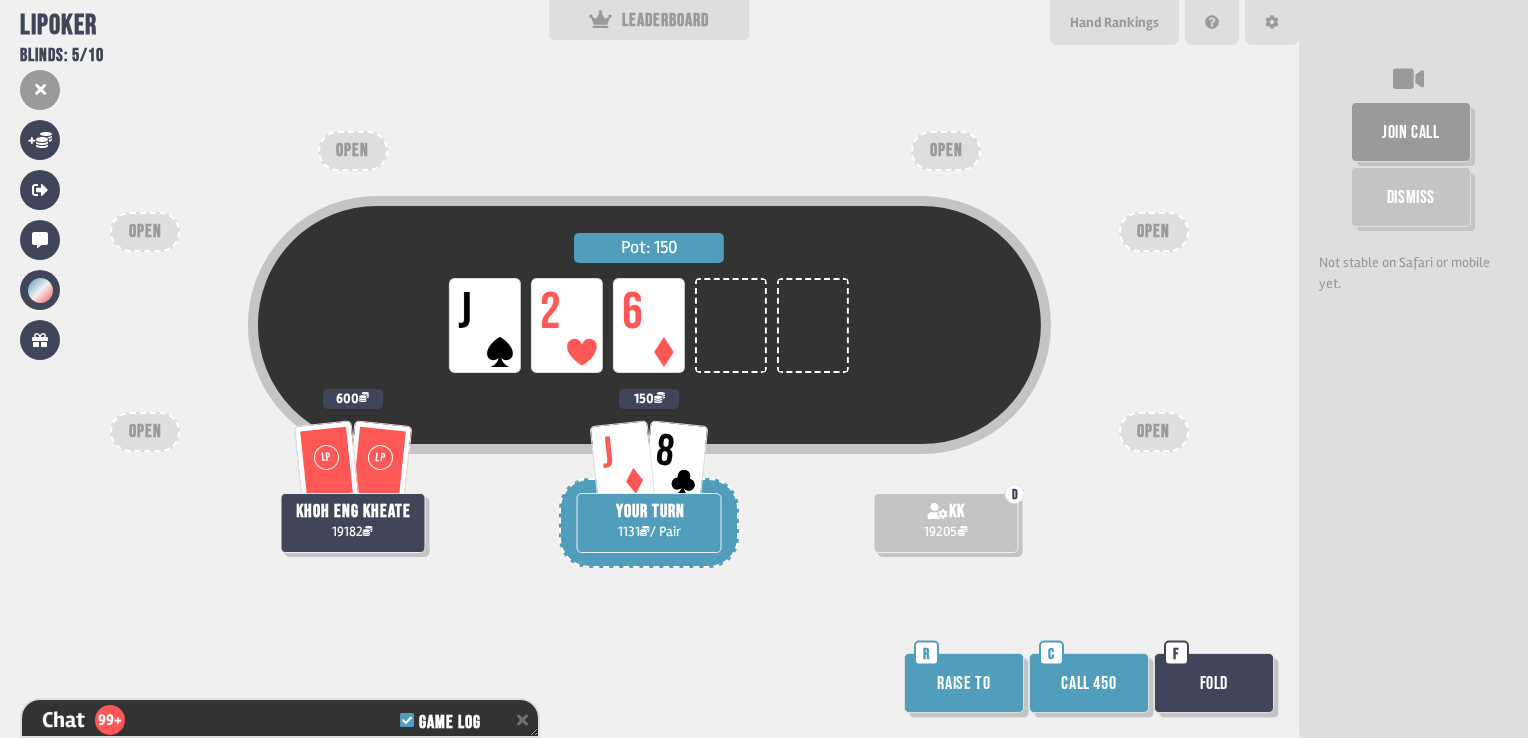 click on "Call 450" at bounding box center (1089, 683) 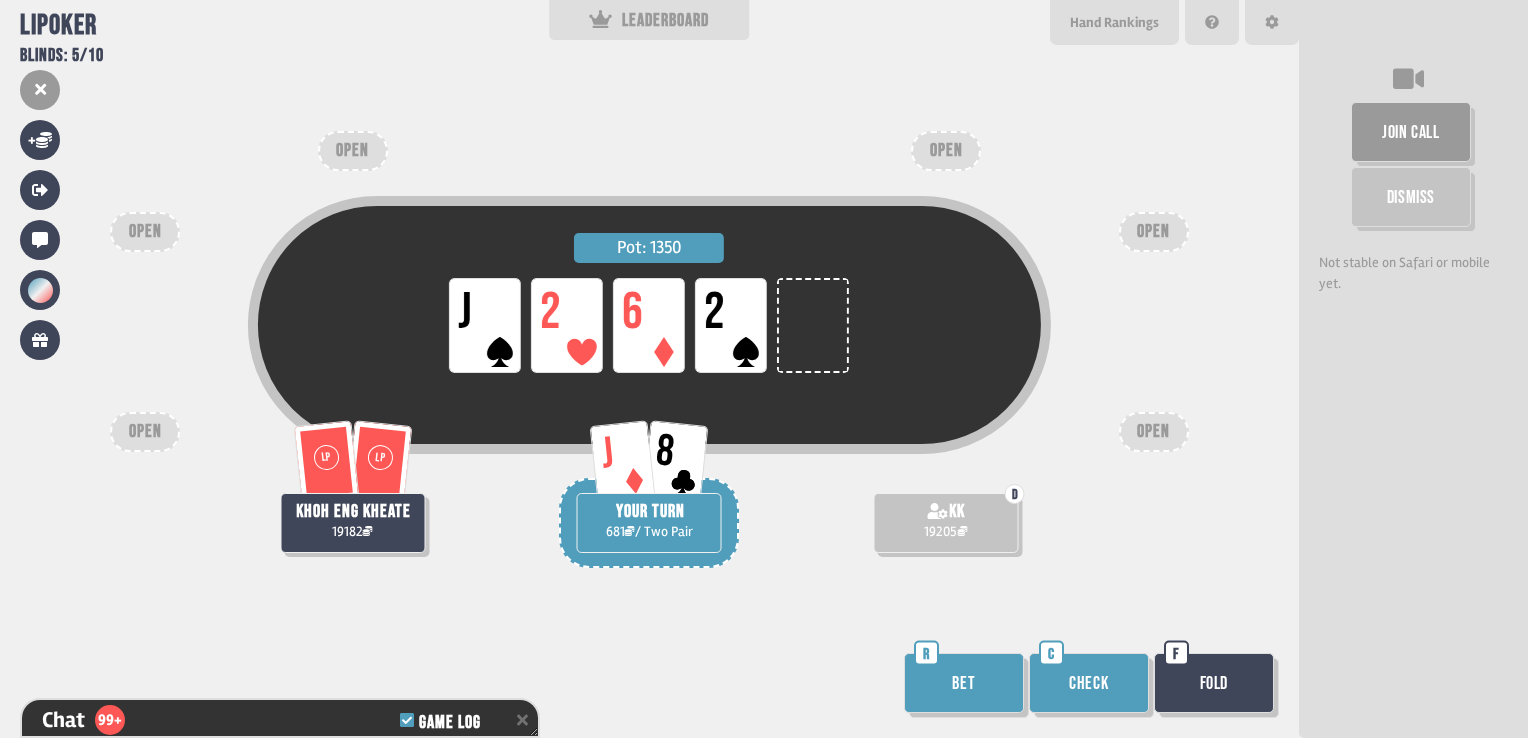 click on "Bet" at bounding box center (964, 683) 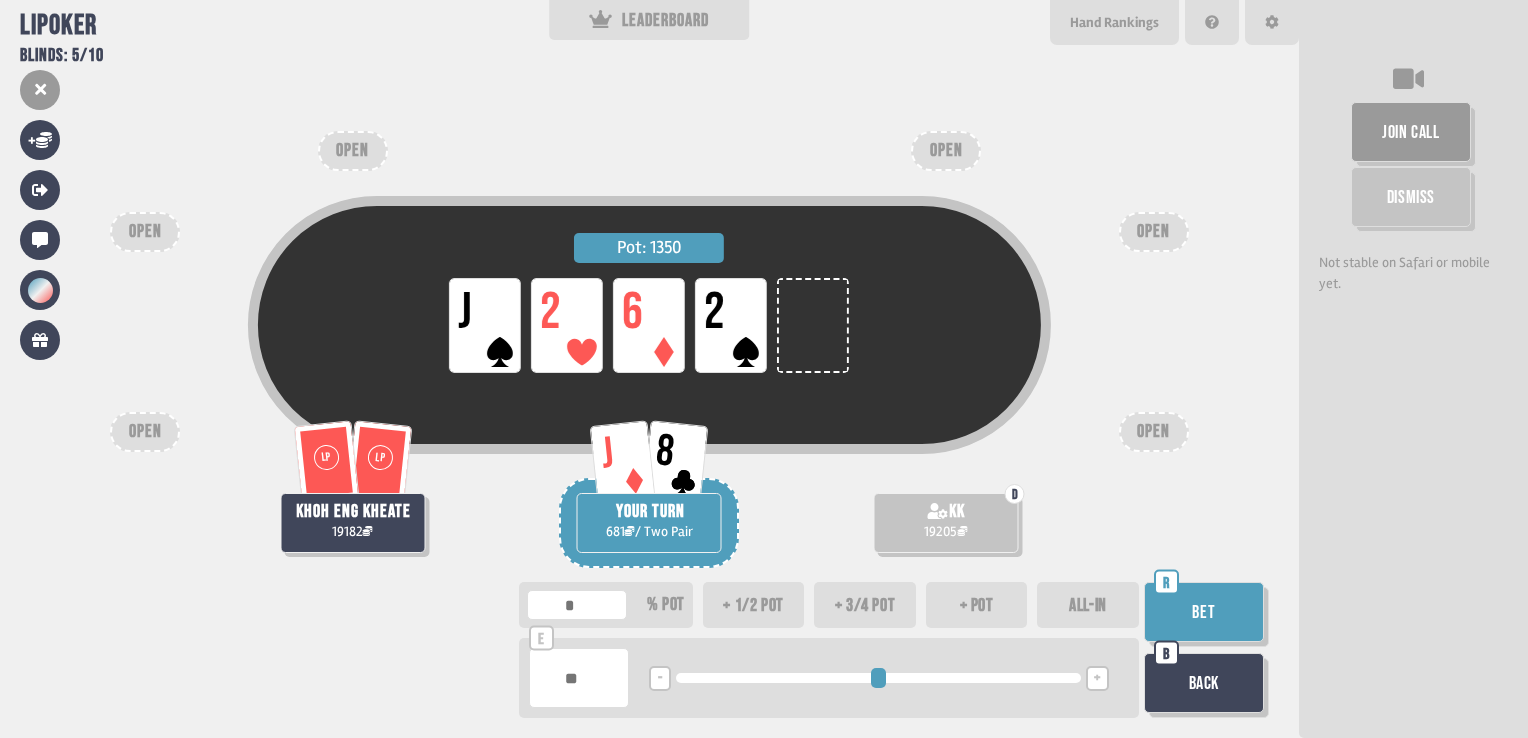click on "ALL-IN" at bounding box center [1088, 605] 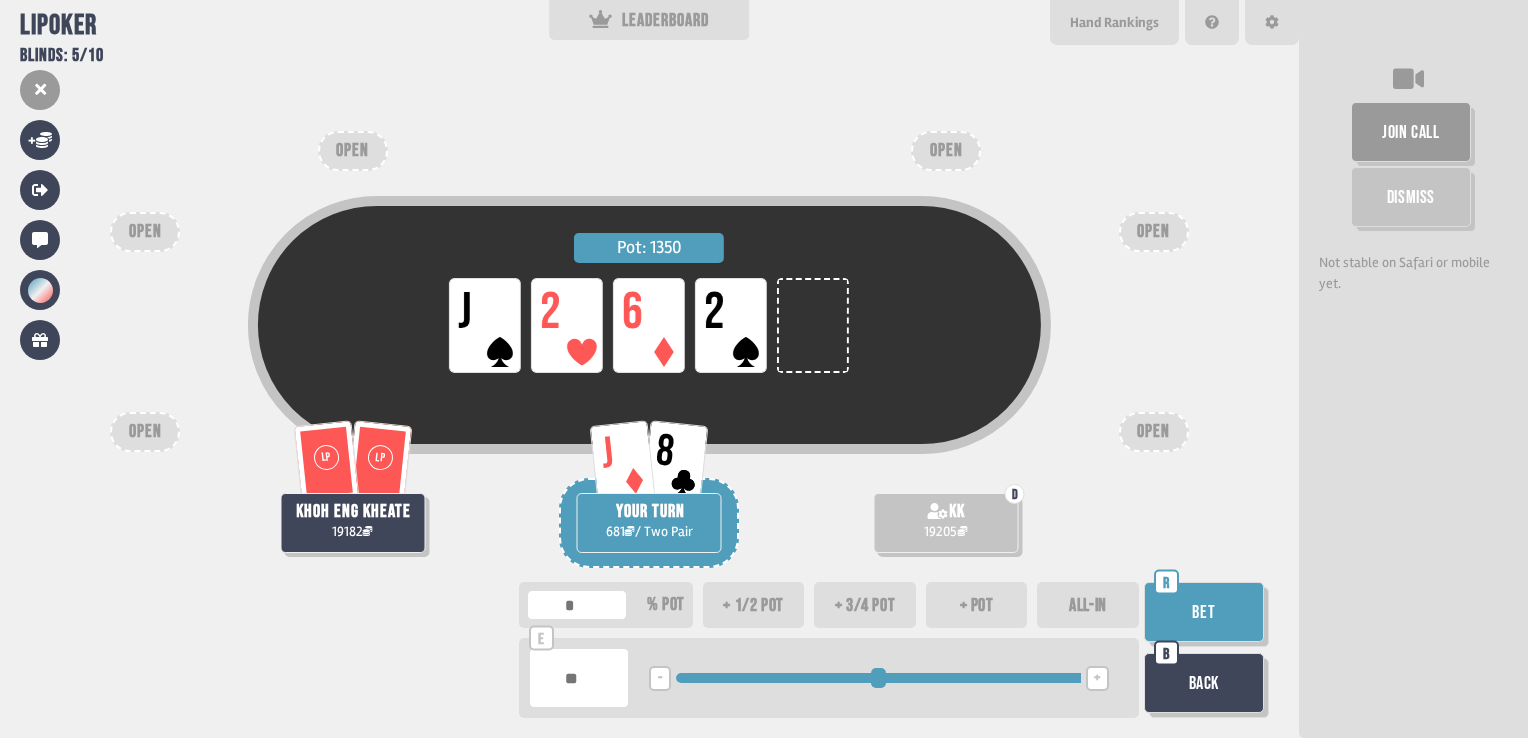 click on "Bet" at bounding box center (1204, 612) 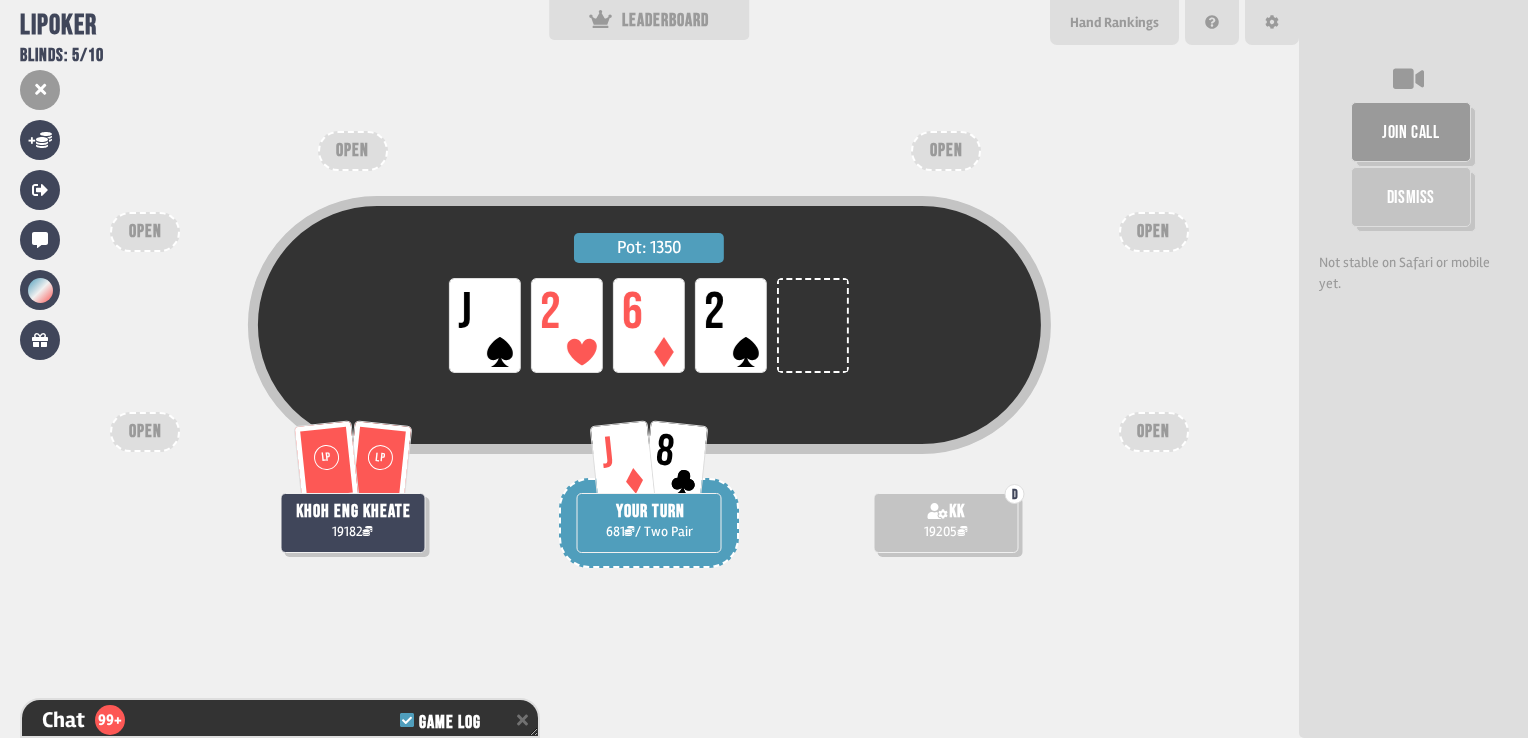 scroll, scrollTop: 3891, scrollLeft: 0, axis: vertical 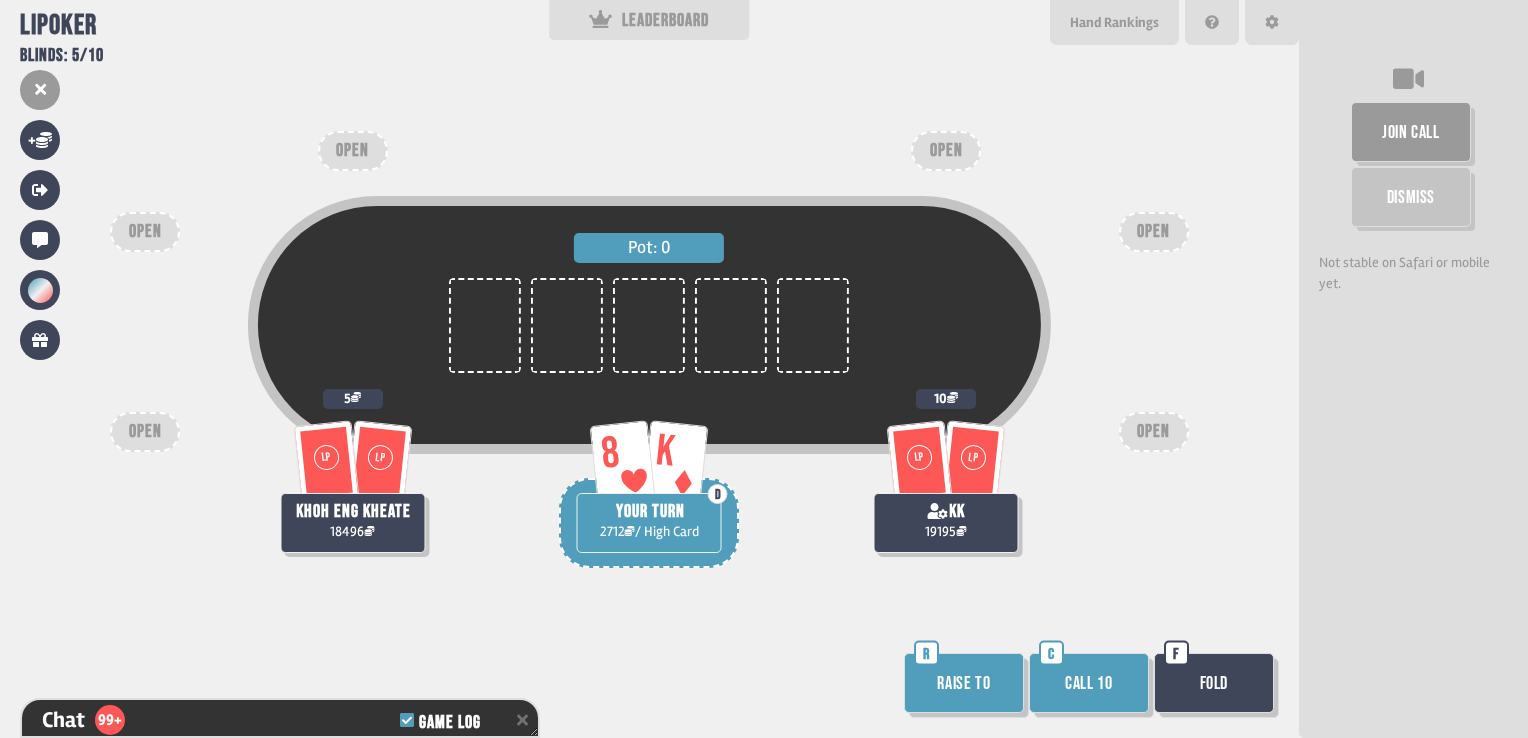 click on "Call 10" at bounding box center [1089, 683] 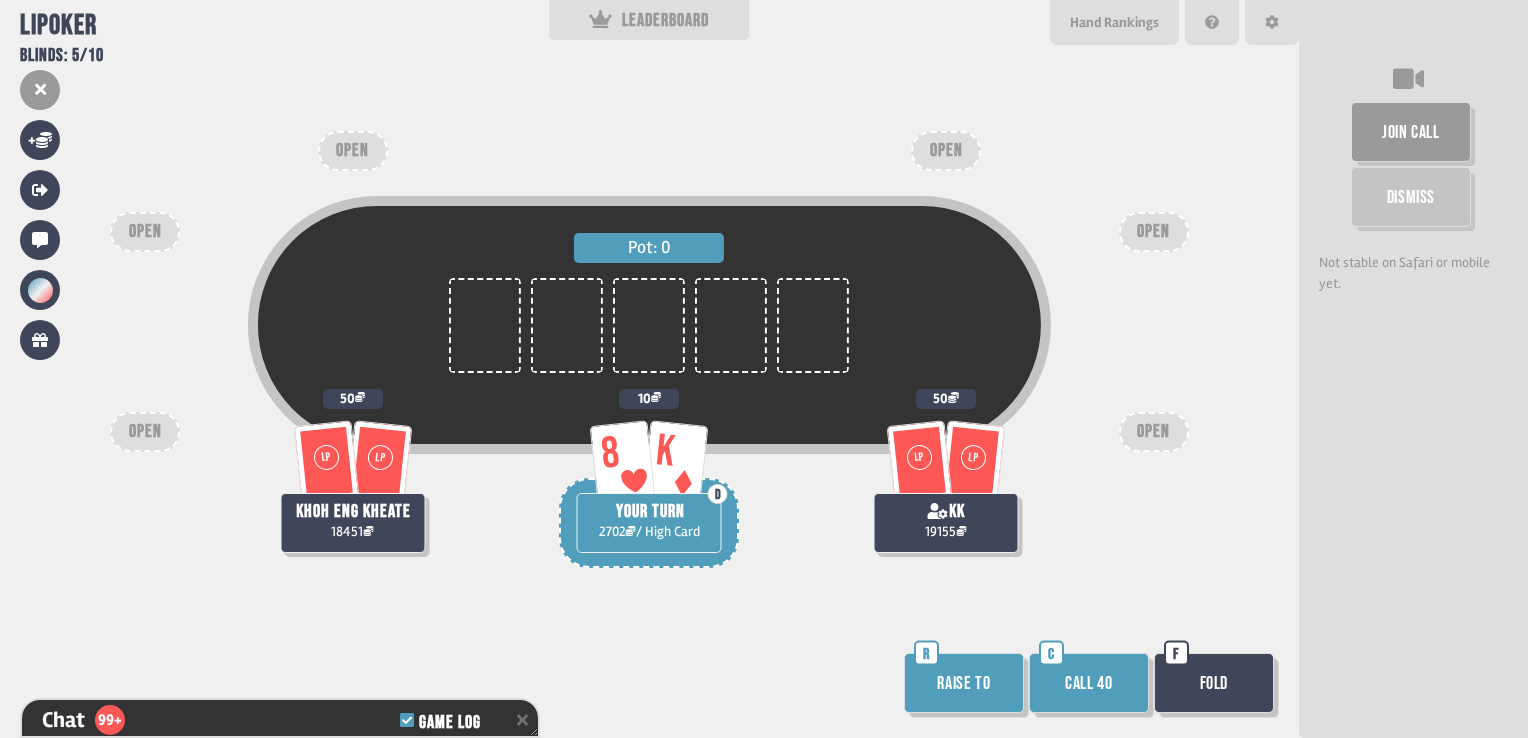 click on "Call 40" at bounding box center [1089, 683] 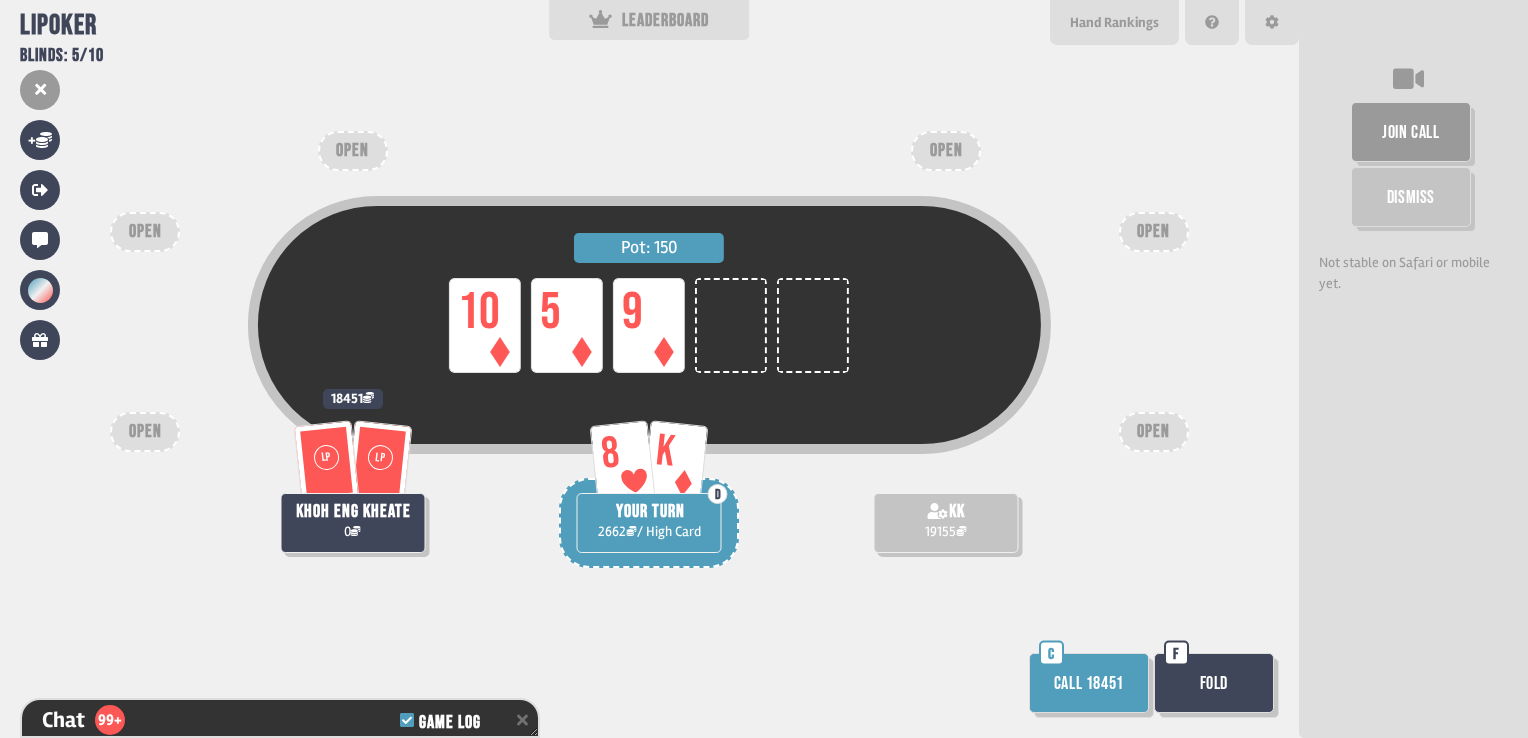 click on "Fold" at bounding box center (1214, 683) 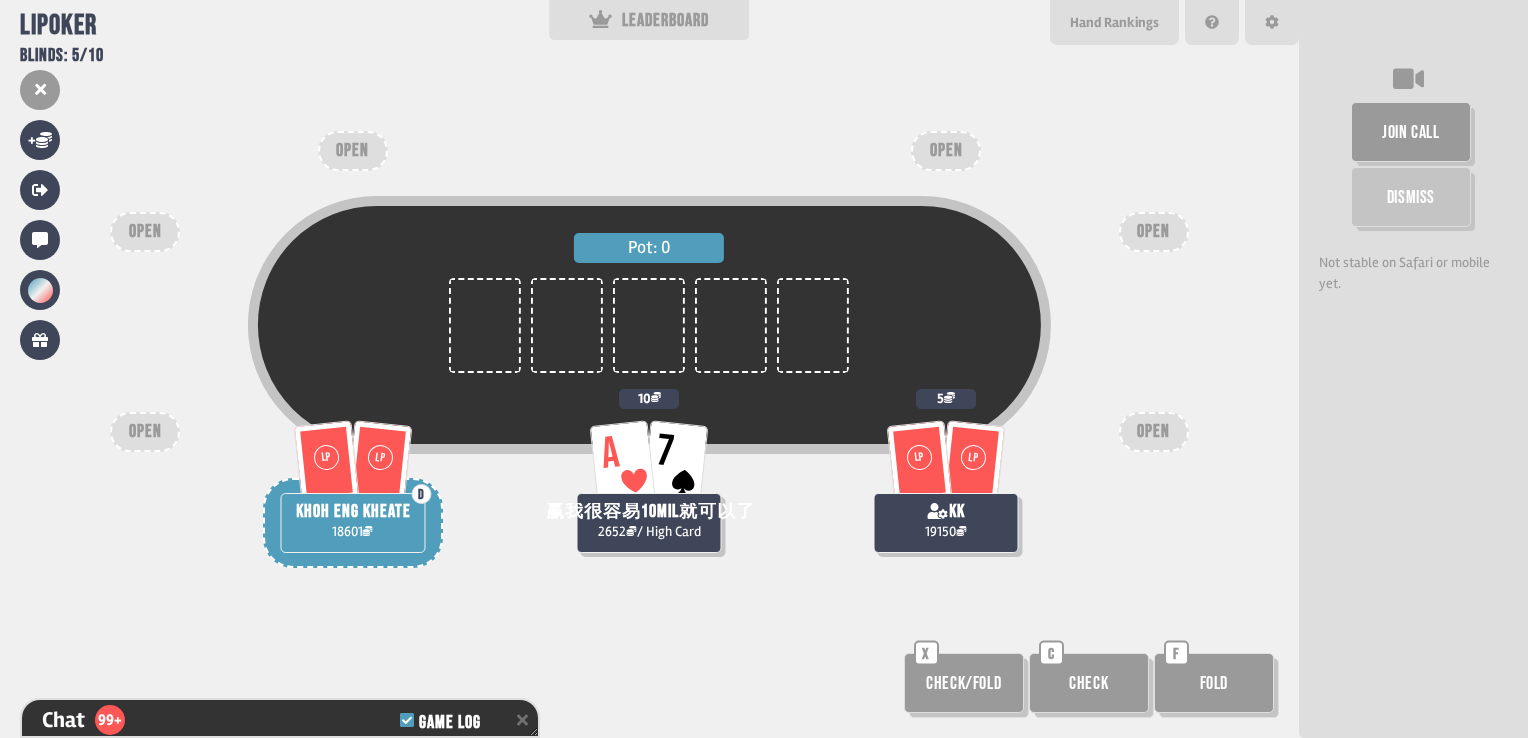 scroll, scrollTop: 98, scrollLeft: 0, axis: vertical 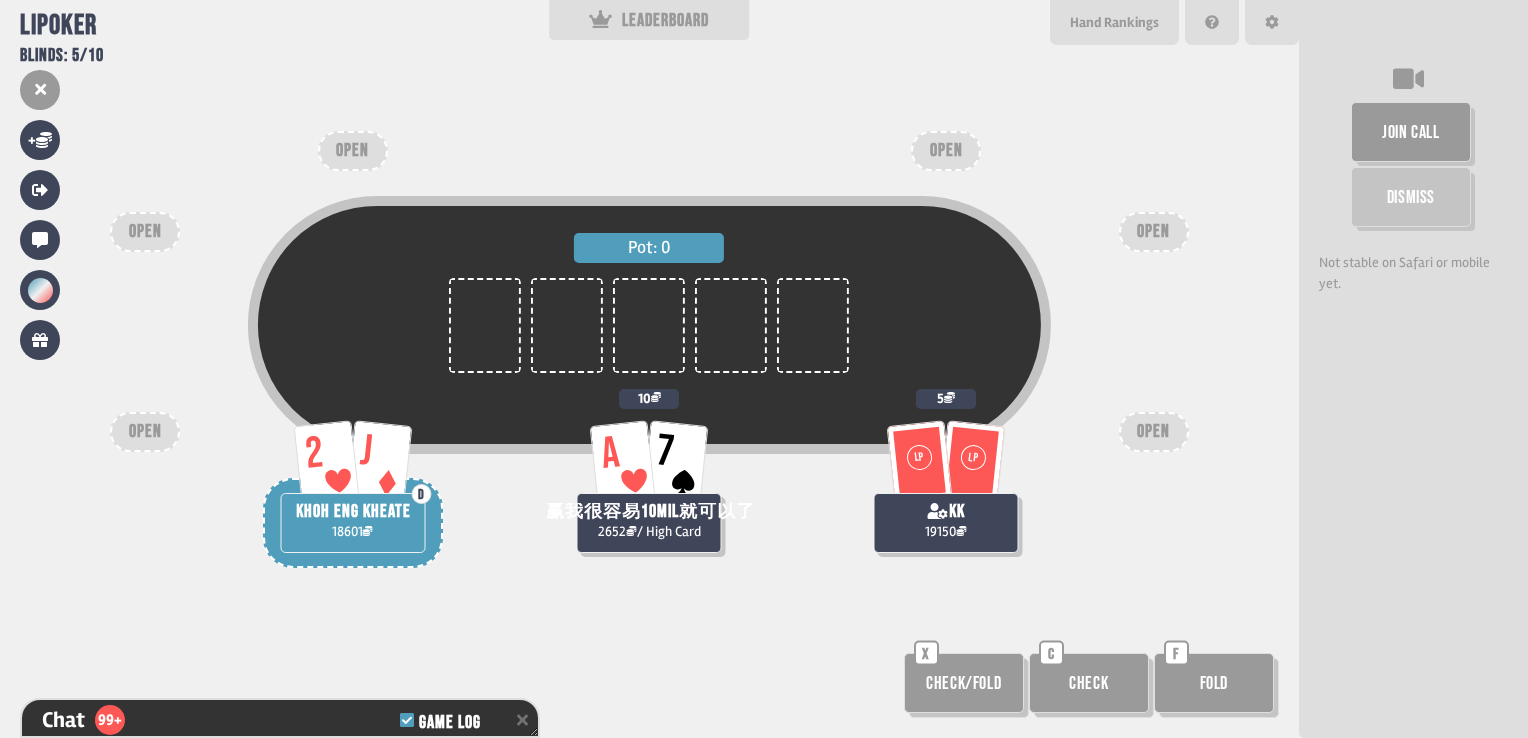 click on "Check" at bounding box center (1089, 683) 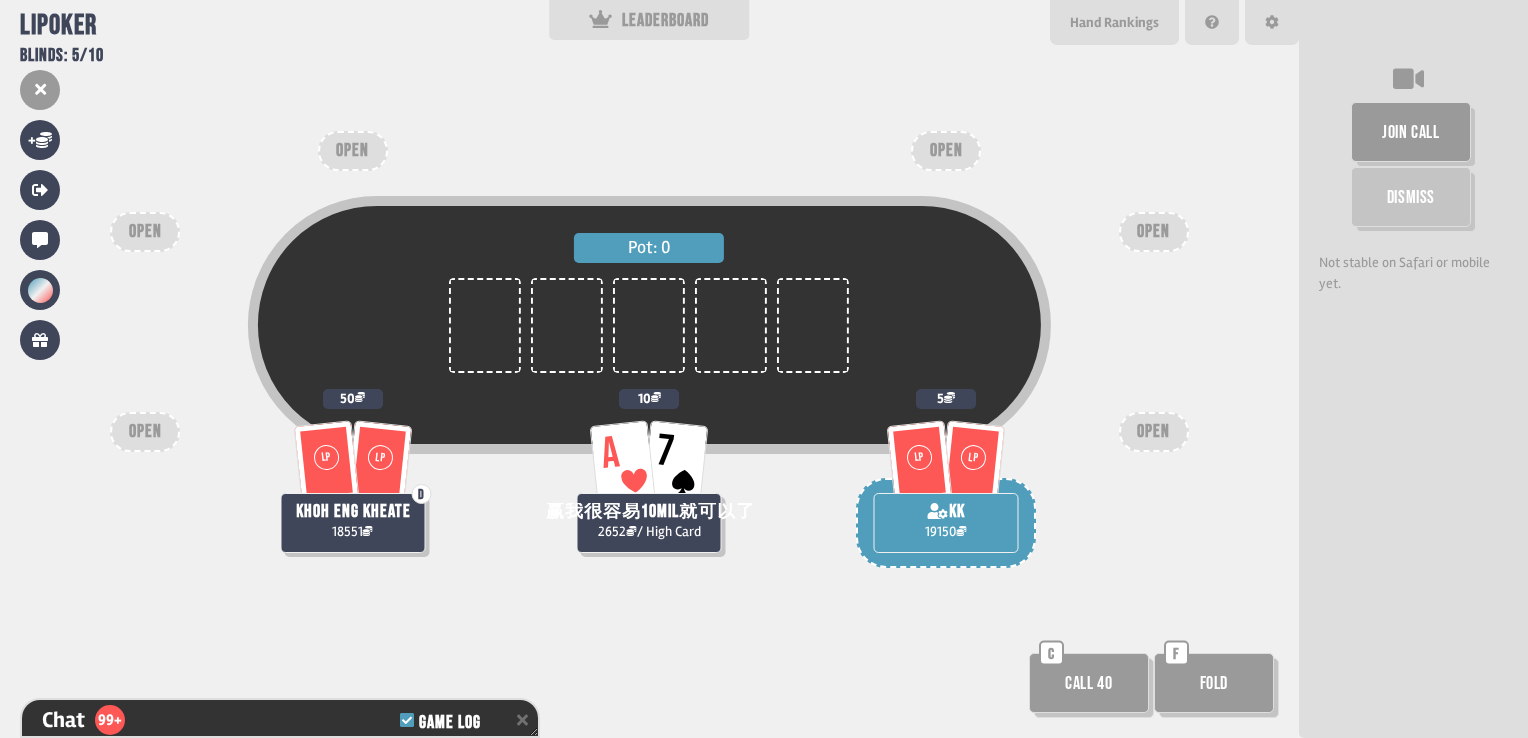 click on "Call 40" at bounding box center [1089, 683] 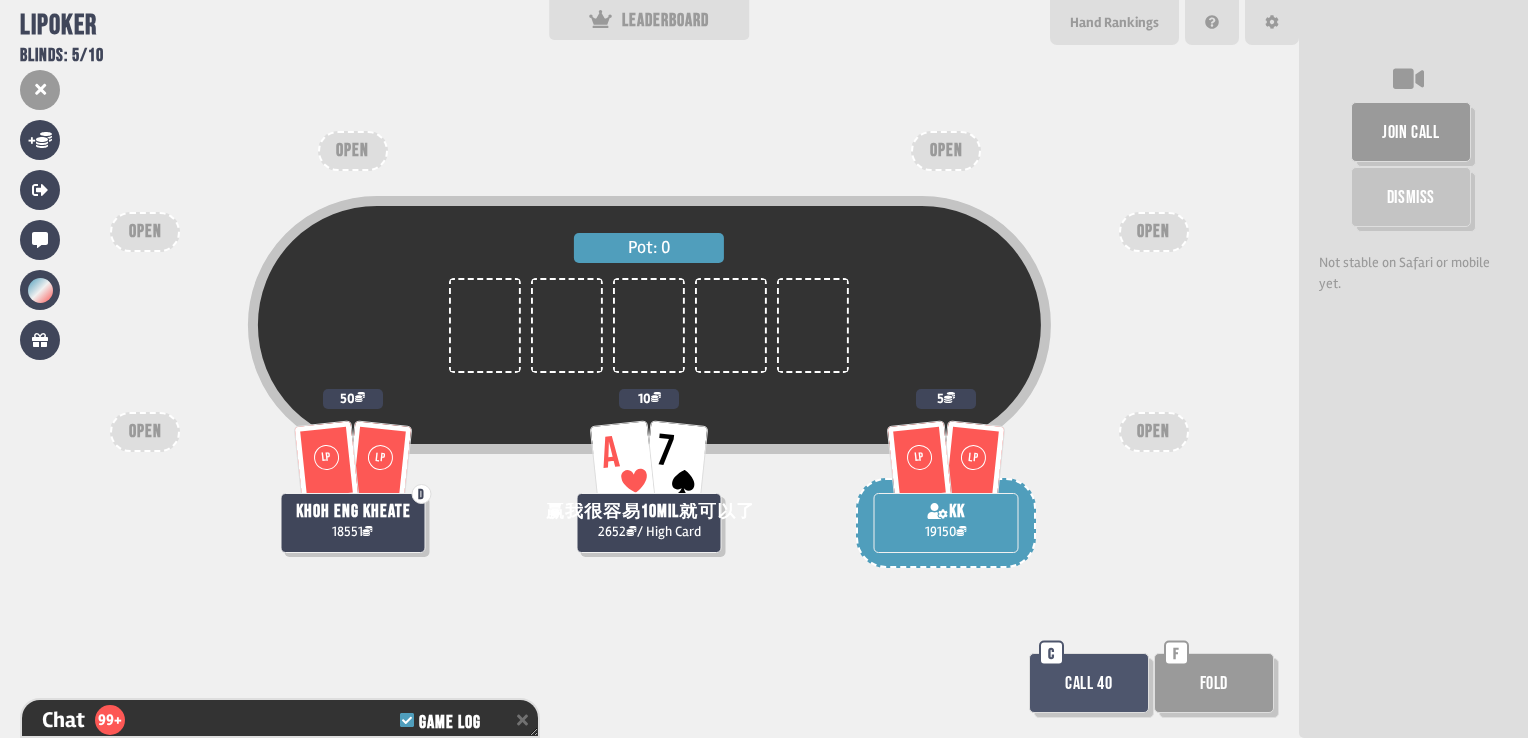 click on "Call 40" at bounding box center [1089, 683] 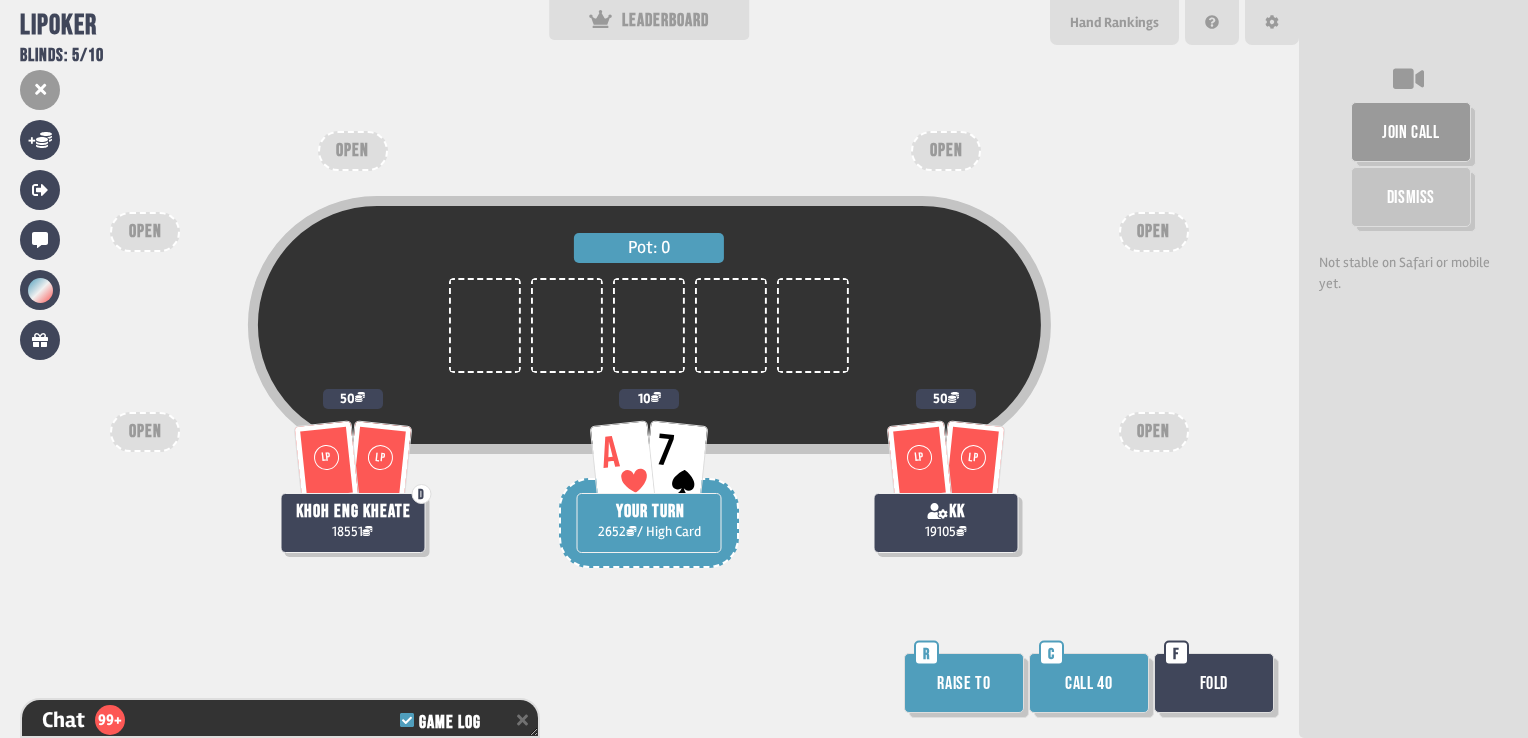 click on "Call 40" at bounding box center (1089, 683) 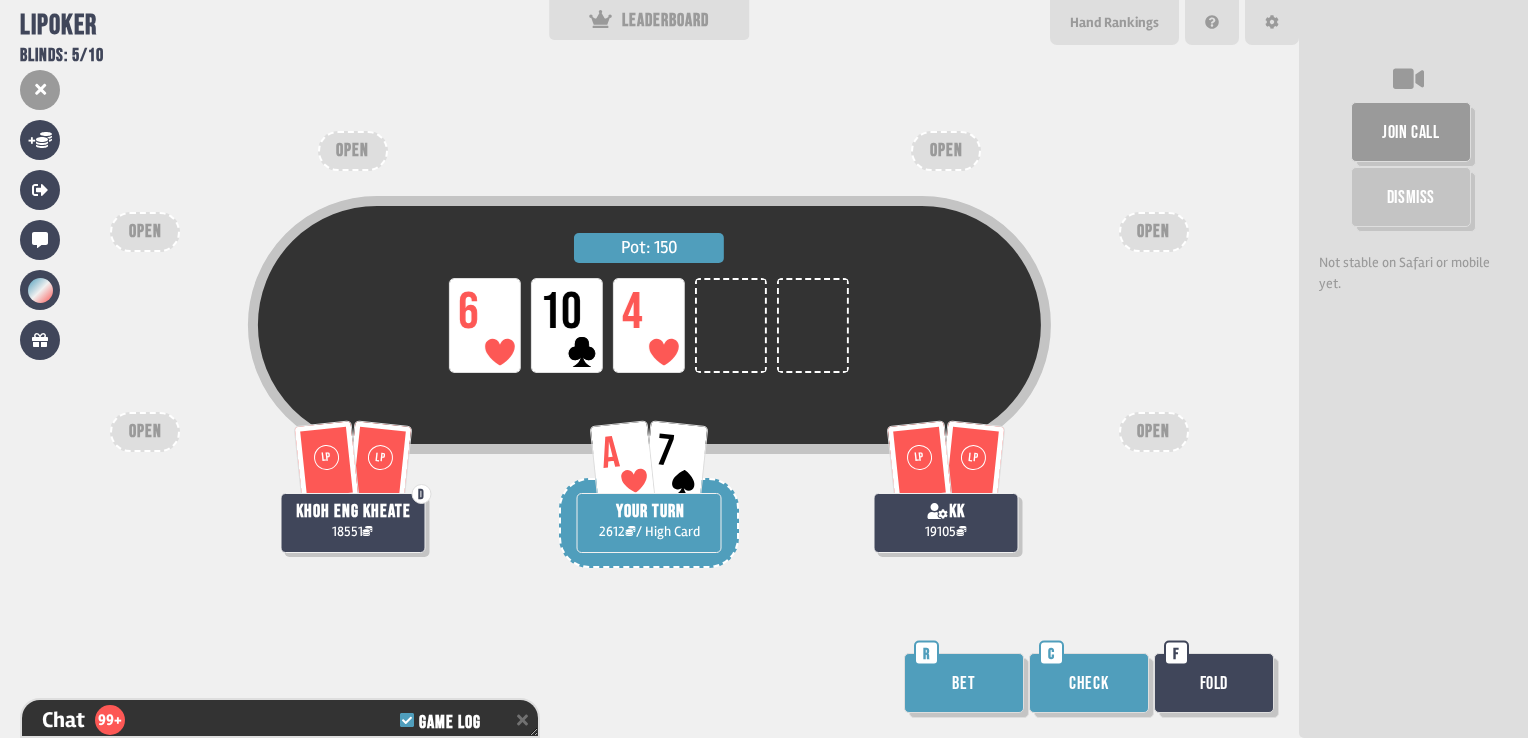 click on "Check" at bounding box center (1089, 683) 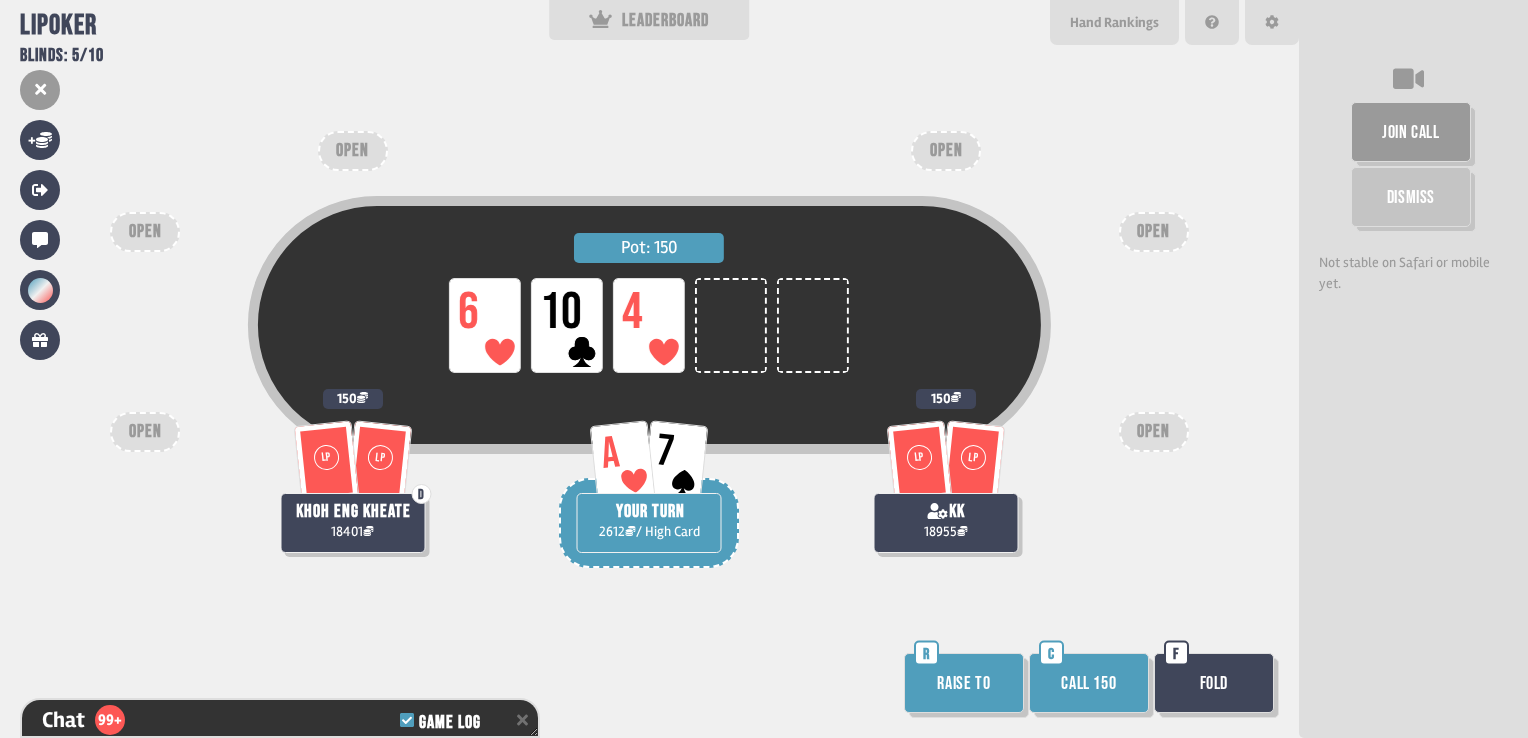 click on "Call 150" at bounding box center [1089, 683] 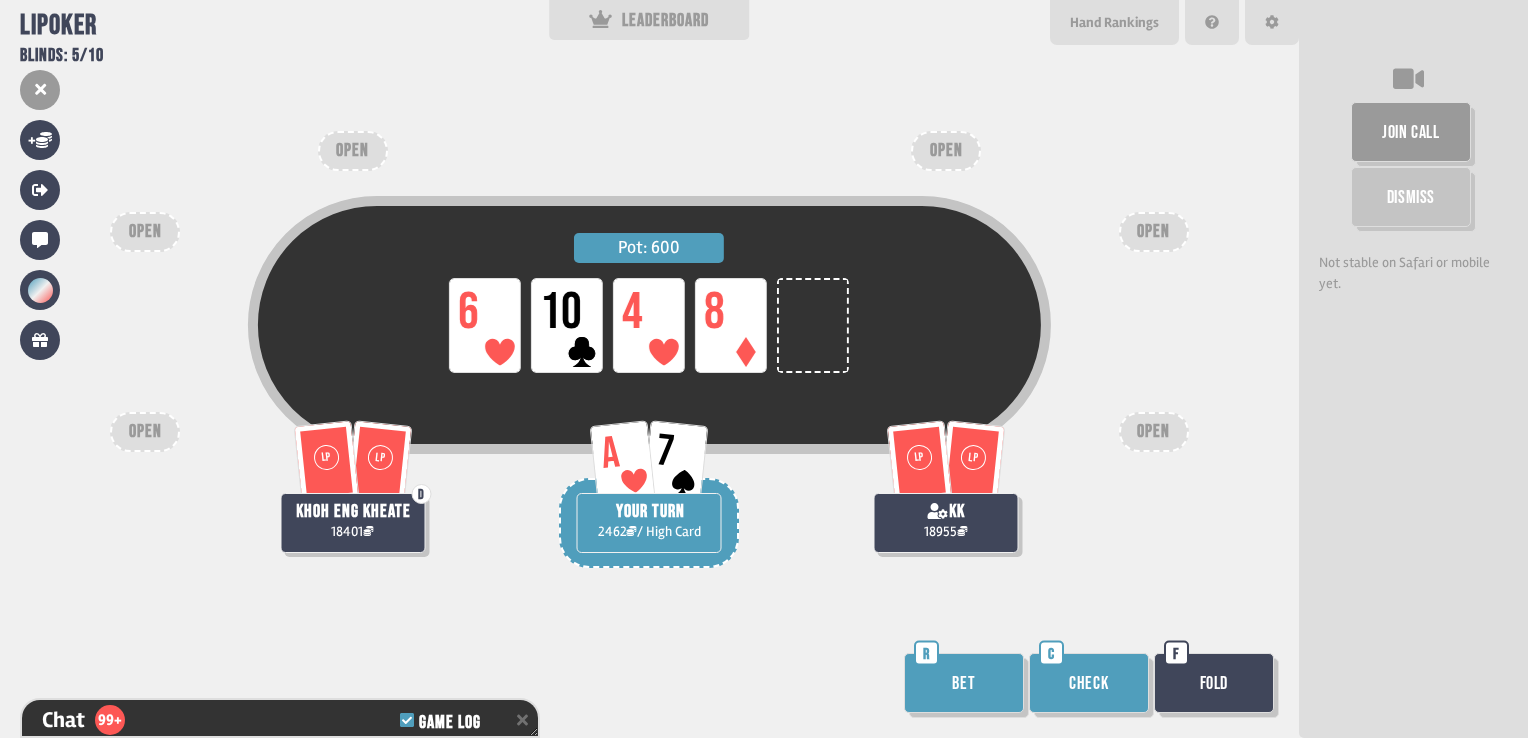 click on "Check" at bounding box center [1089, 683] 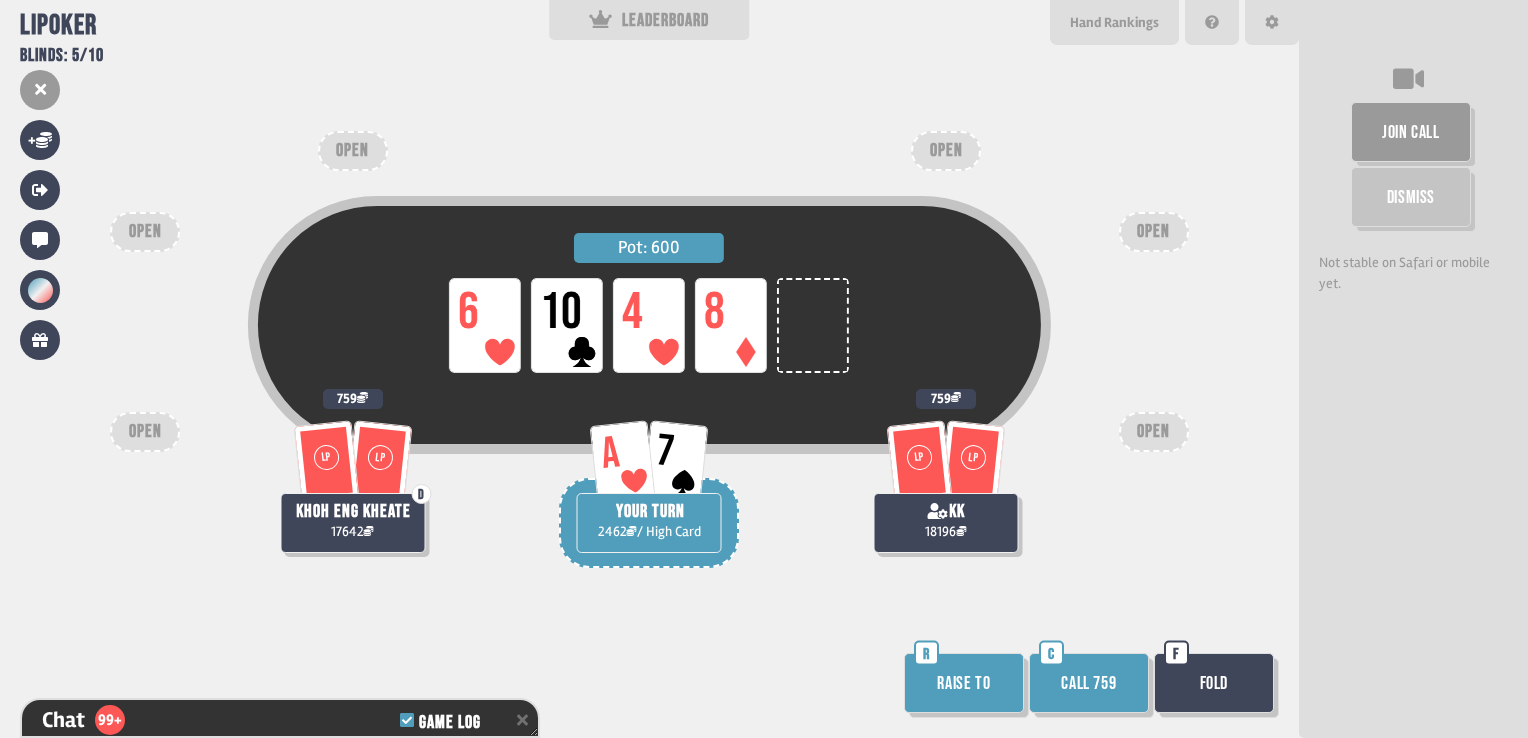 click on "Call 759" at bounding box center (1089, 683) 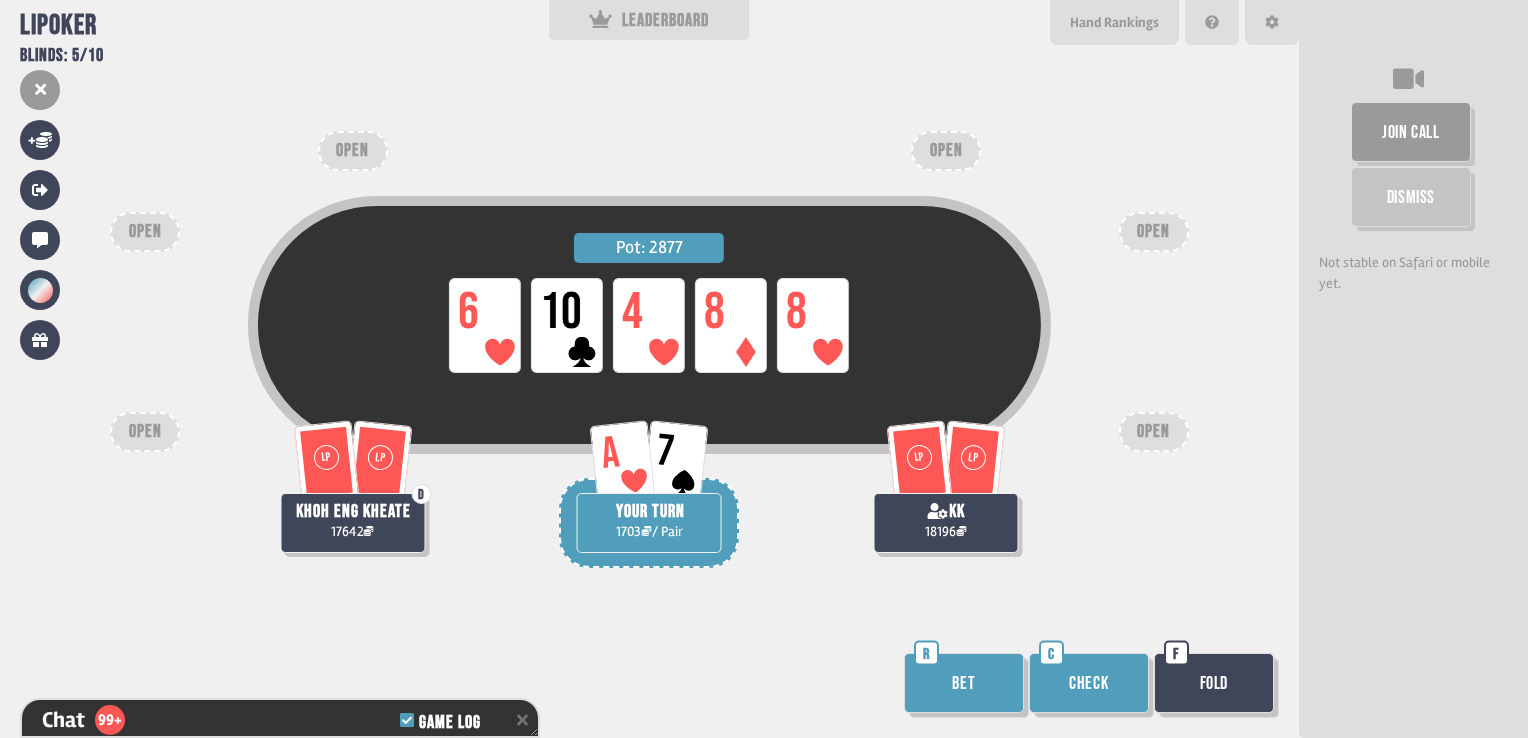 click on "Fold" at bounding box center [1214, 683] 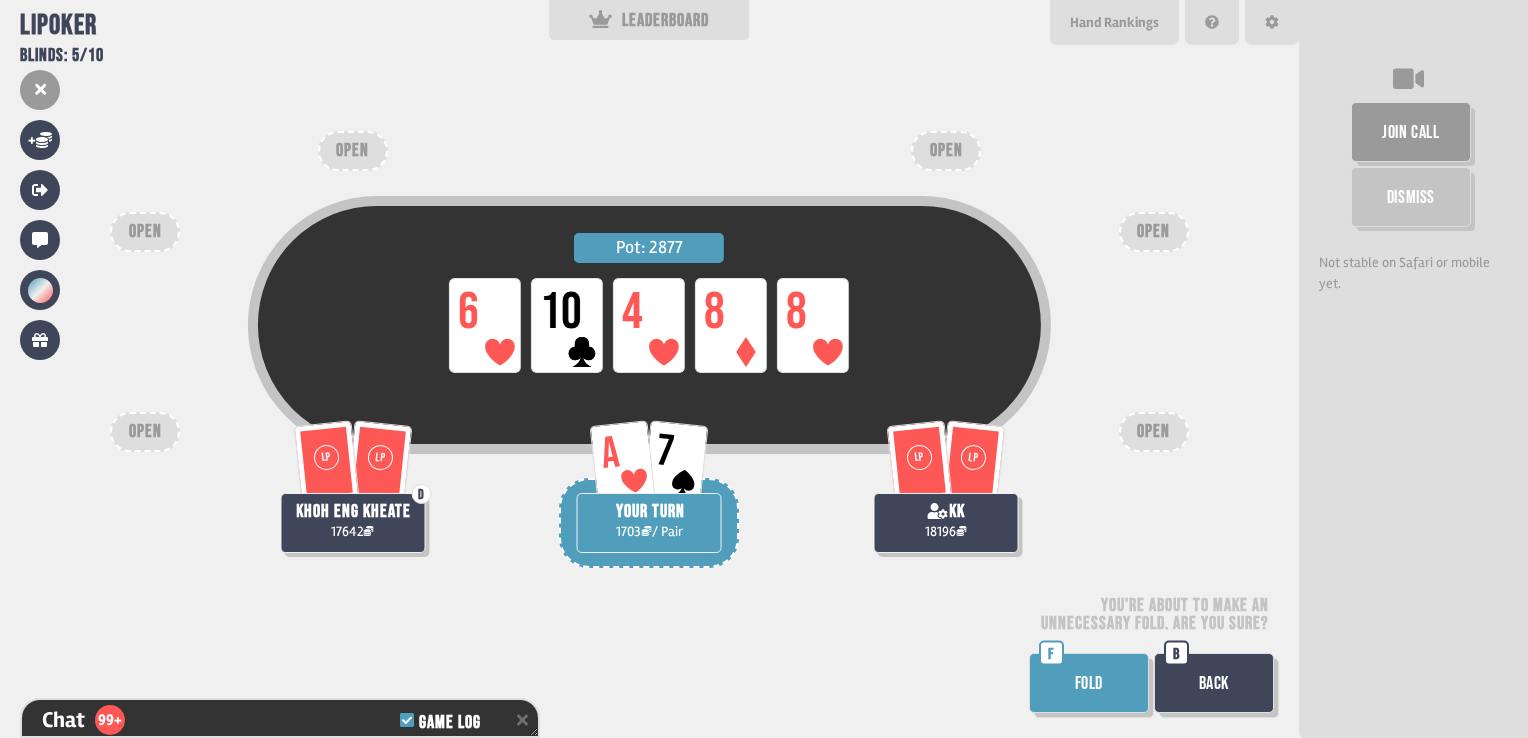 click on "FOLD" at bounding box center (1089, 683) 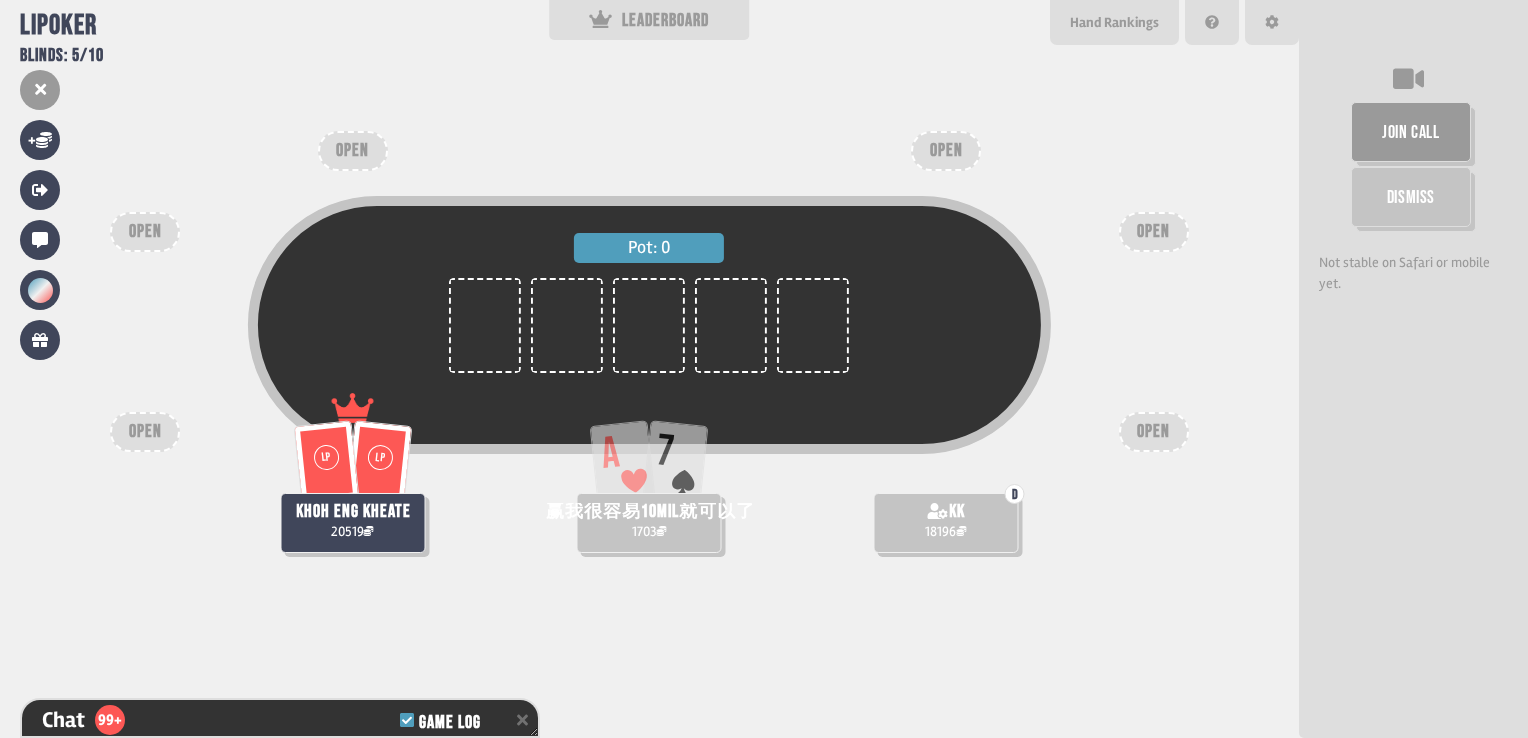 scroll, scrollTop: 98, scrollLeft: 0, axis: vertical 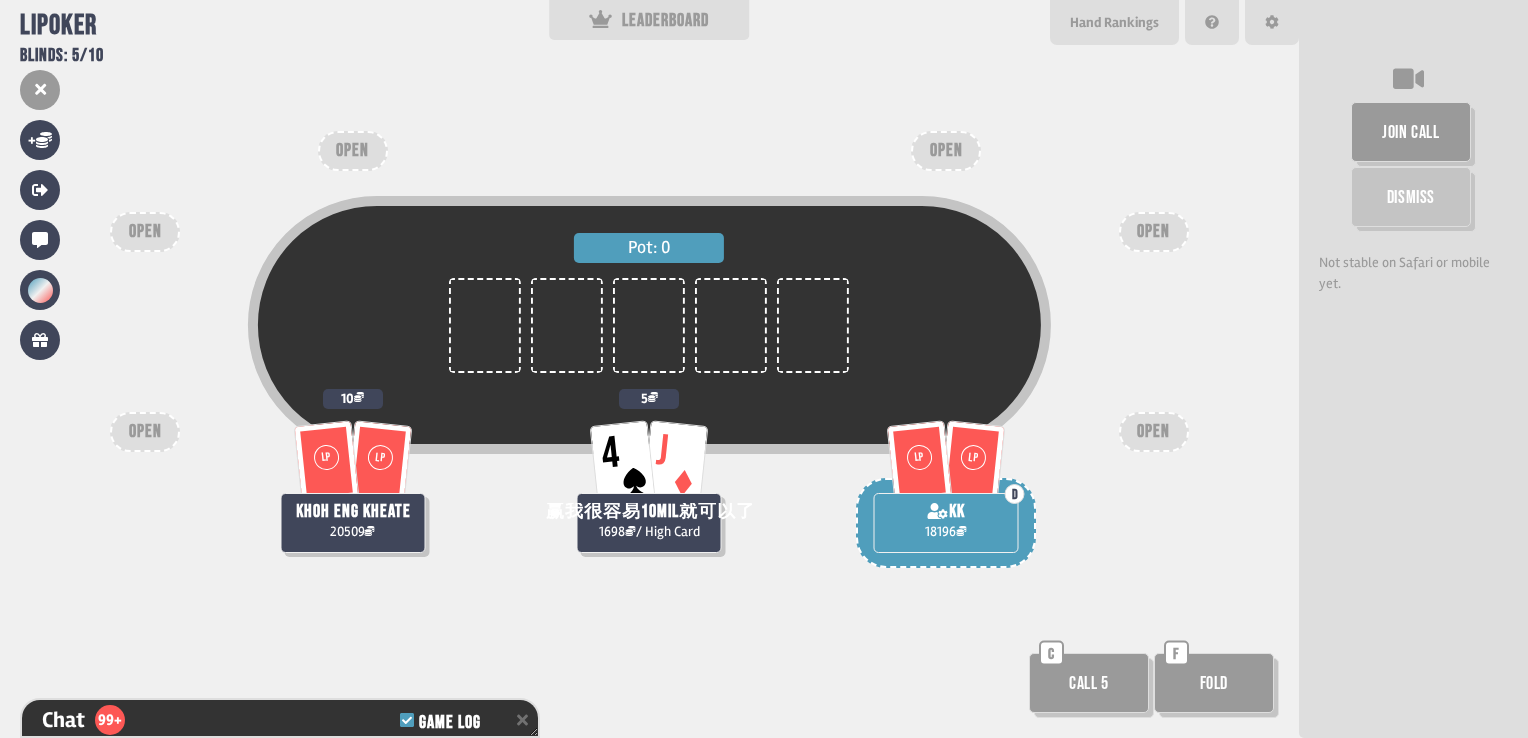 click on "Call 5" at bounding box center (1089, 683) 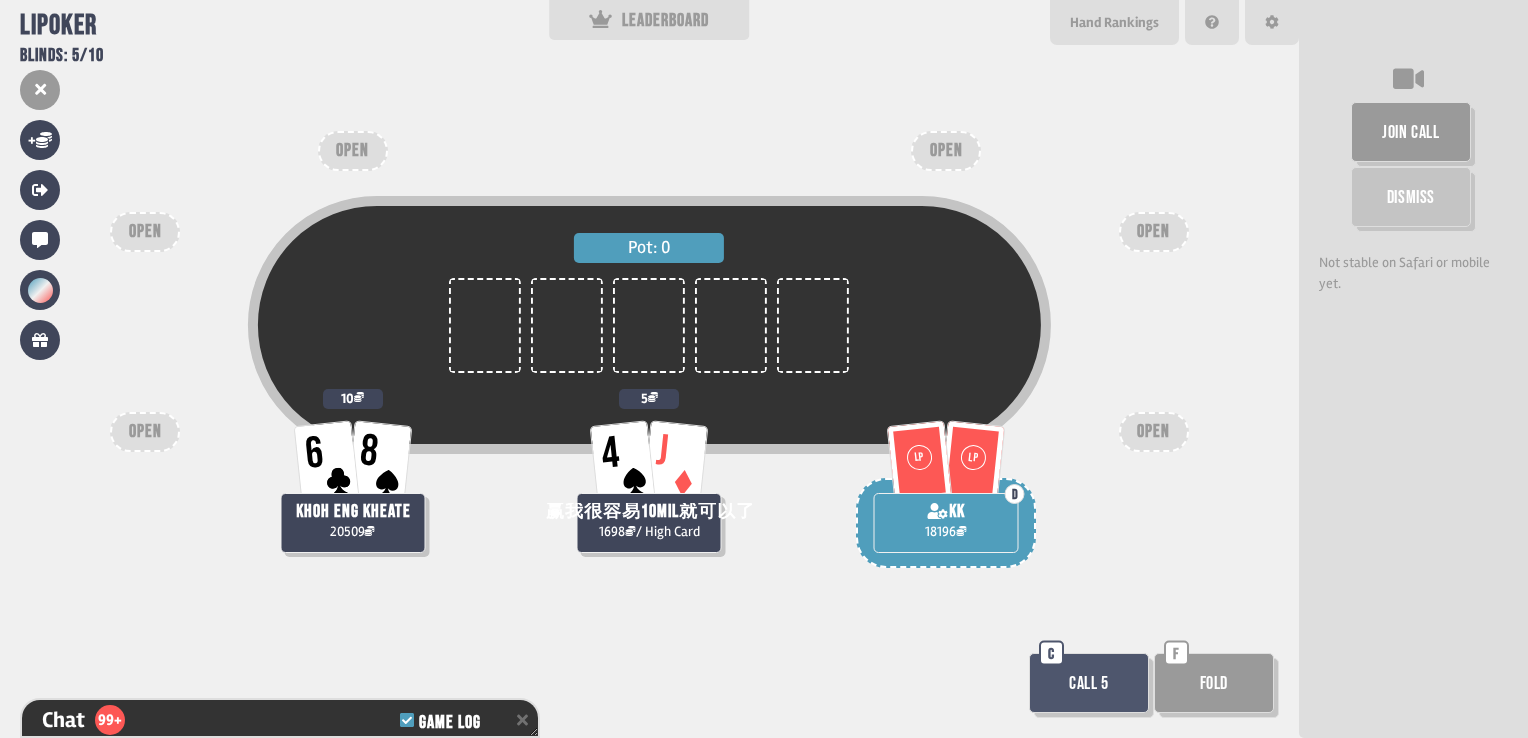 click on "Call 5" at bounding box center (1089, 683) 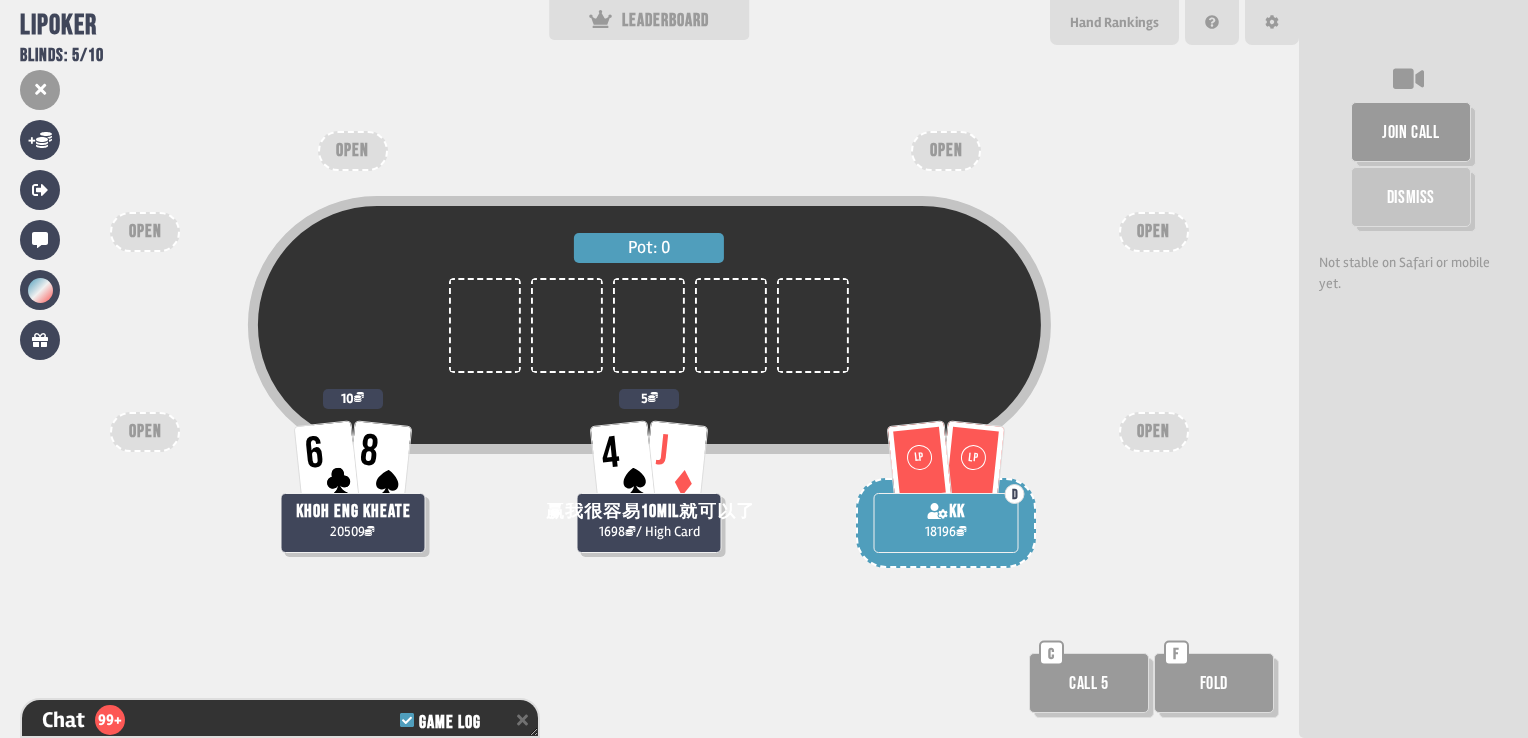 click on "Call 5" at bounding box center (1089, 683) 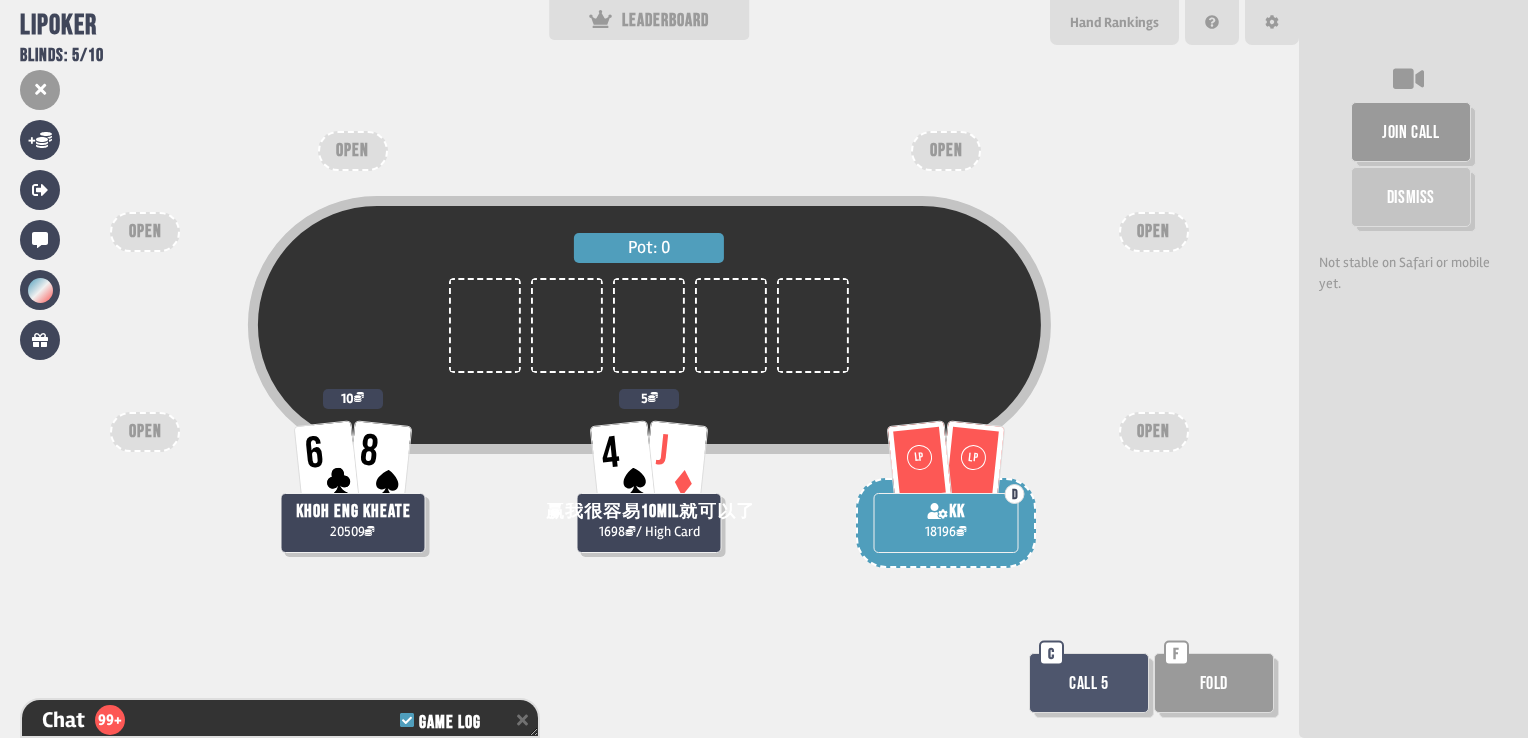 click on "Call 5" at bounding box center [1089, 683] 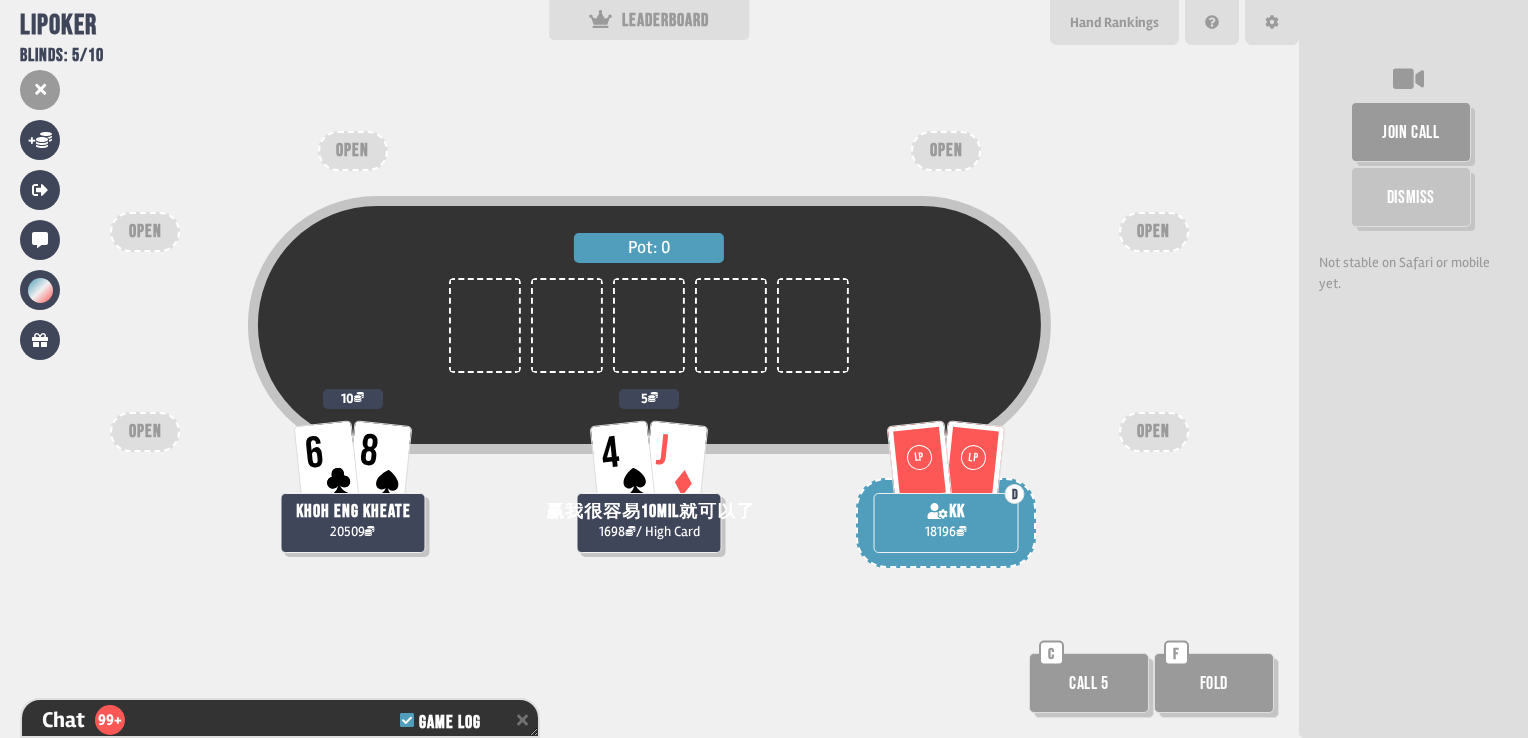 click on "Call 5" at bounding box center (1089, 683) 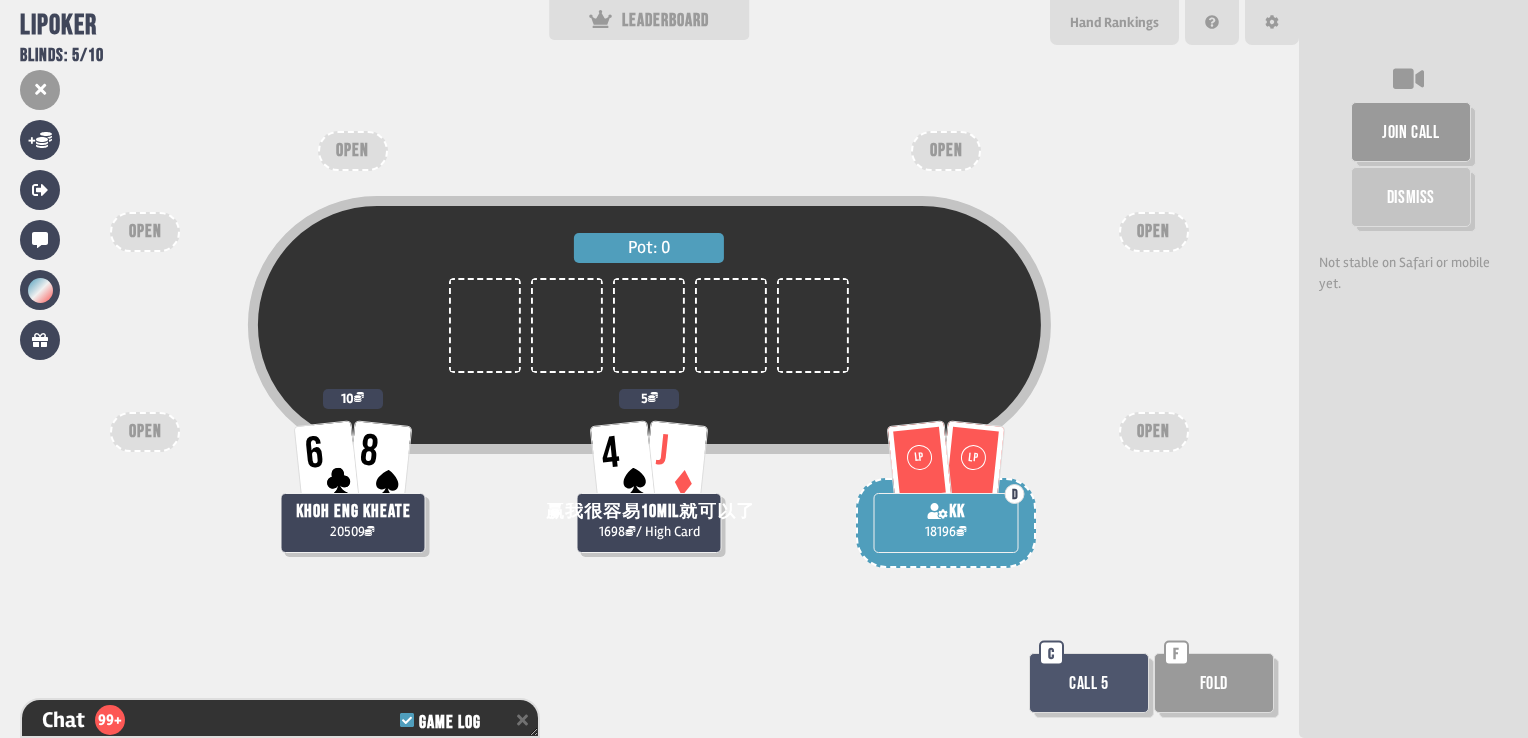 click on "Call 5" at bounding box center [1089, 683] 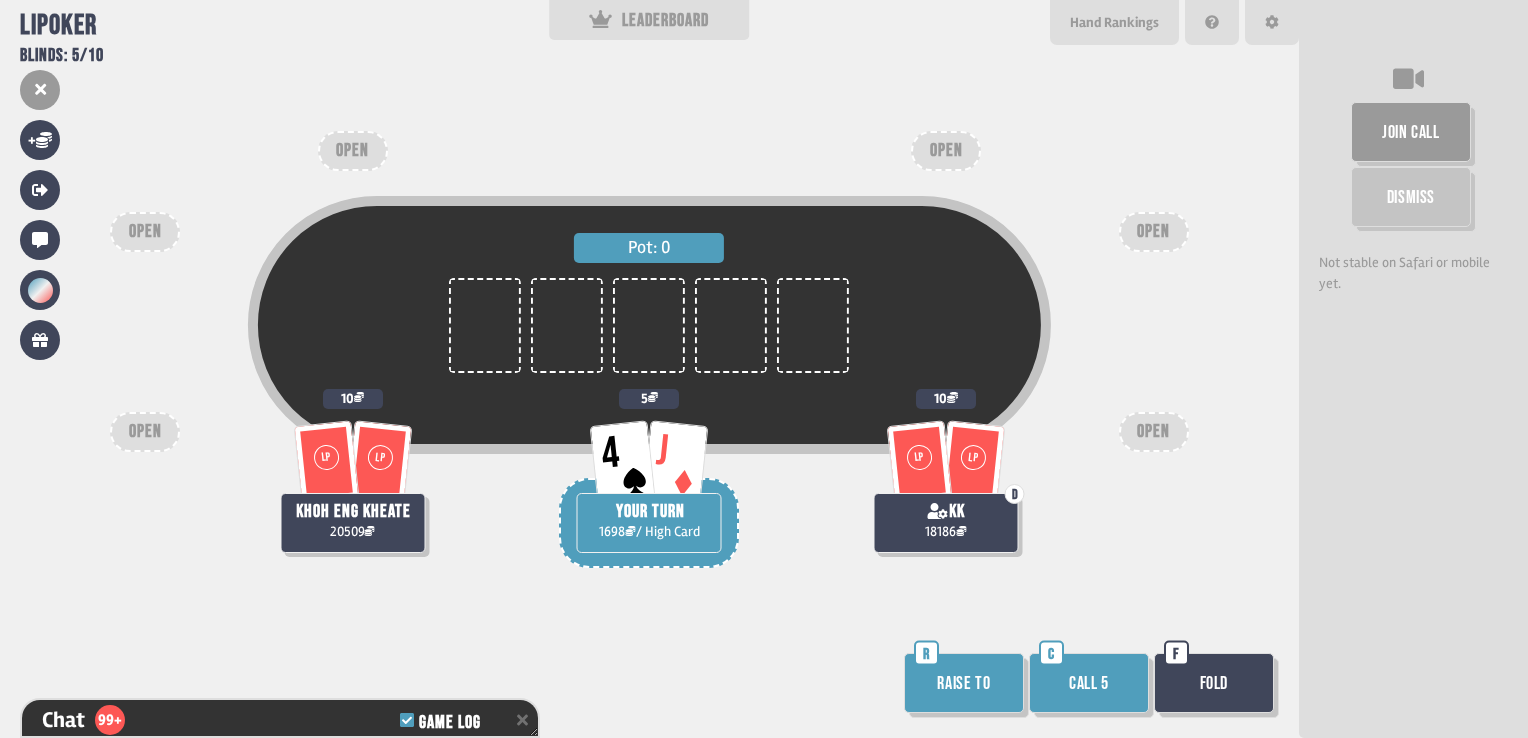 click on "Call 5" at bounding box center (1089, 683) 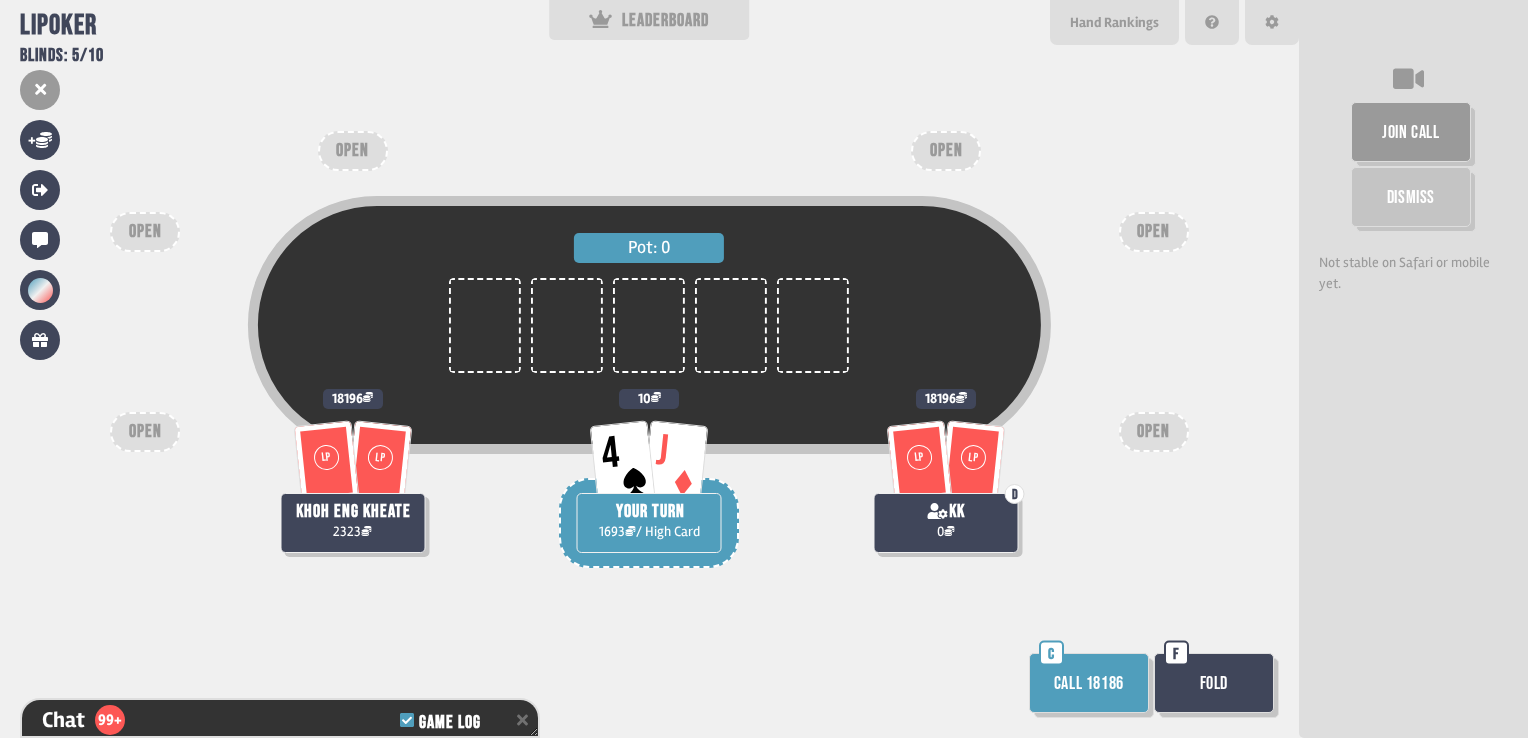 click on "Call 18186" at bounding box center (1089, 683) 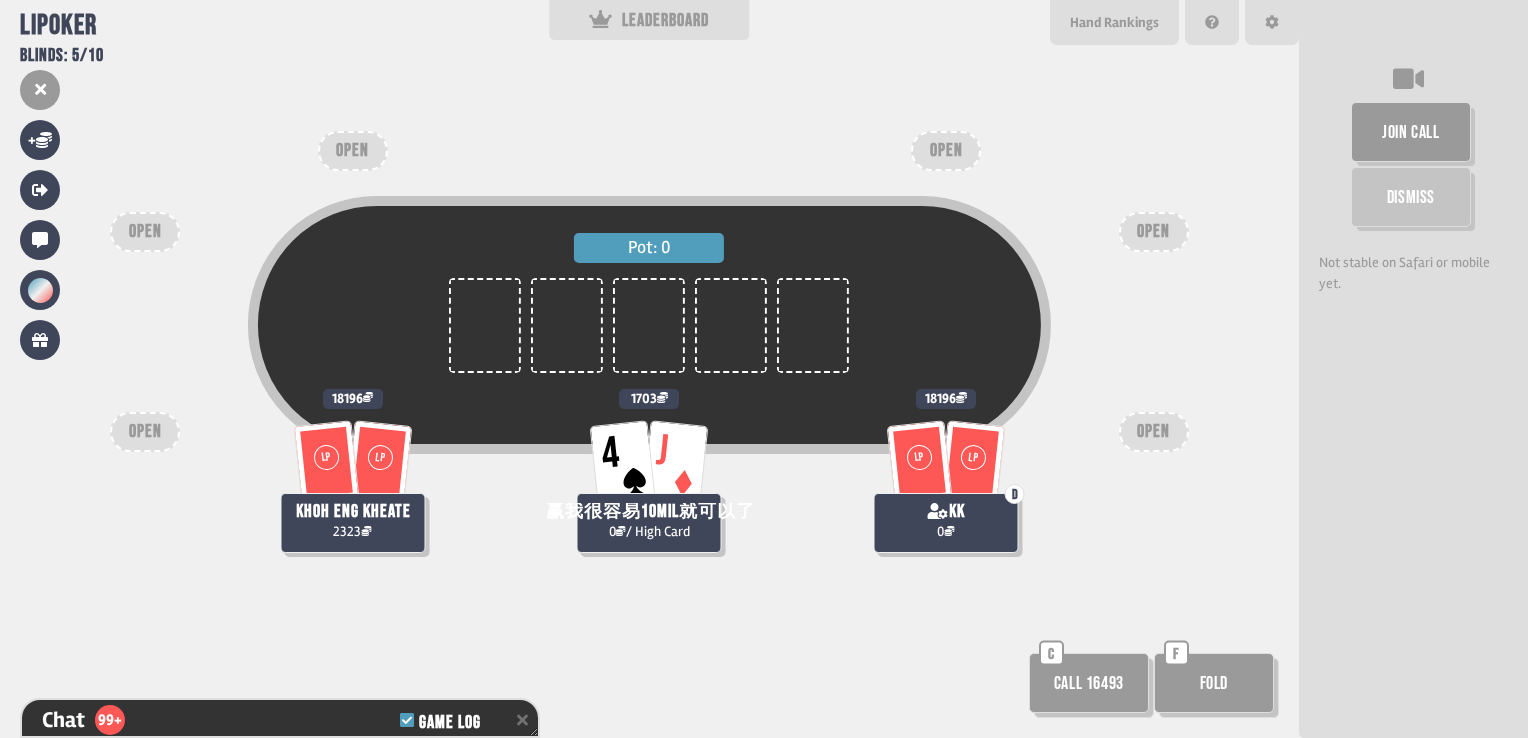 click on "Call 16493" at bounding box center [1089, 683] 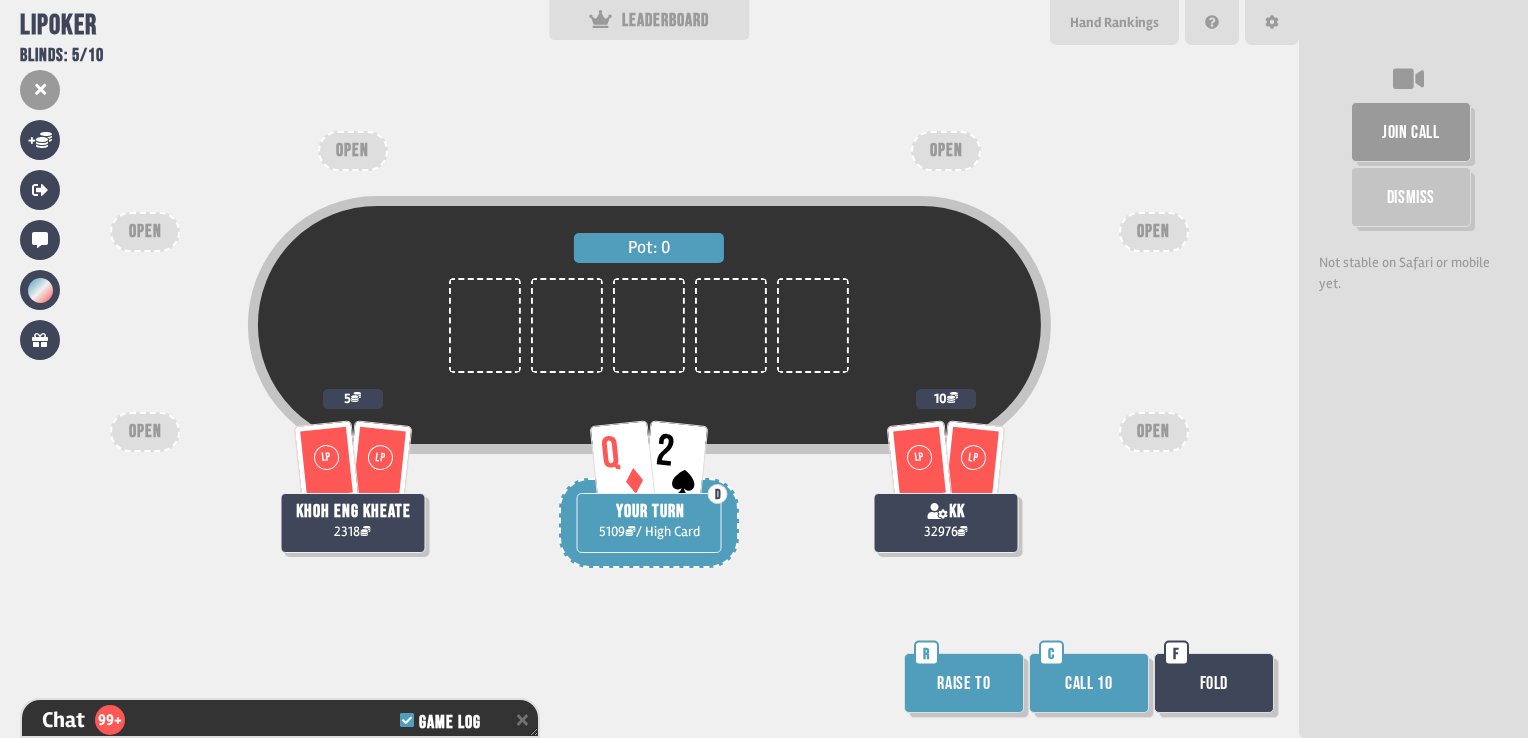 click on "Call 10" at bounding box center [1089, 683] 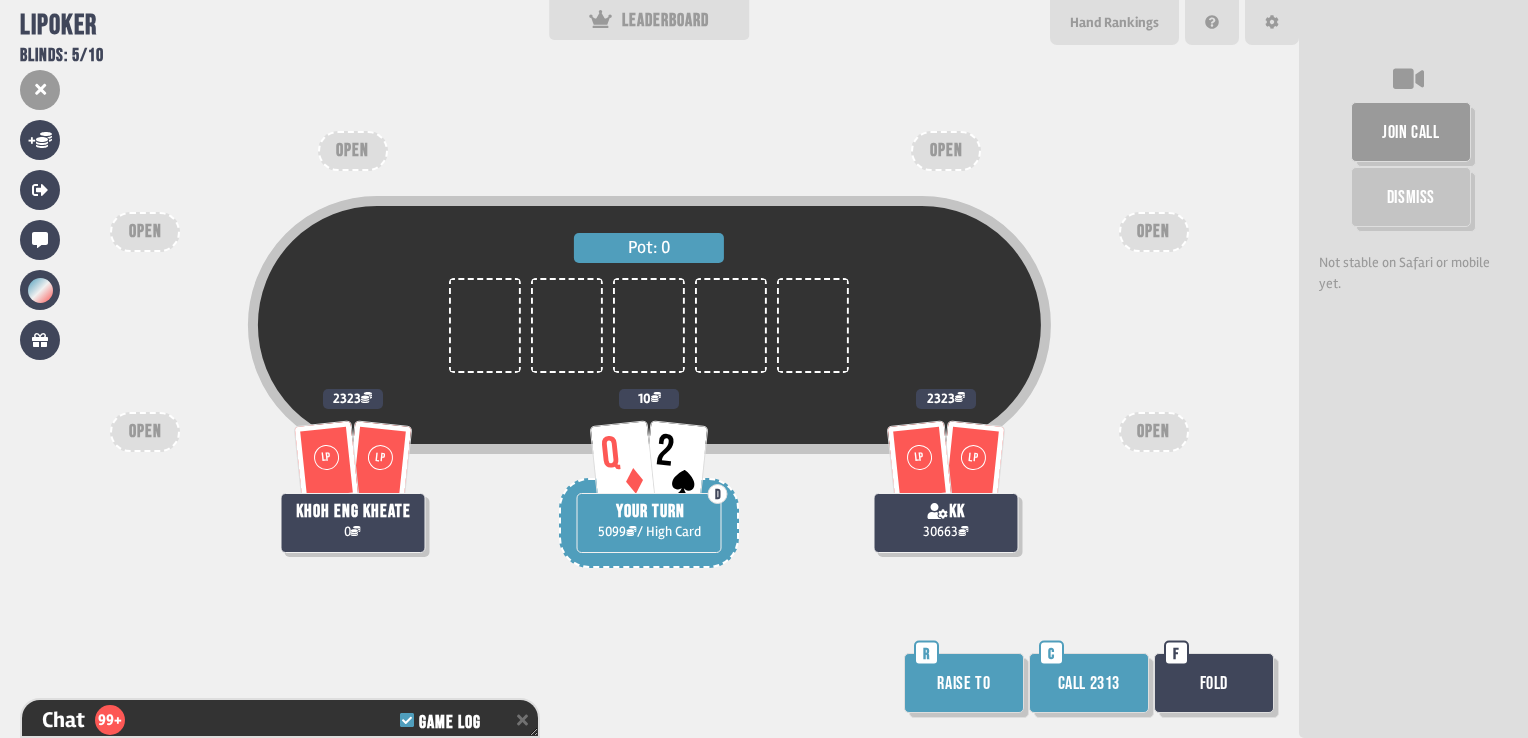click on "Fold" at bounding box center [1214, 683] 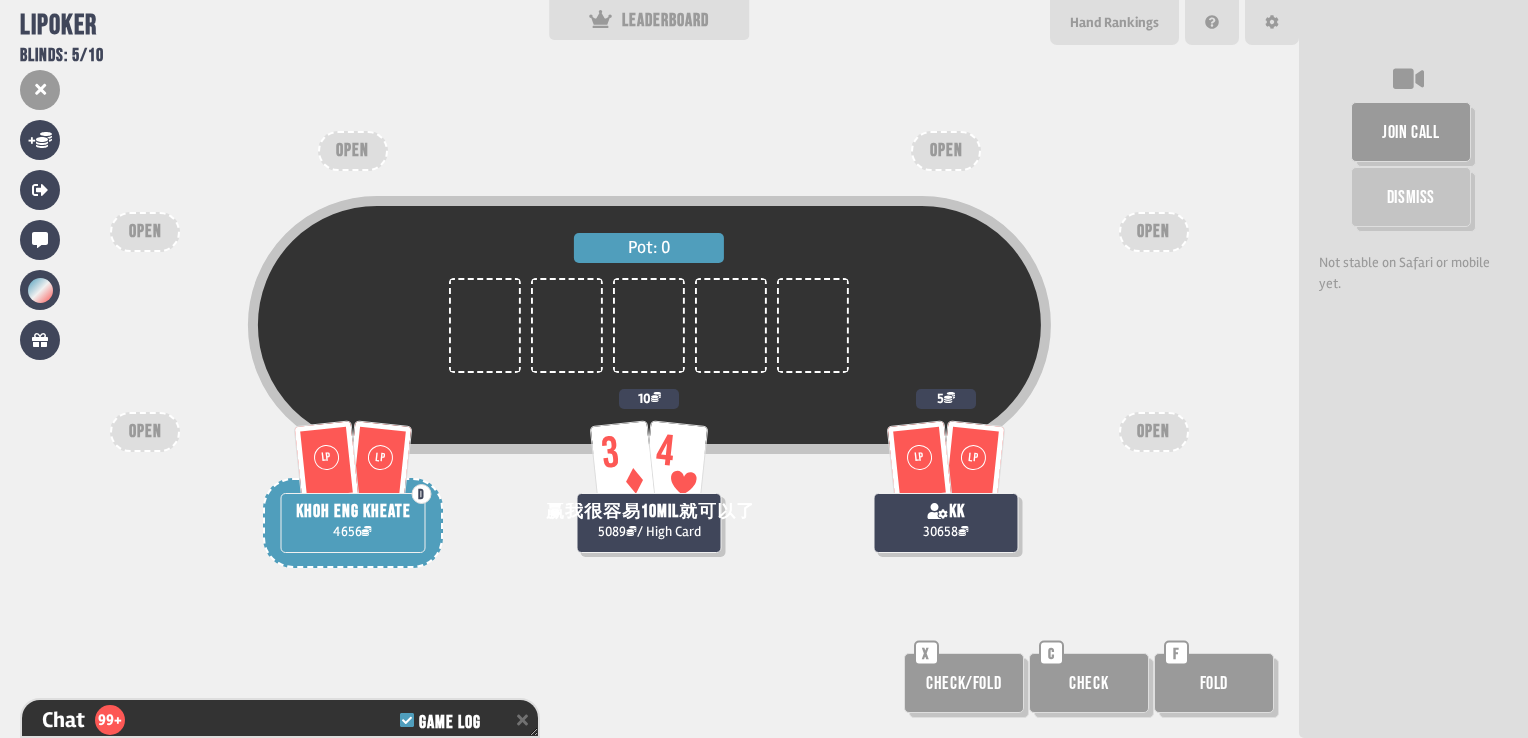 scroll, scrollTop: 98, scrollLeft: 0, axis: vertical 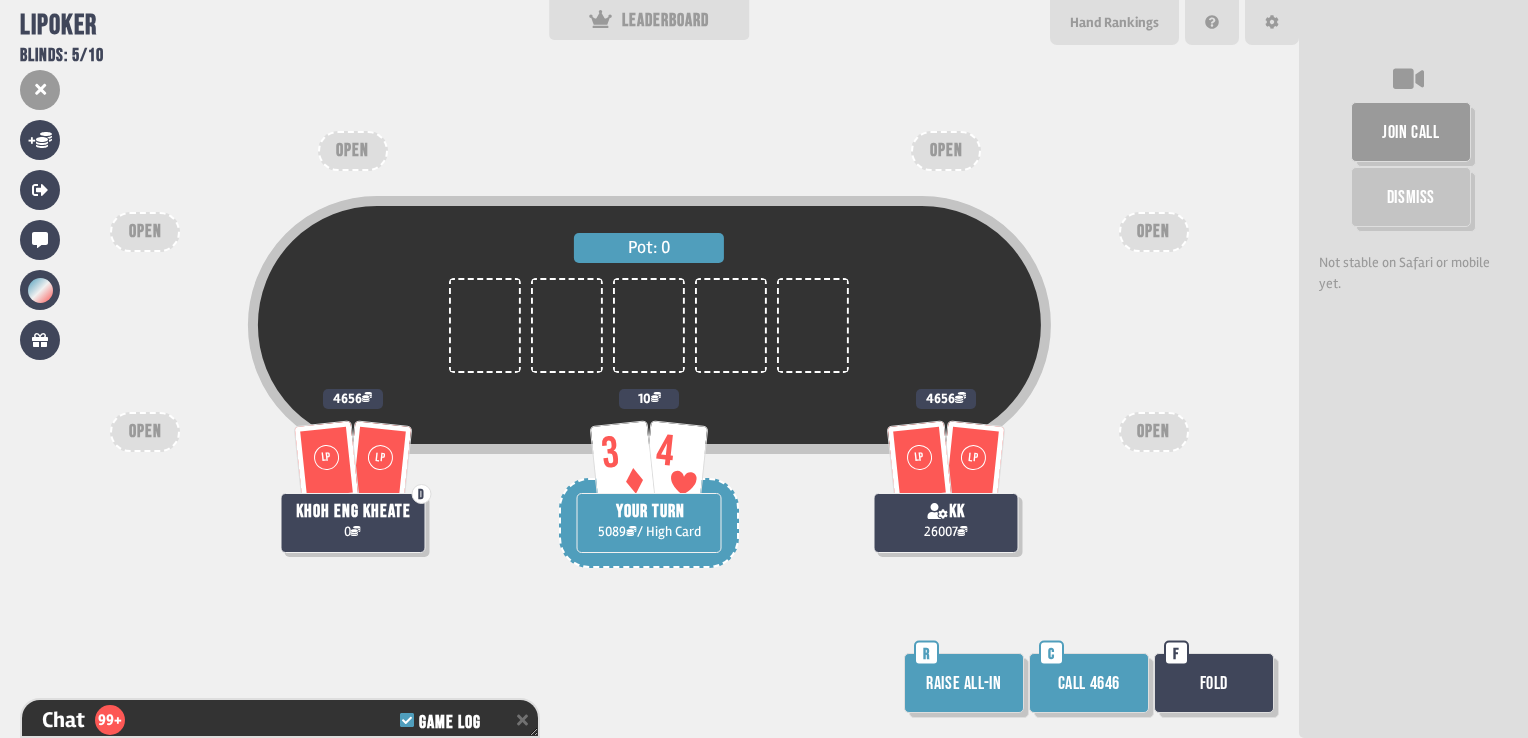 click on "Call 4646" at bounding box center [1089, 683] 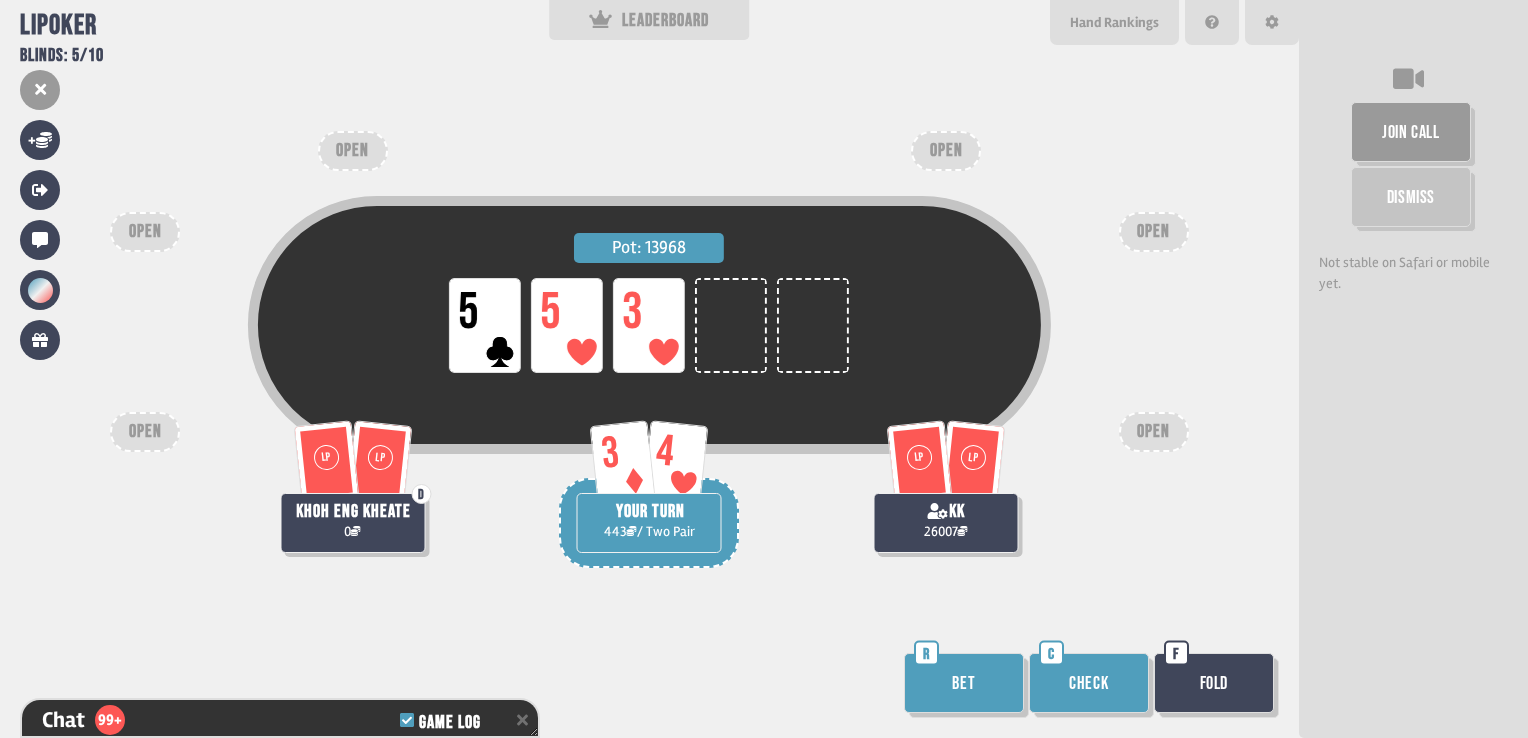 click on "Bet" at bounding box center [964, 683] 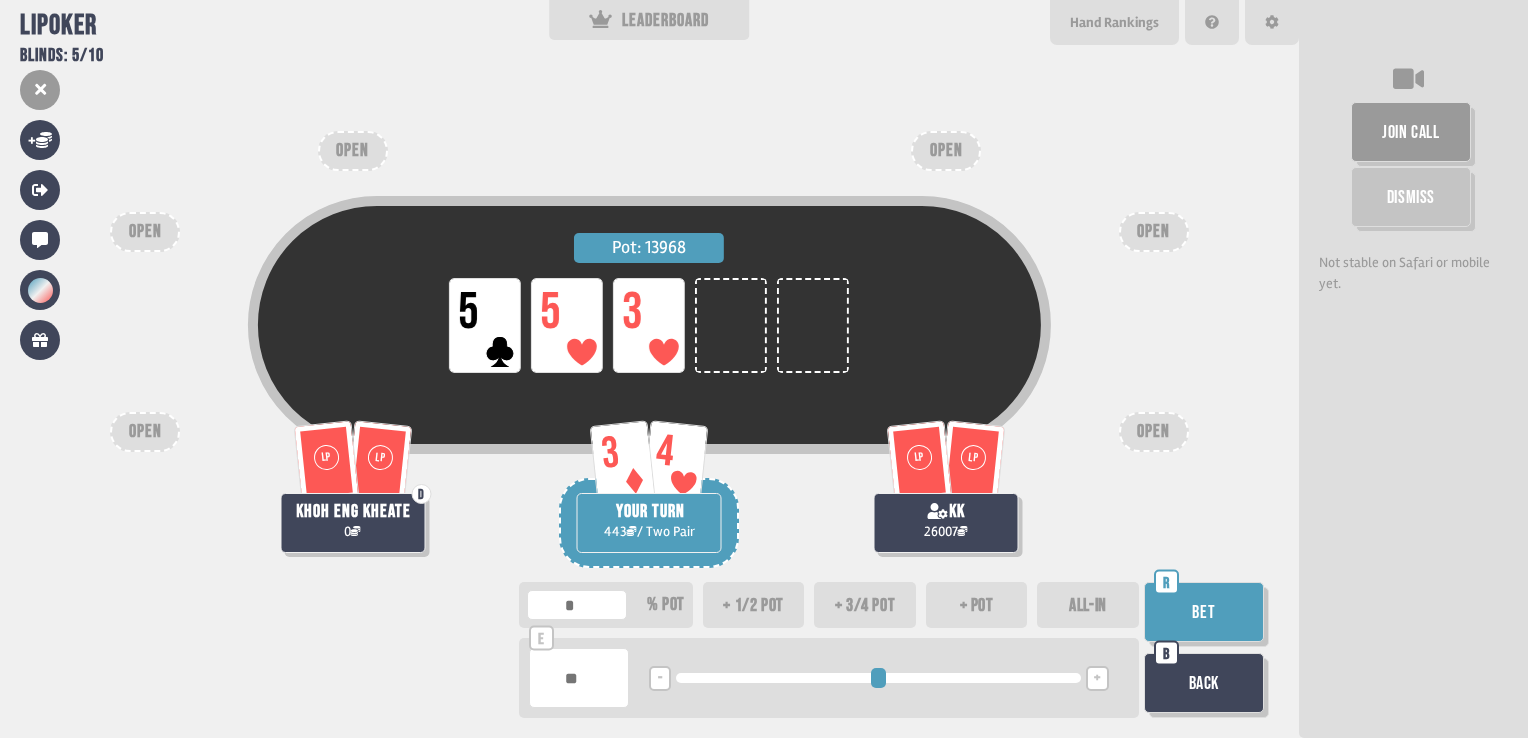 click on "ALL-IN" at bounding box center [1088, 605] 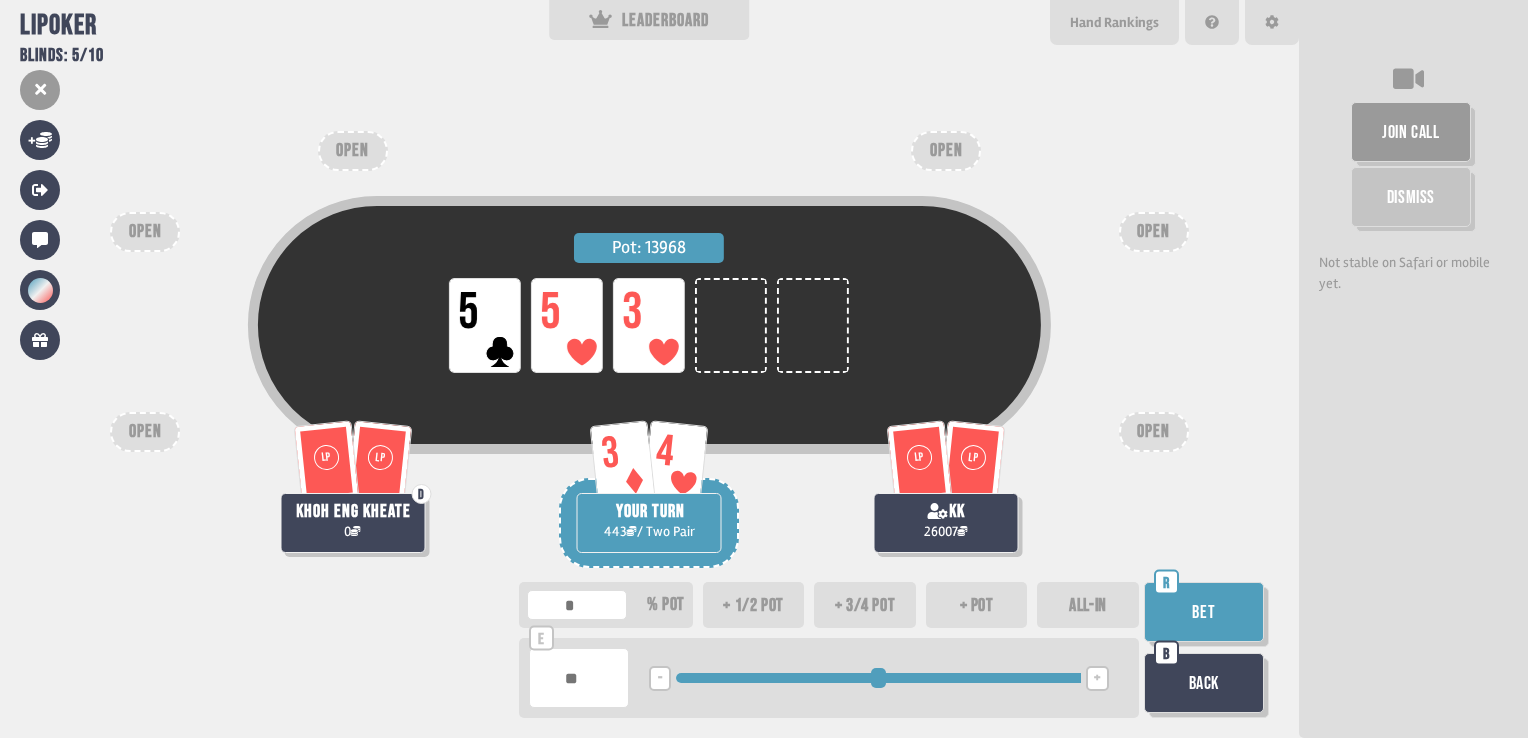 click on "Bet" at bounding box center [1204, 612] 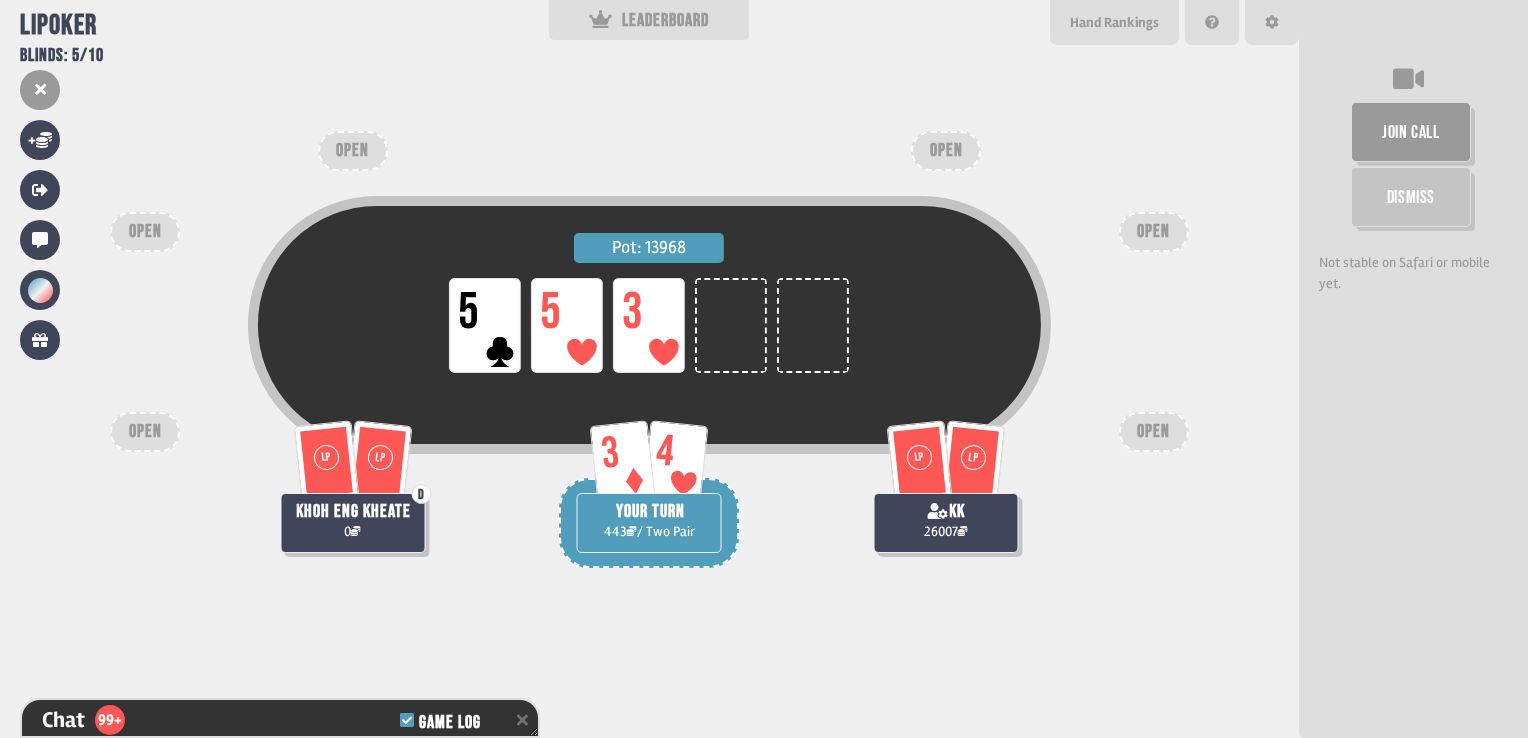 scroll, scrollTop: 6268, scrollLeft: 0, axis: vertical 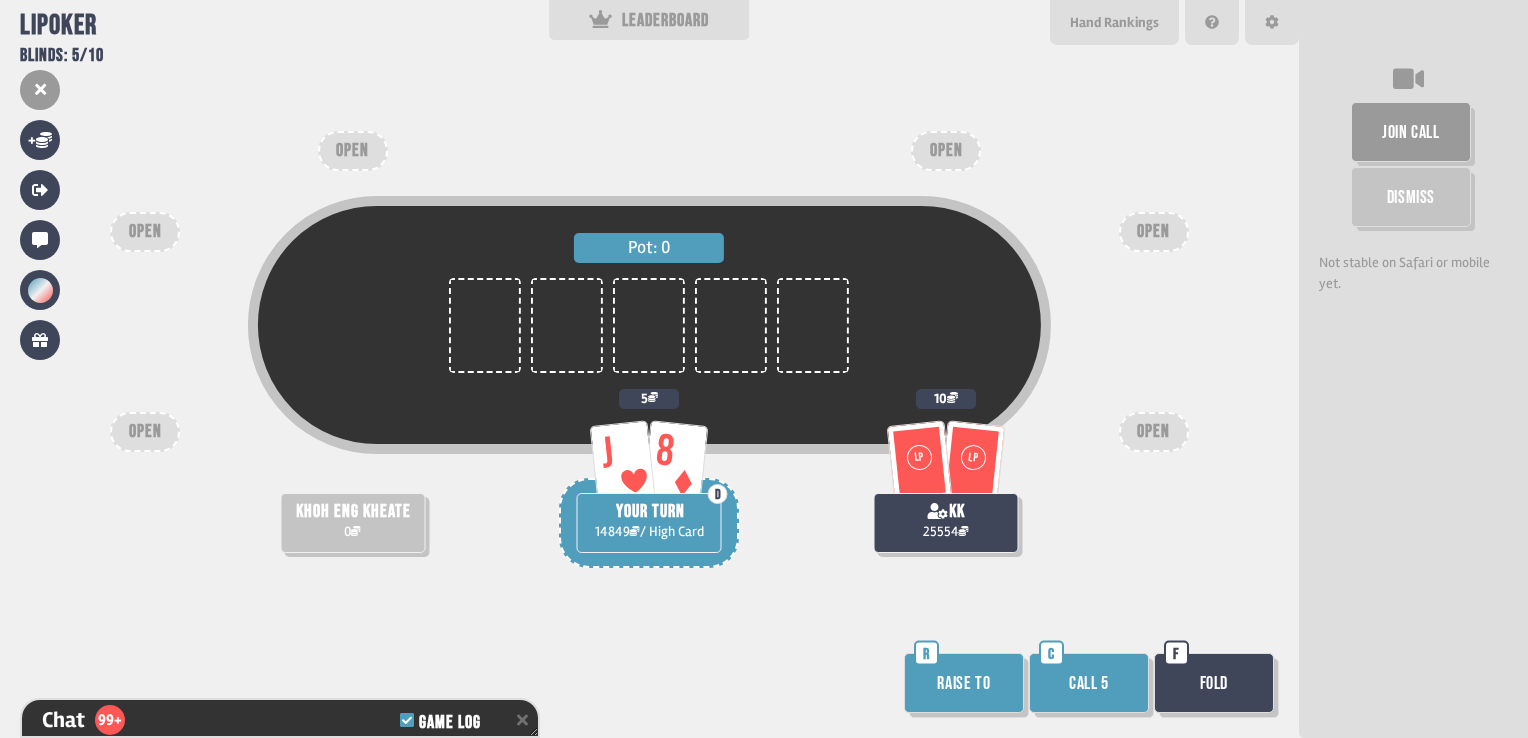 click on "Call 5" at bounding box center [1089, 683] 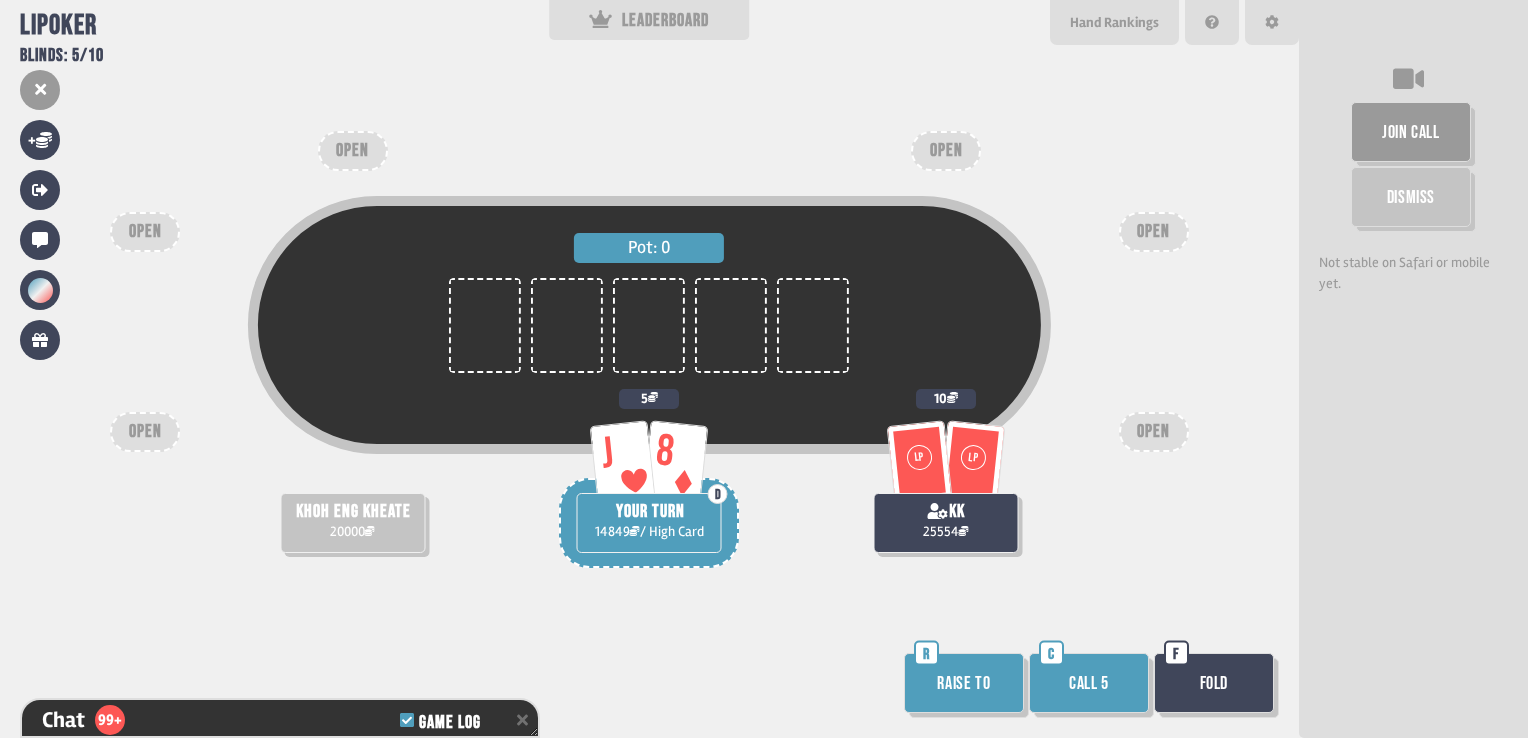 click on "Call 5" at bounding box center (1089, 683) 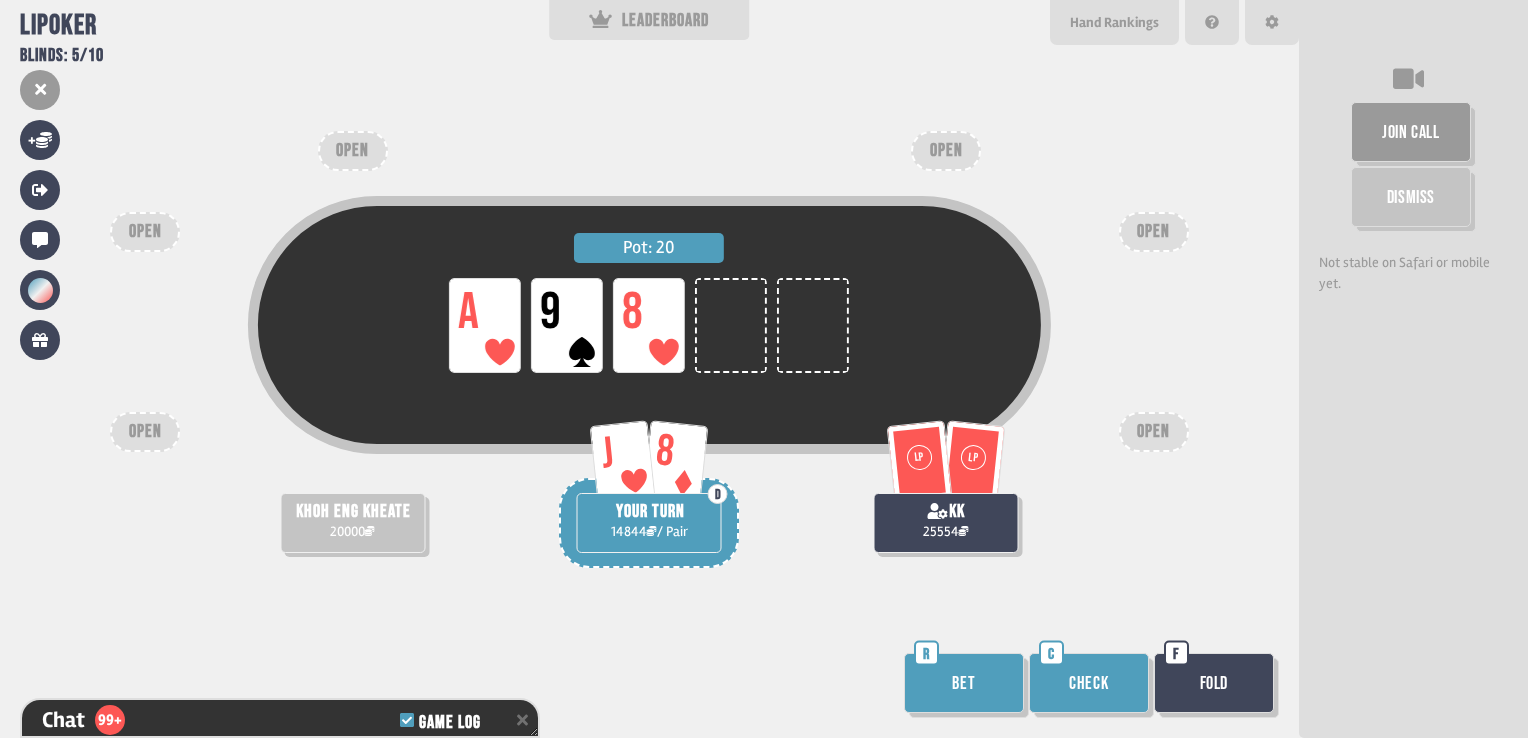 click on "Check" at bounding box center [1089, 683] 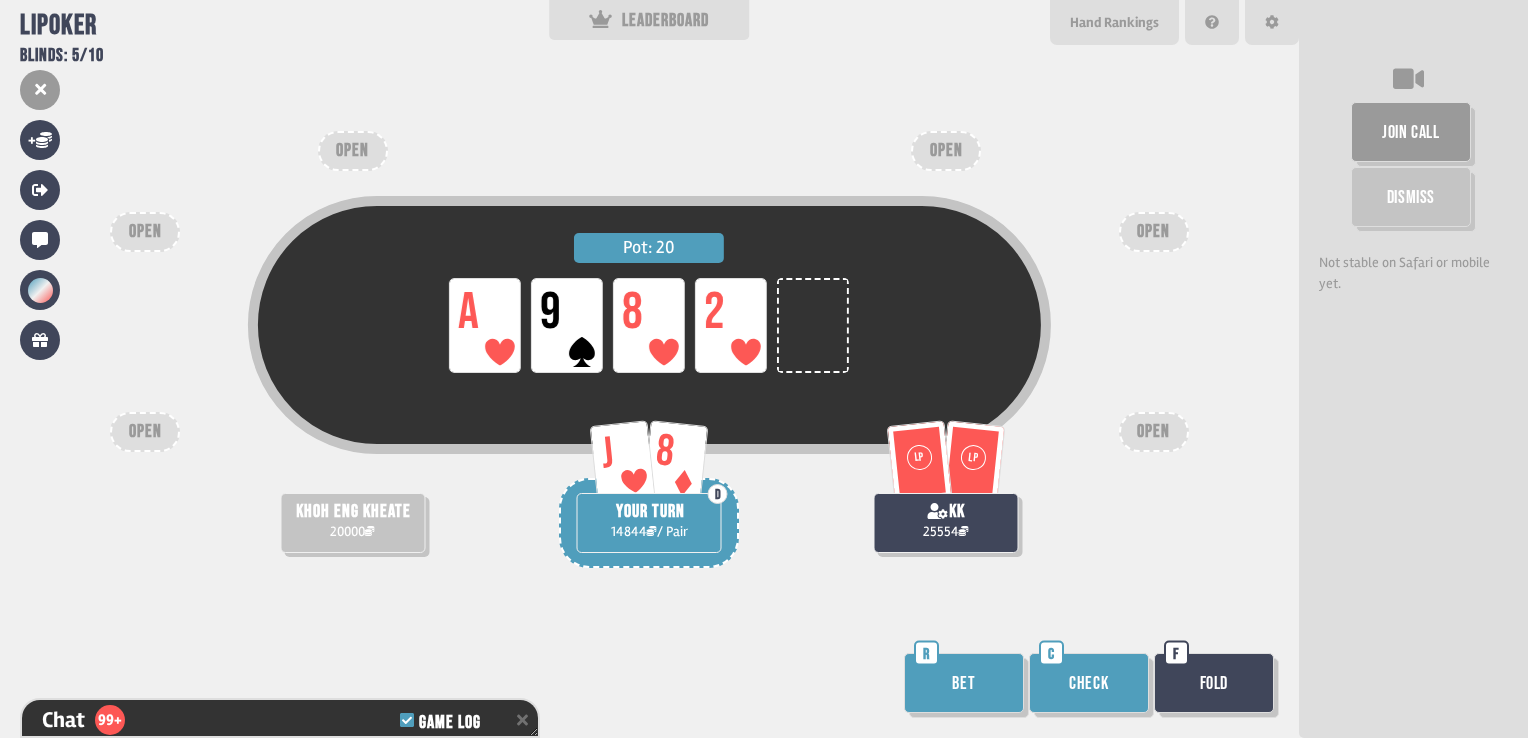 click on "Check" at bounding box center (1089, 683) 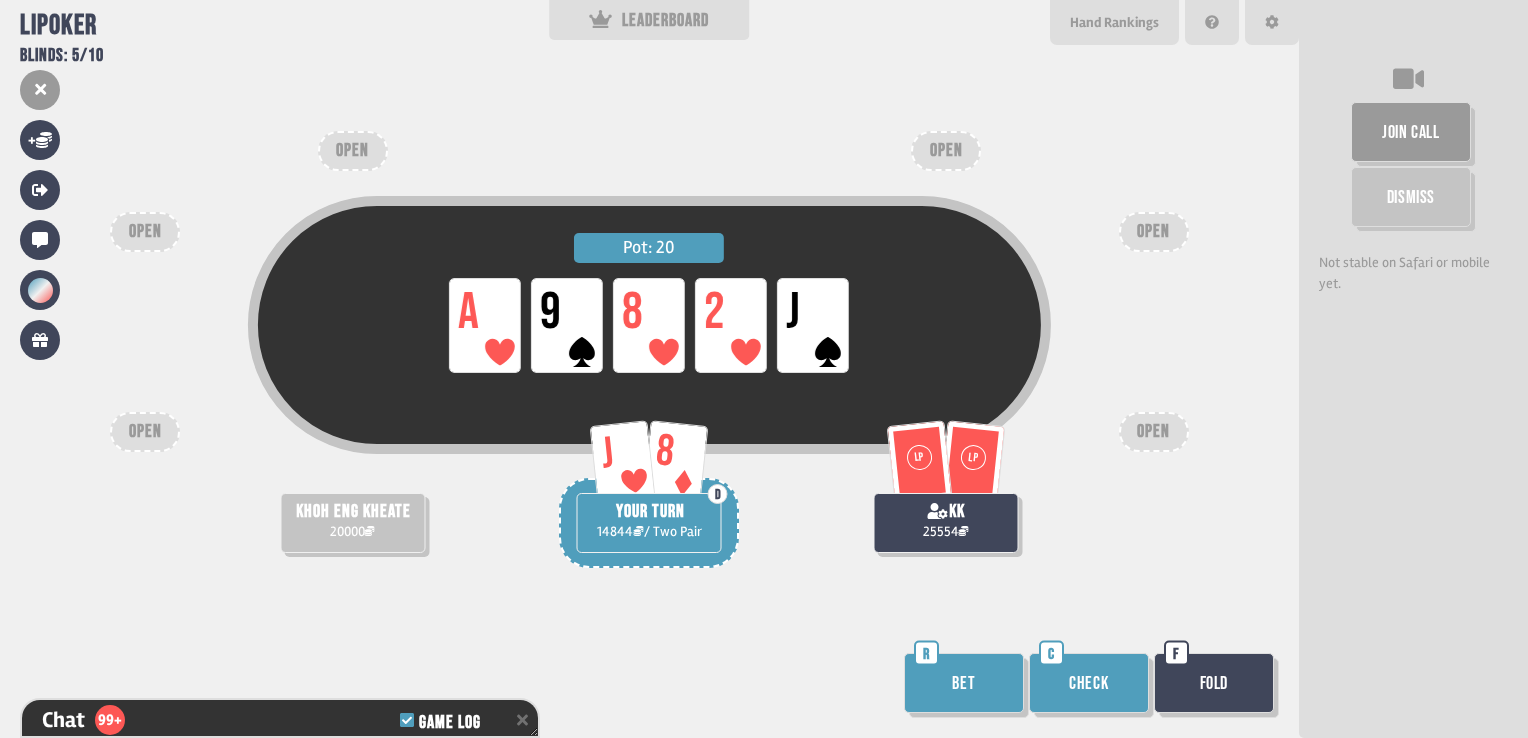 click on "Bet" at bounding box center (964, 683) 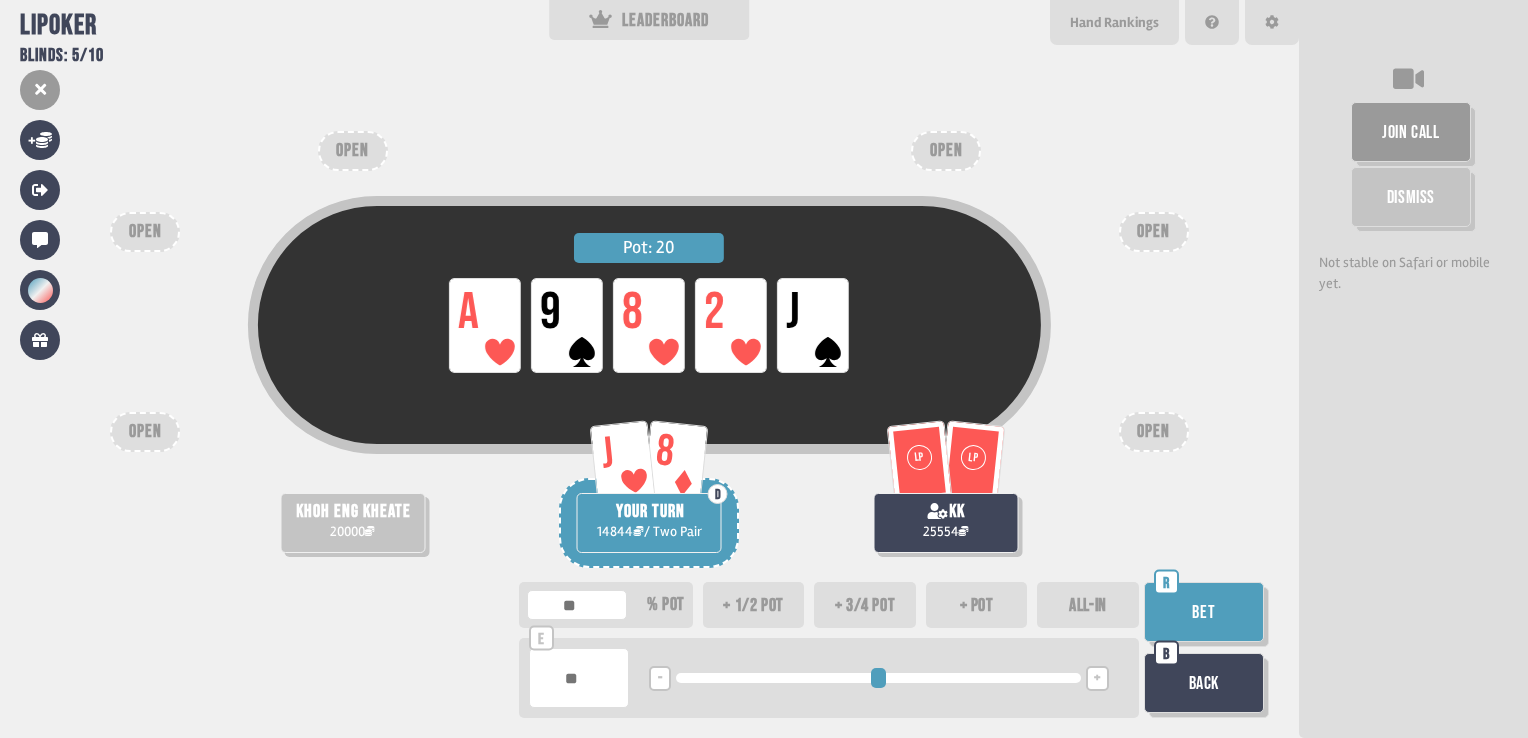 click on "ALL-IN" at bounding box center [1088, 605] 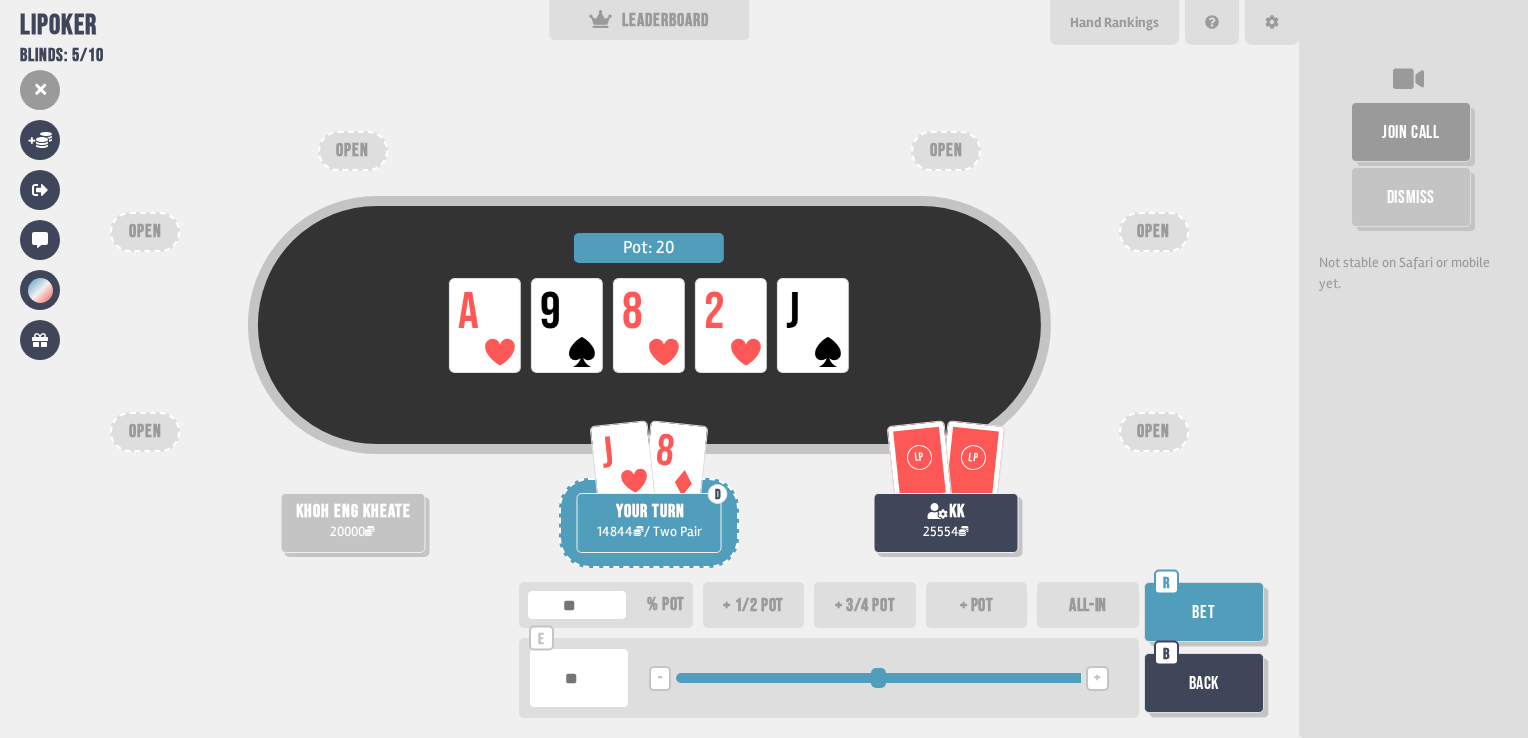 click on "Bet" at bounding box center (1204, 612) 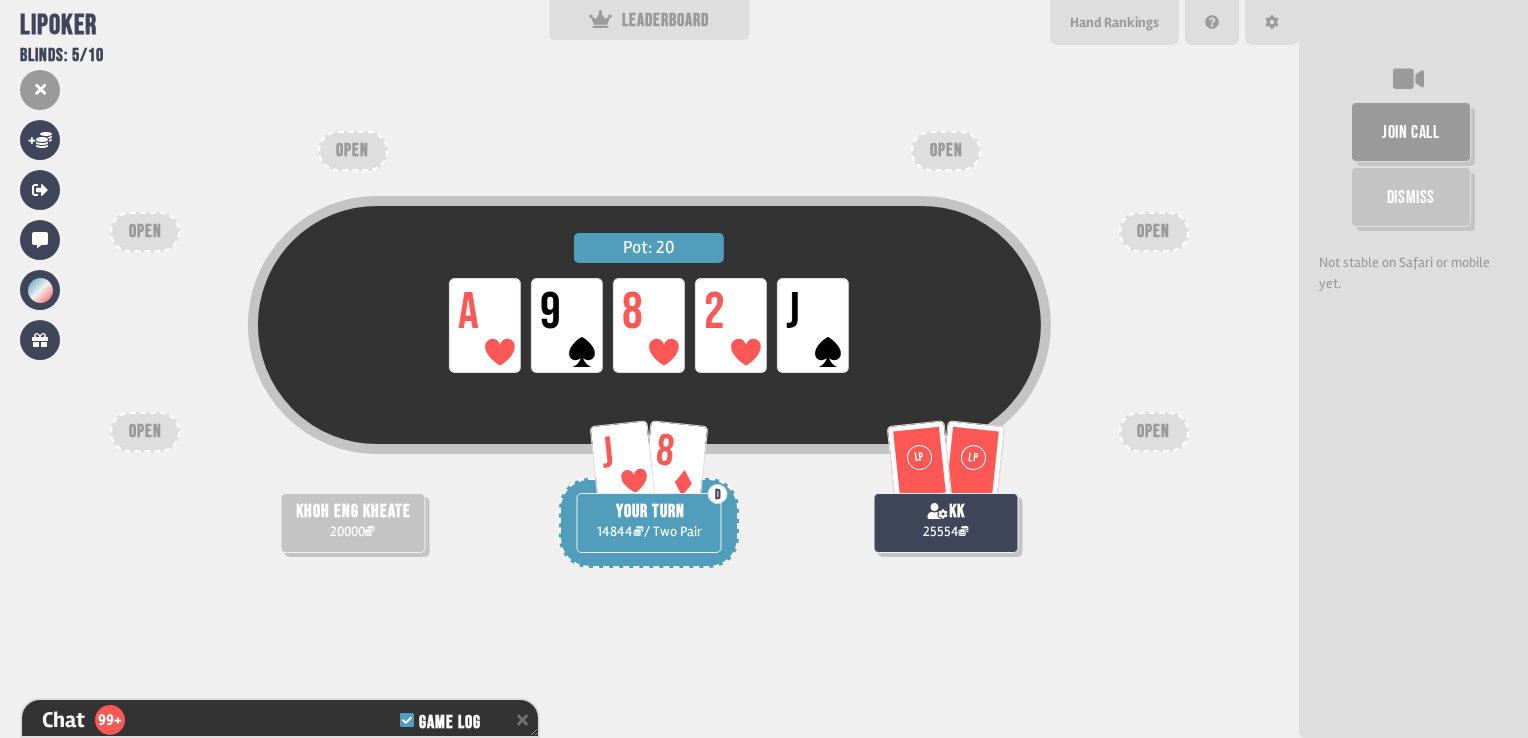 scroll, scrollTop: 6907, scrollLeft: 0, axis: vertical 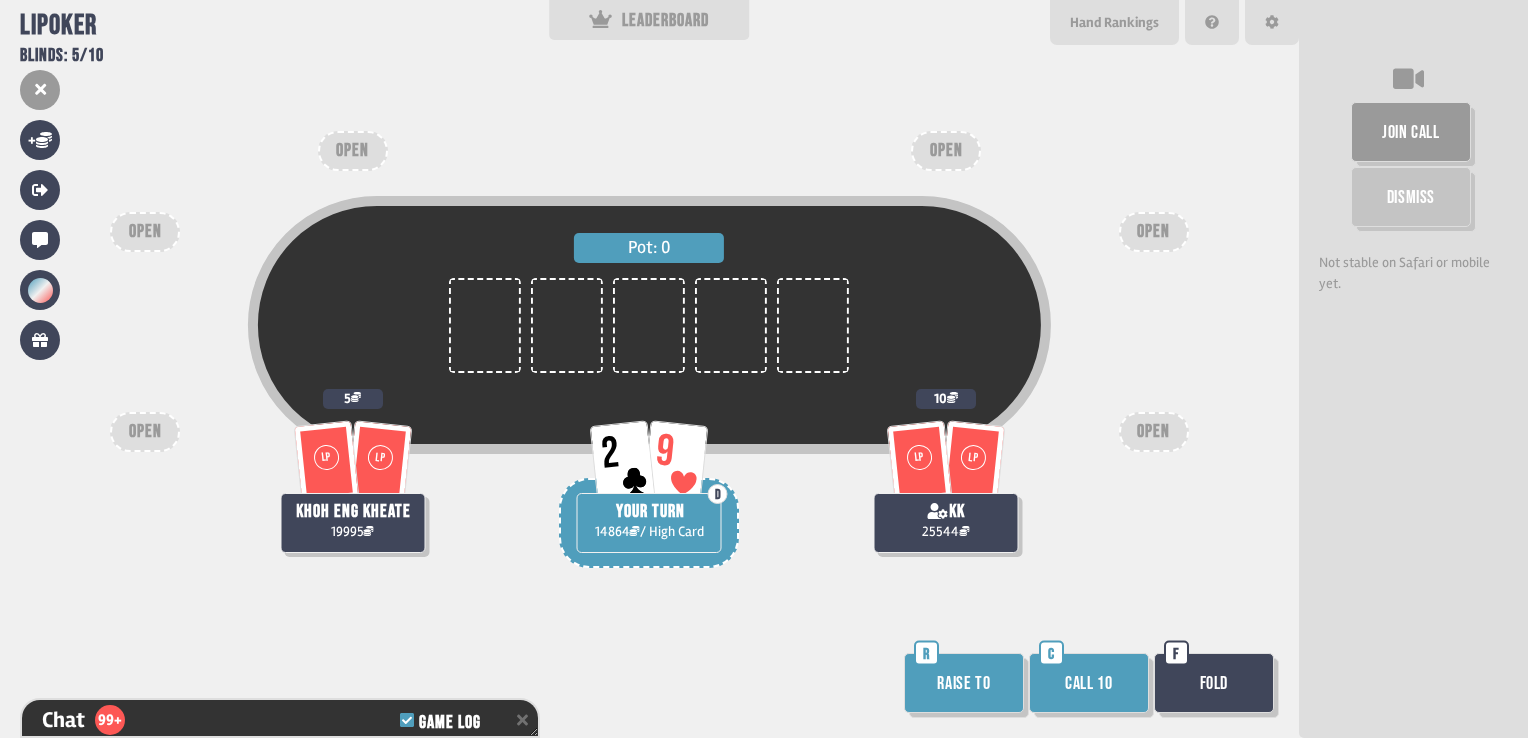 click on "Call 10" at bounding box center (1089, 683) 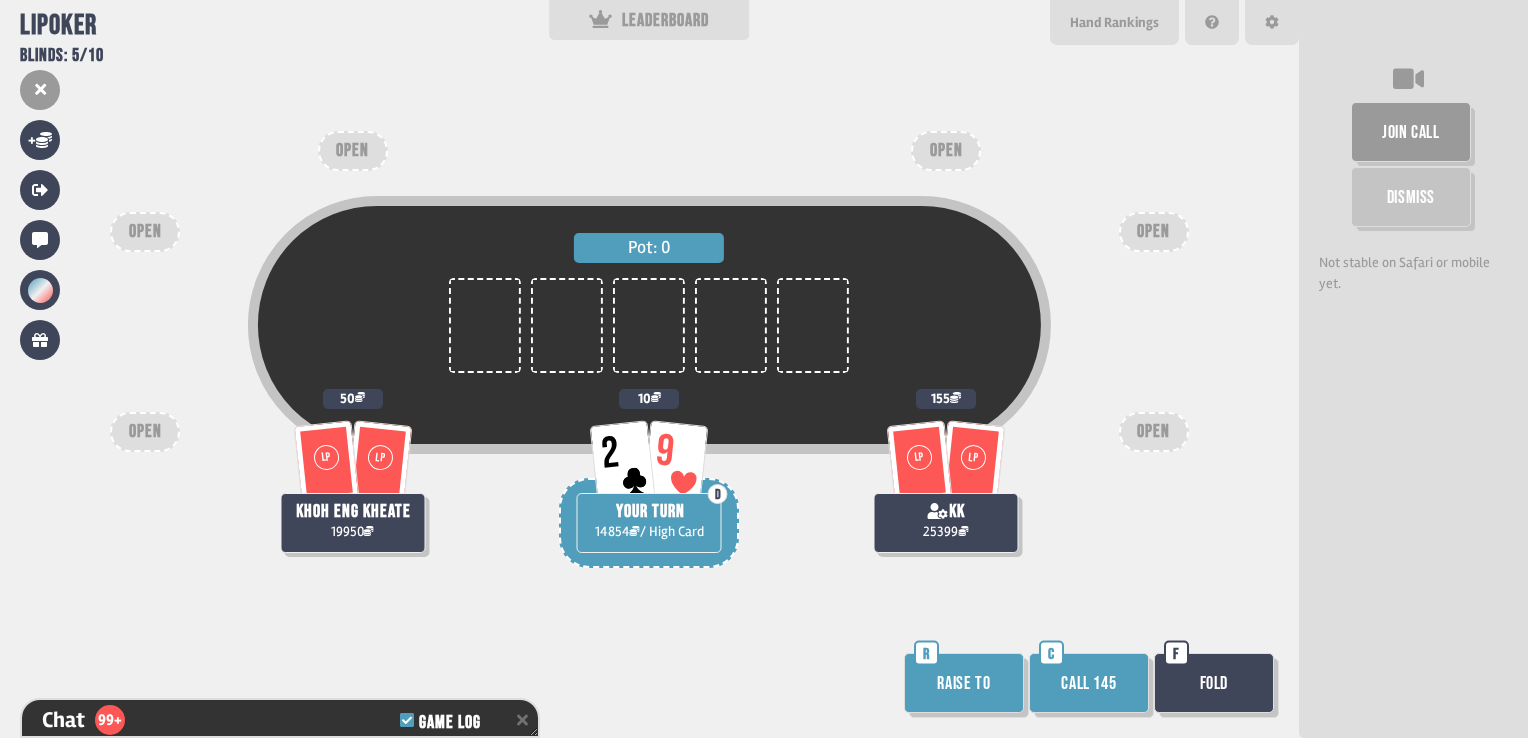 click on "Call 145" at bounding box center [1089, 683] 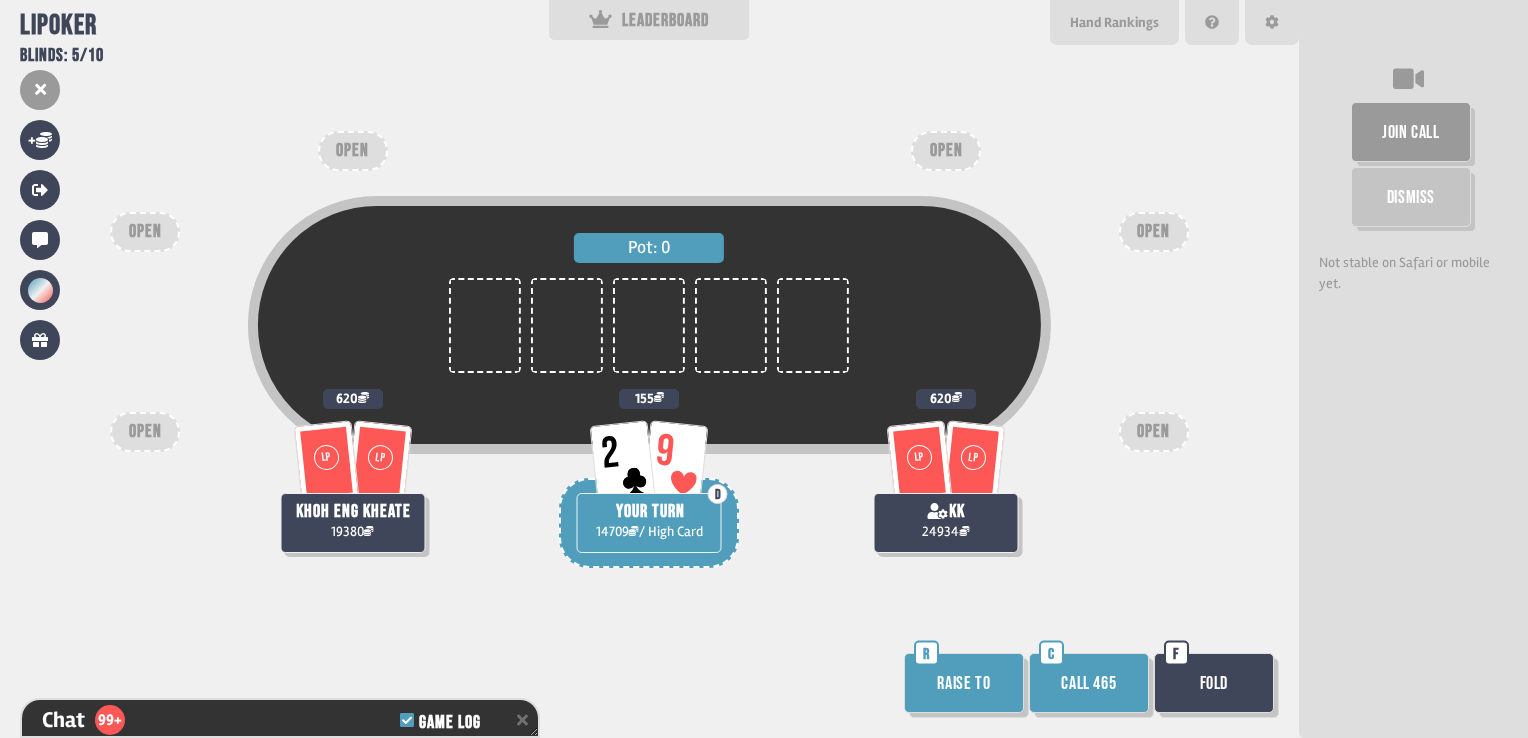 click on "Call 465" at bounding box center [1089, 683] 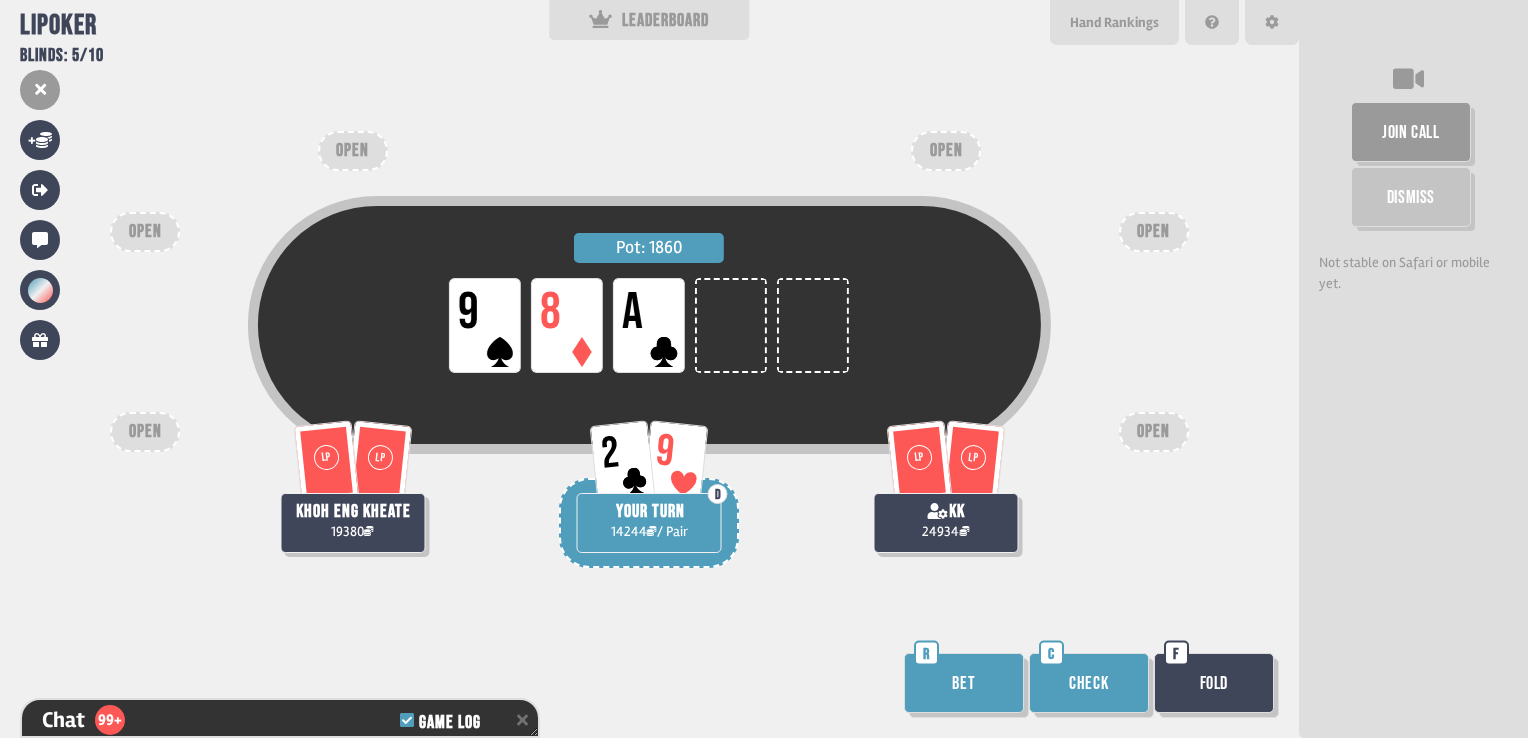 click on "Check" at bounding box center (1089, 683) 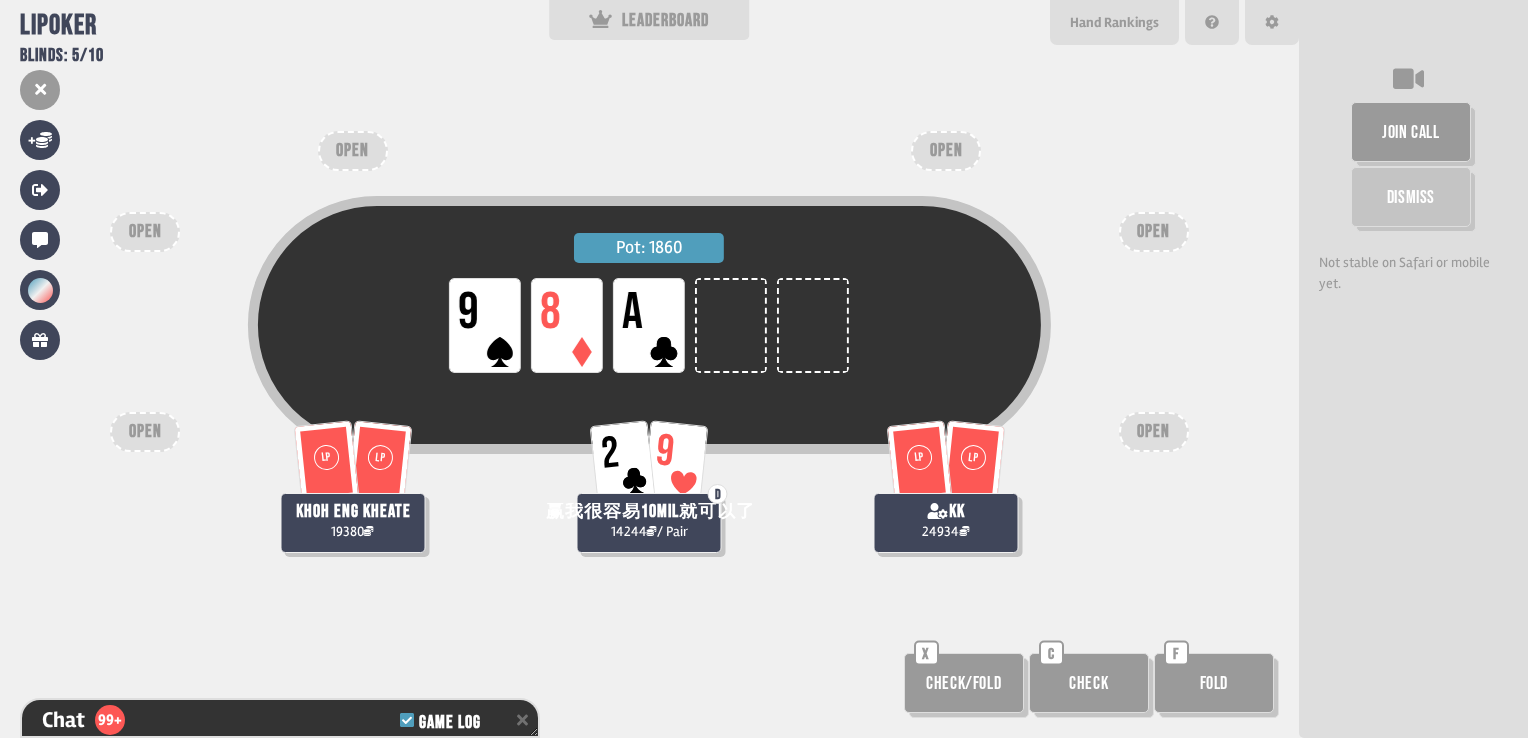 click on "Check" at bounding box center (1089, 683) 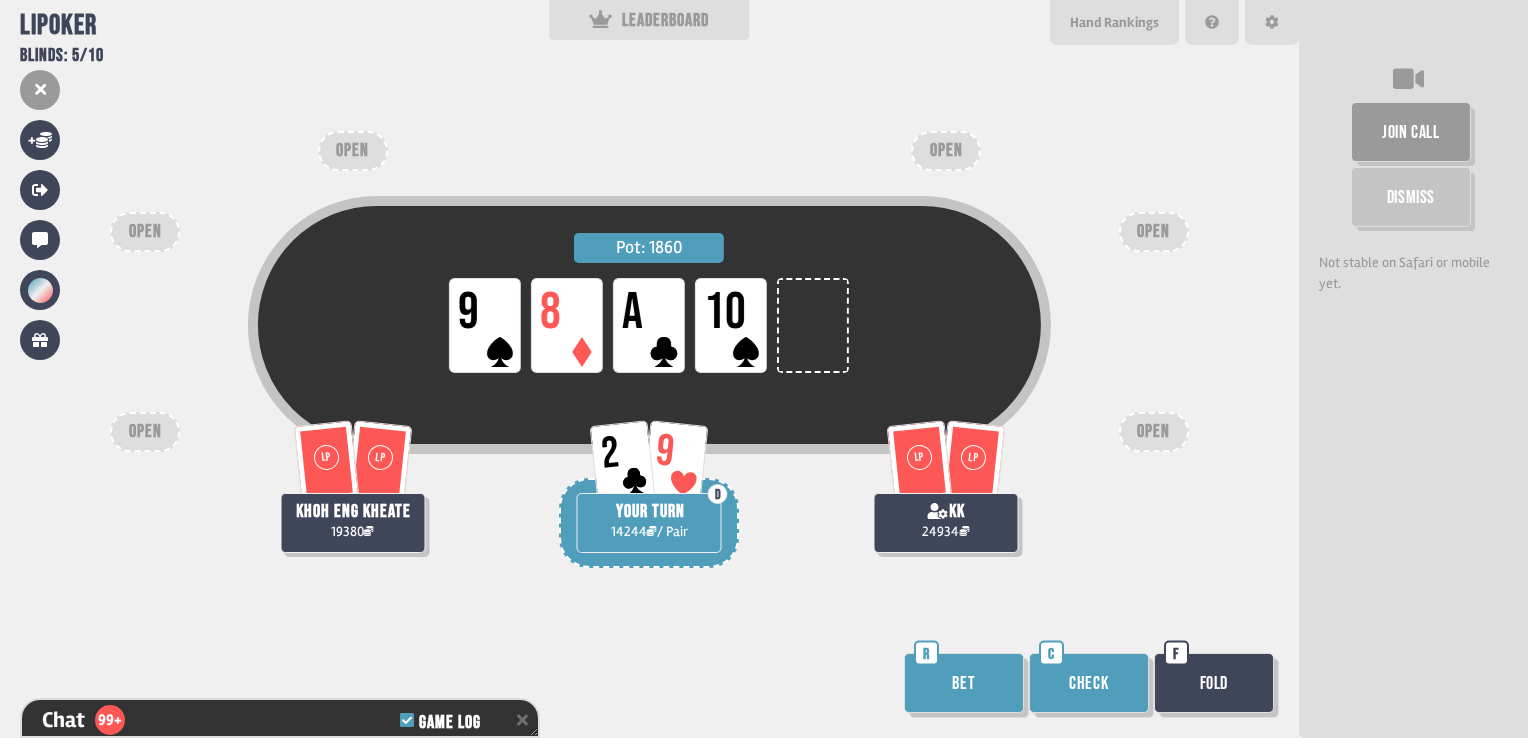 click on "Check" at bounding box center (1089, 683) 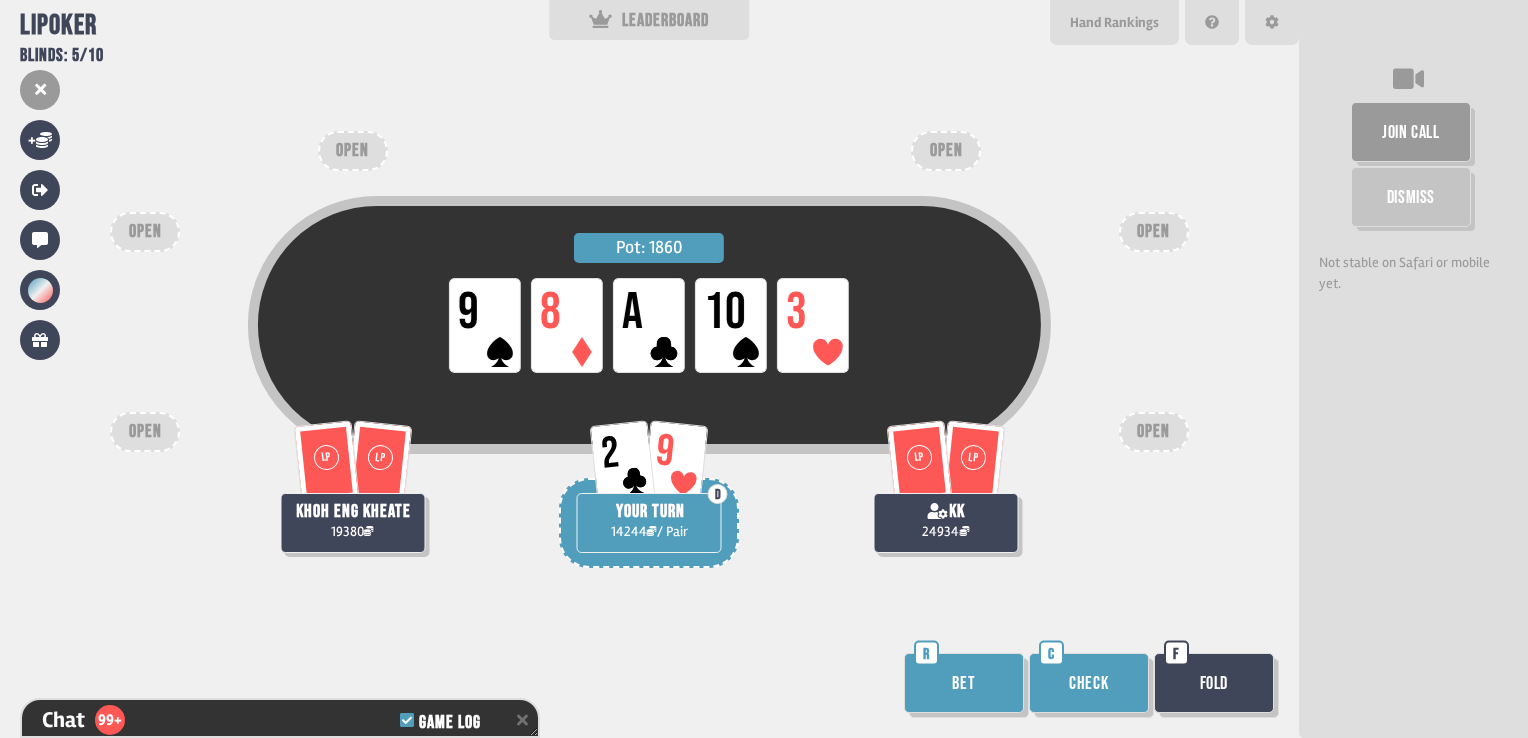click on "Check" at bounding box center [1089, 683] 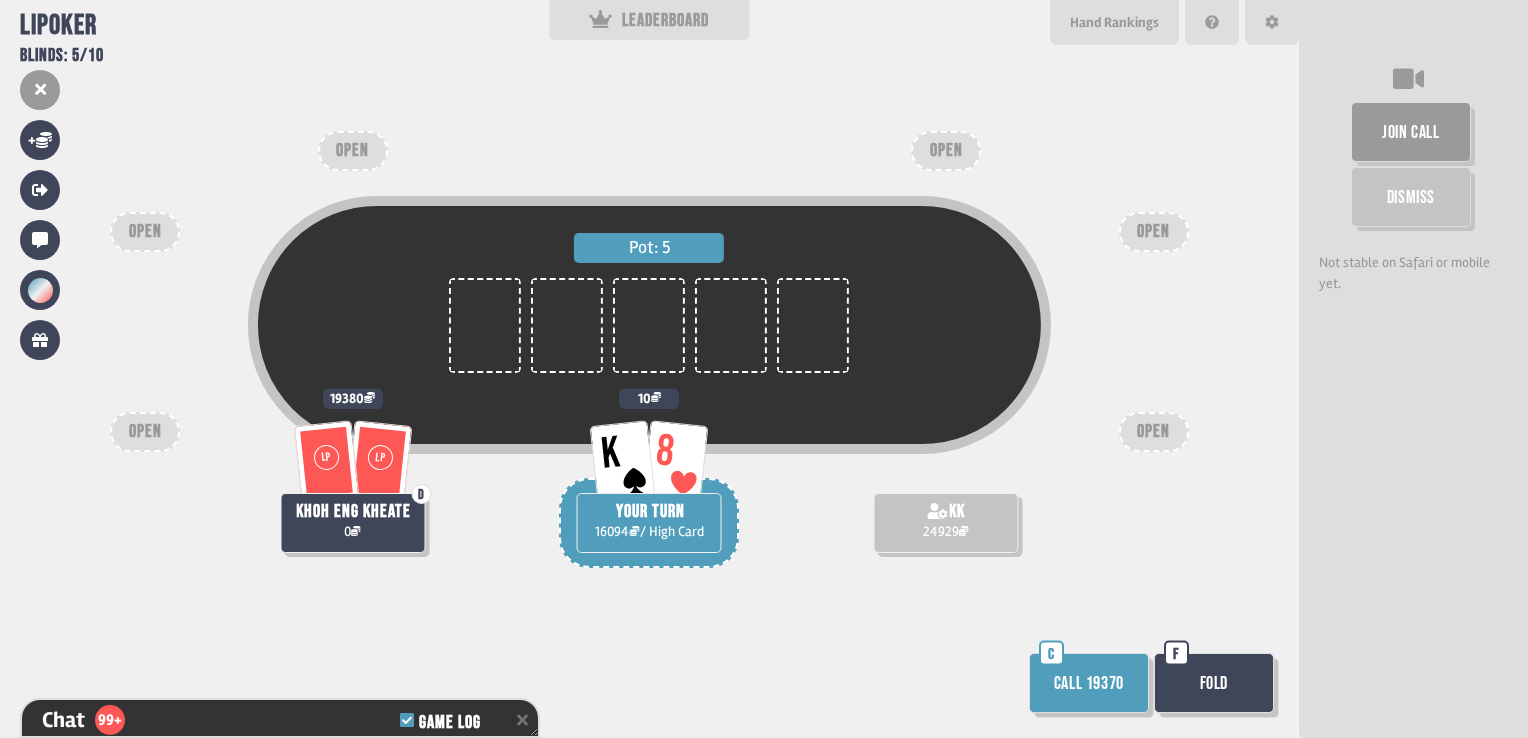 click on "Fold" at bounding box center (1214, 683) 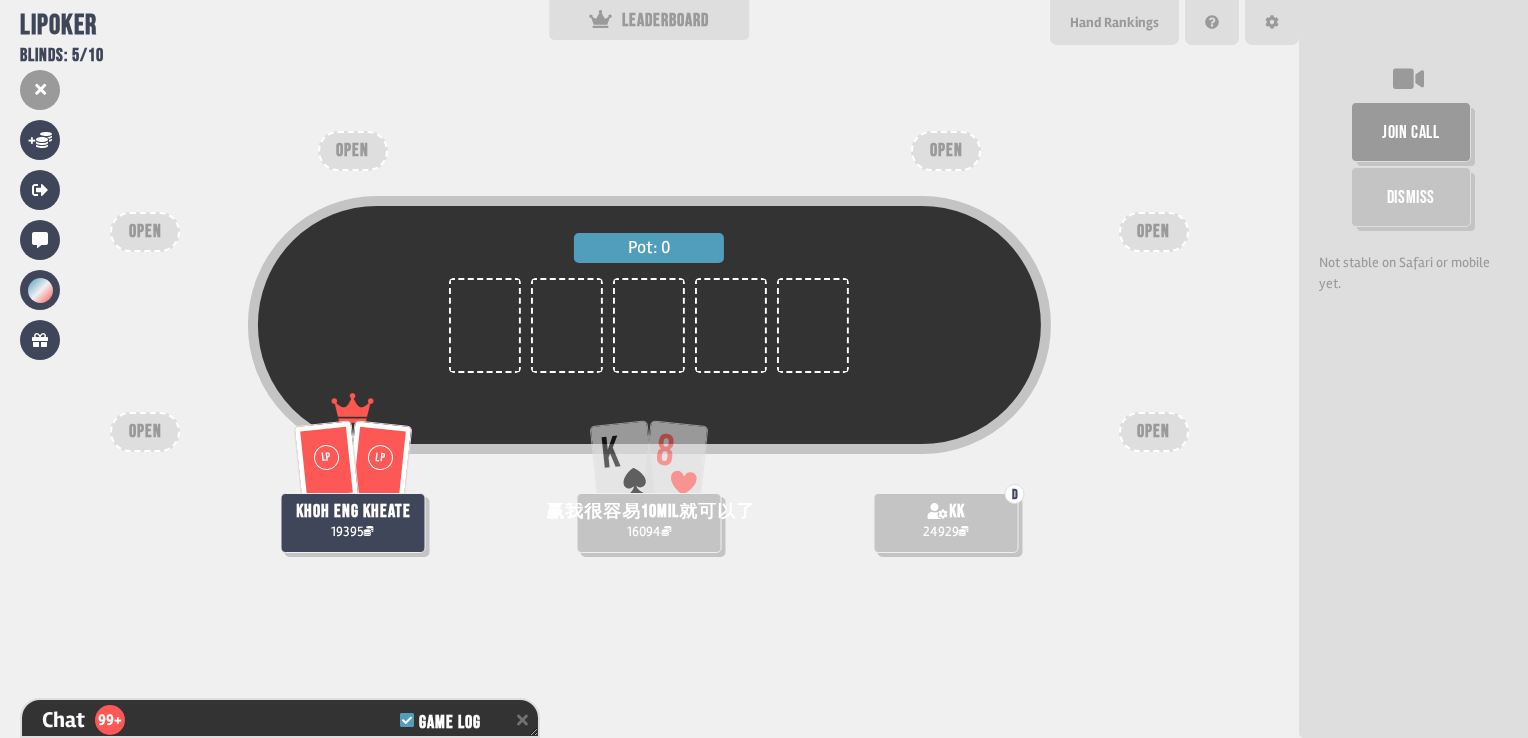 scroll, scrollTop: 98, scrollLeft: 0, axis: vertical 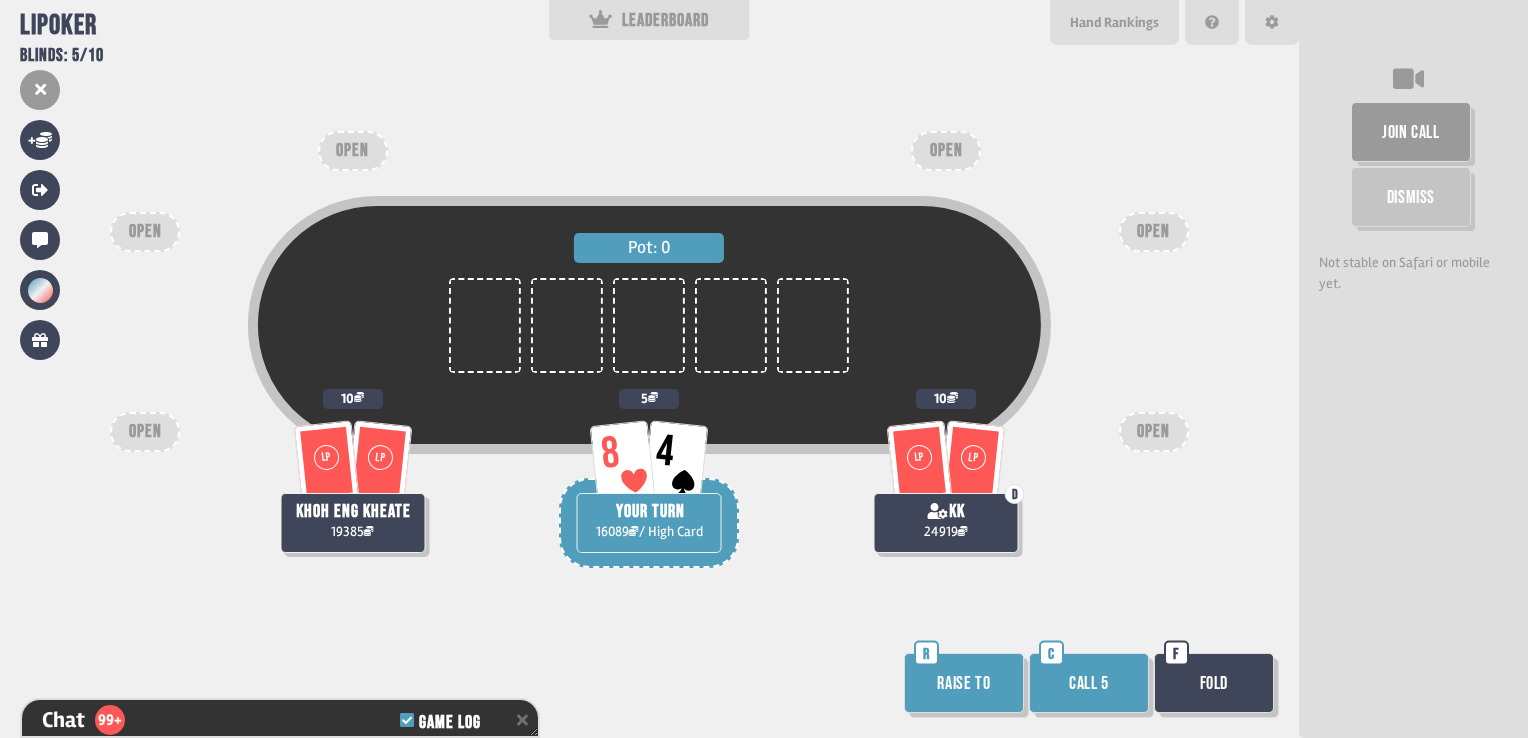 click on "Call 5 C" at bounding box center [1091, 685] 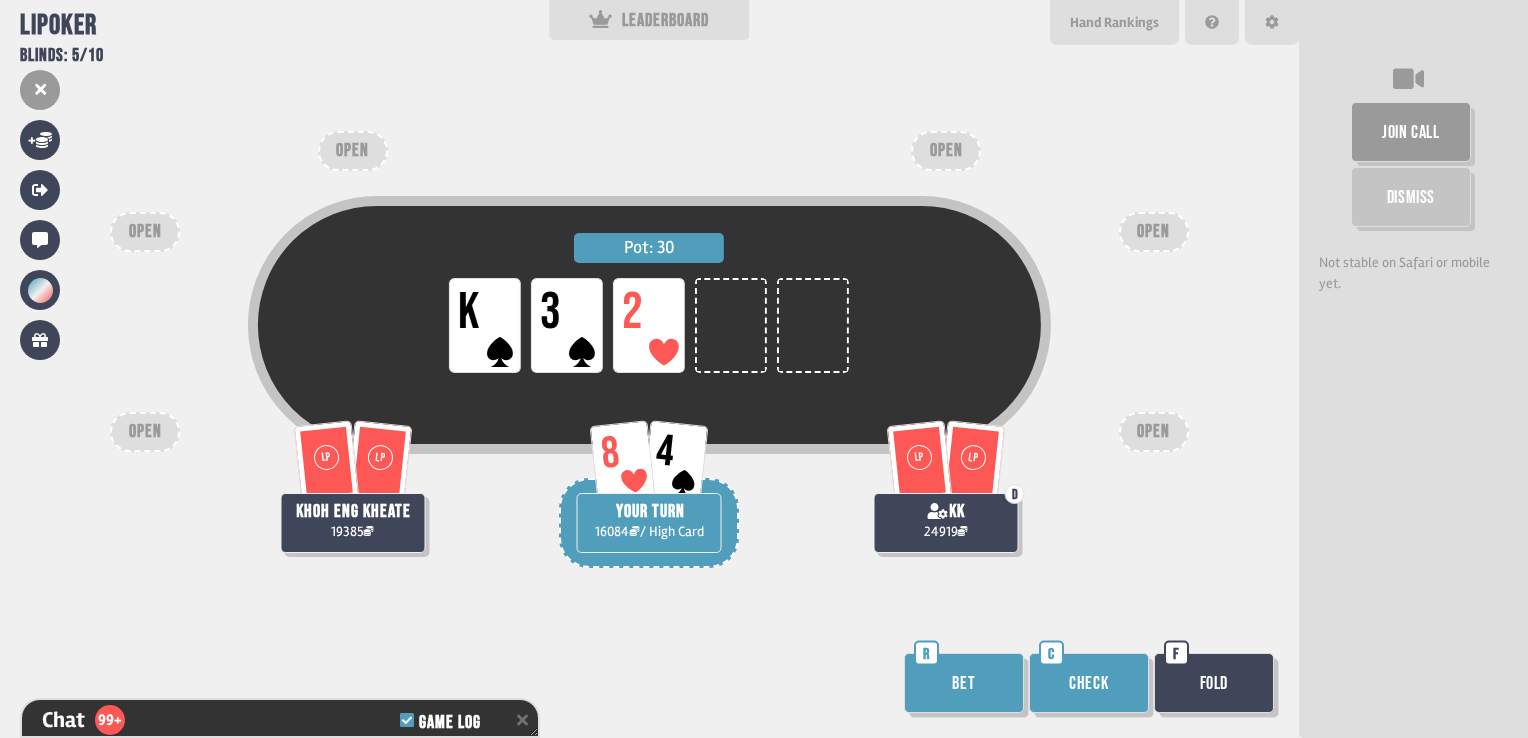 click on "Check" at bounding box center [1089, 683] 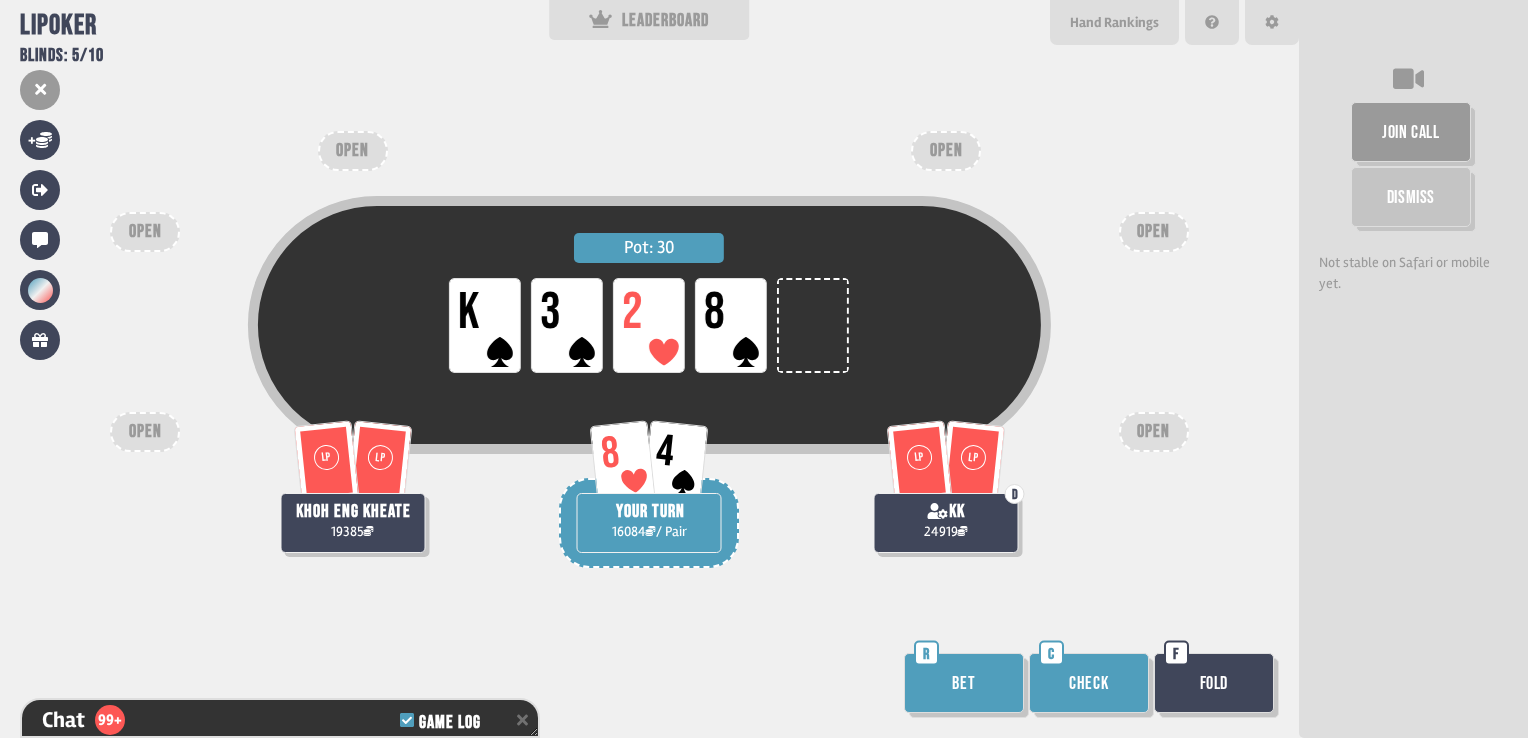 click on "Check" at bounding box center (1089, 683) 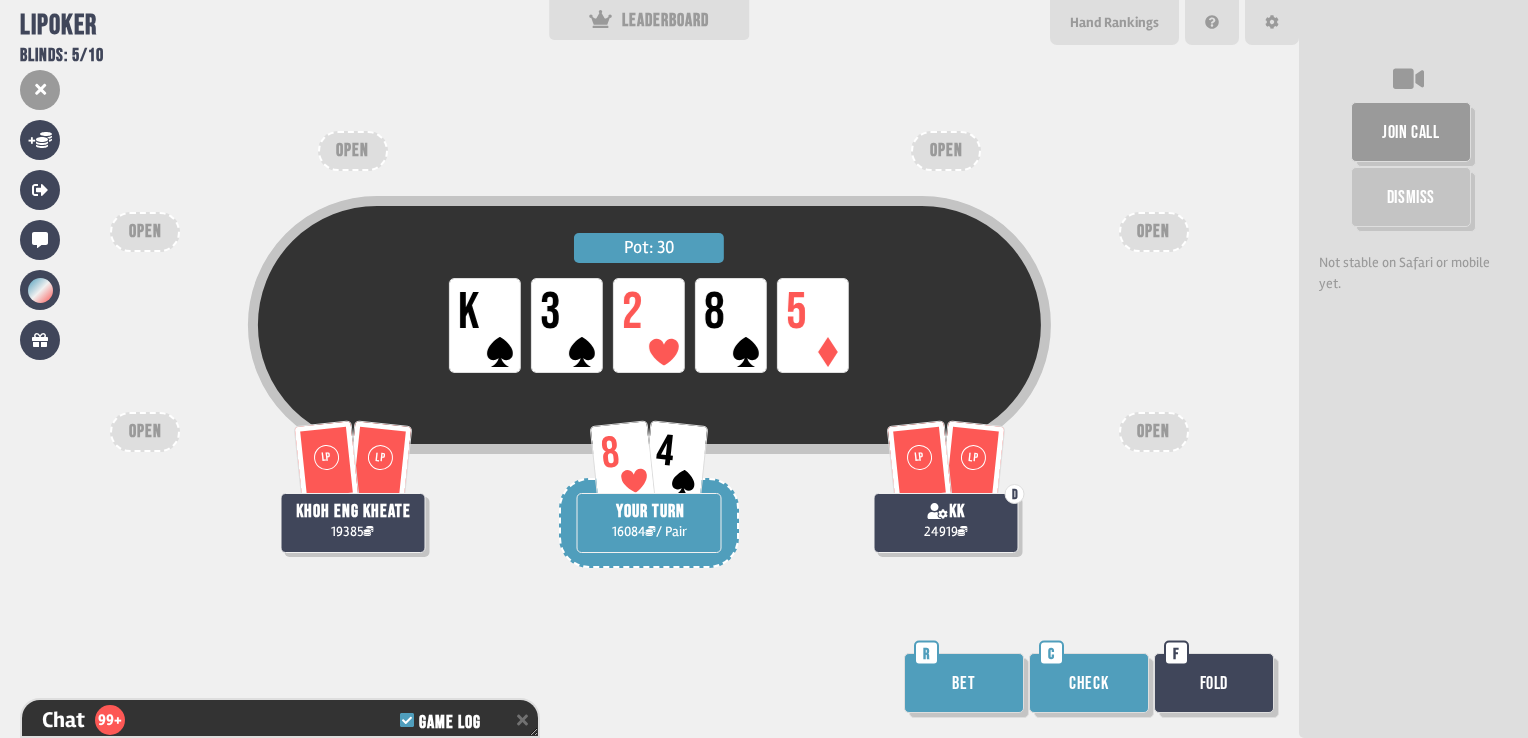click on "Bet" at bounding box center [964, 683] 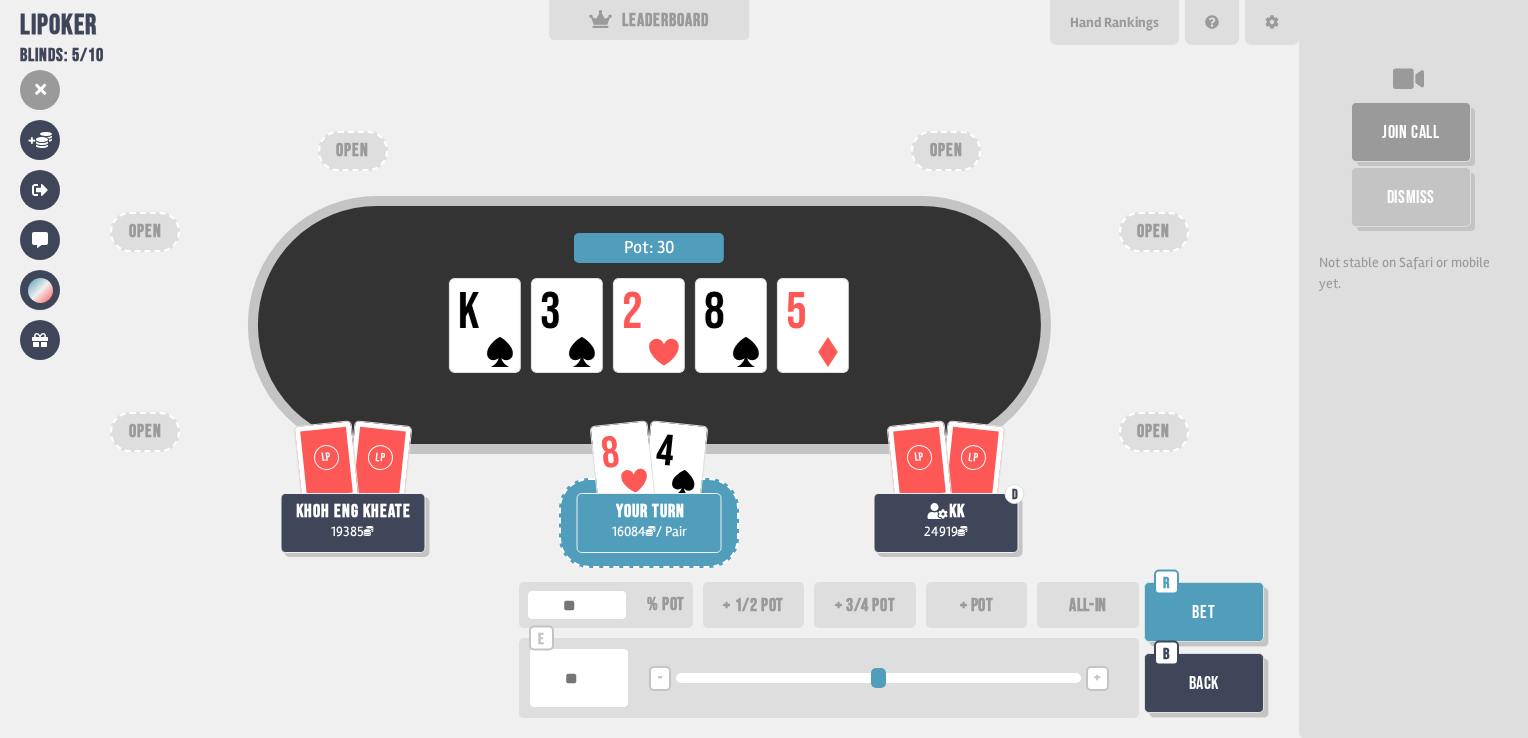 click on "ALL-IN" at bounding box center [1088, 605] 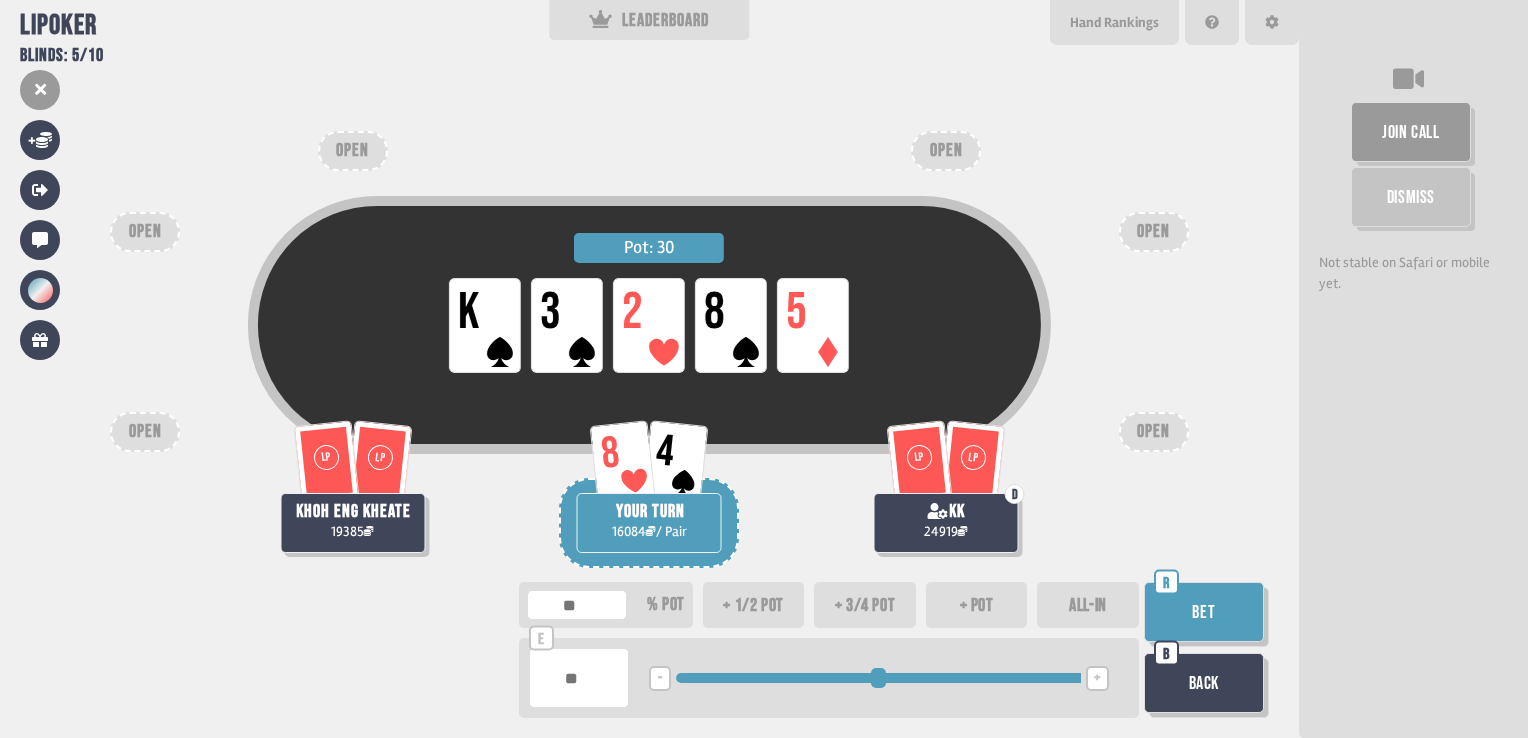 click on "Bet" at bounding box center [1204, 612] 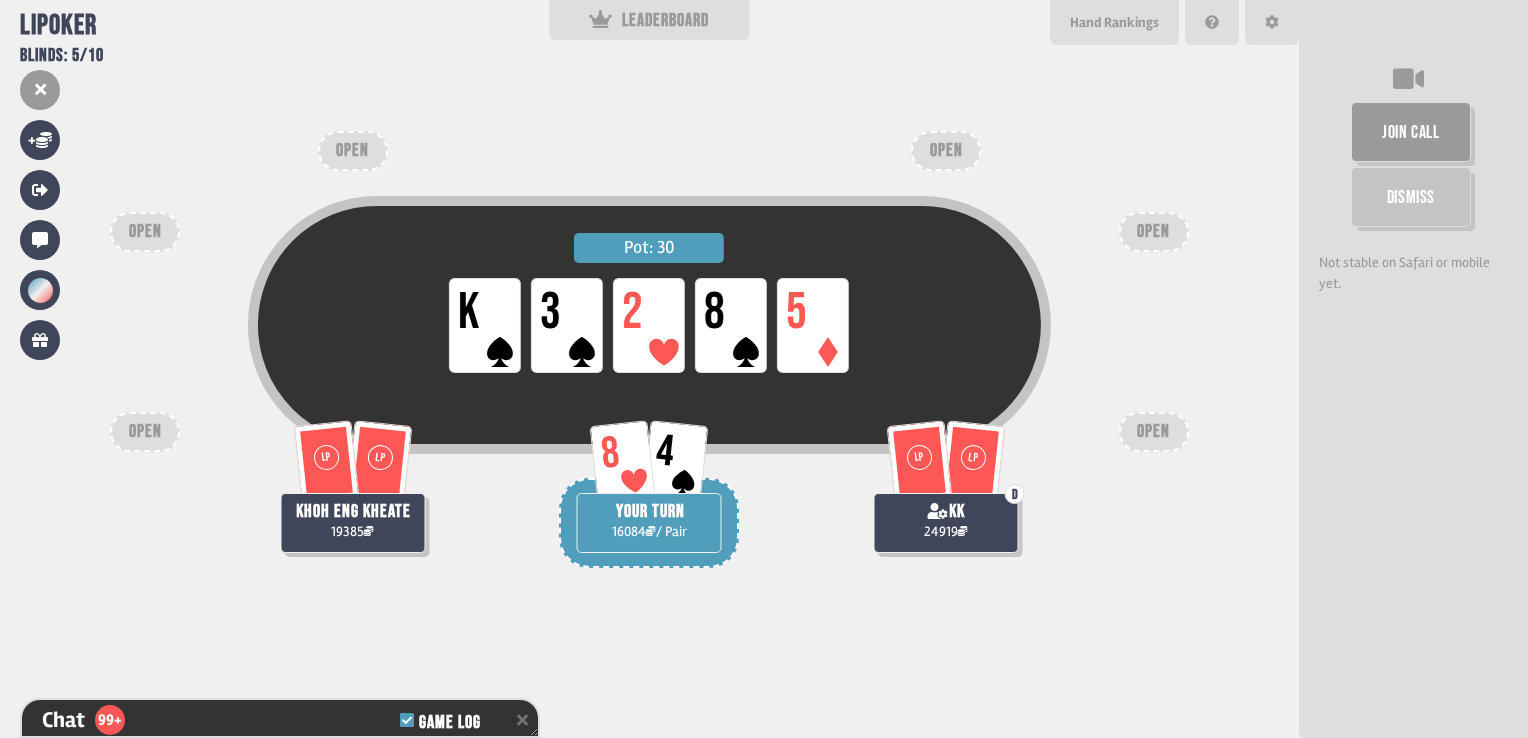 scroll, scrollTop: 8531, scrollLeft: 0, axis: vertical 